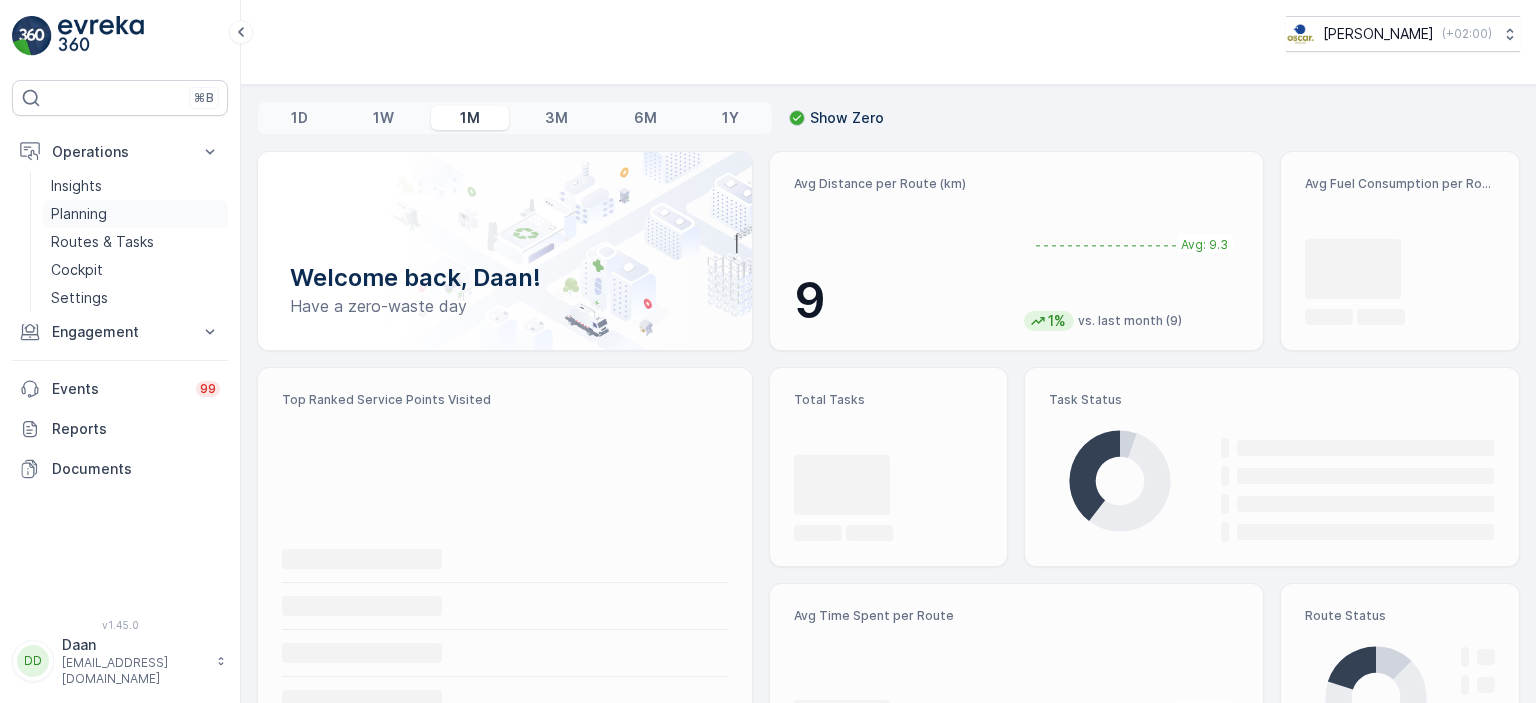 scroll, scrollTop: 0, scrollLeft: 0, axis: both 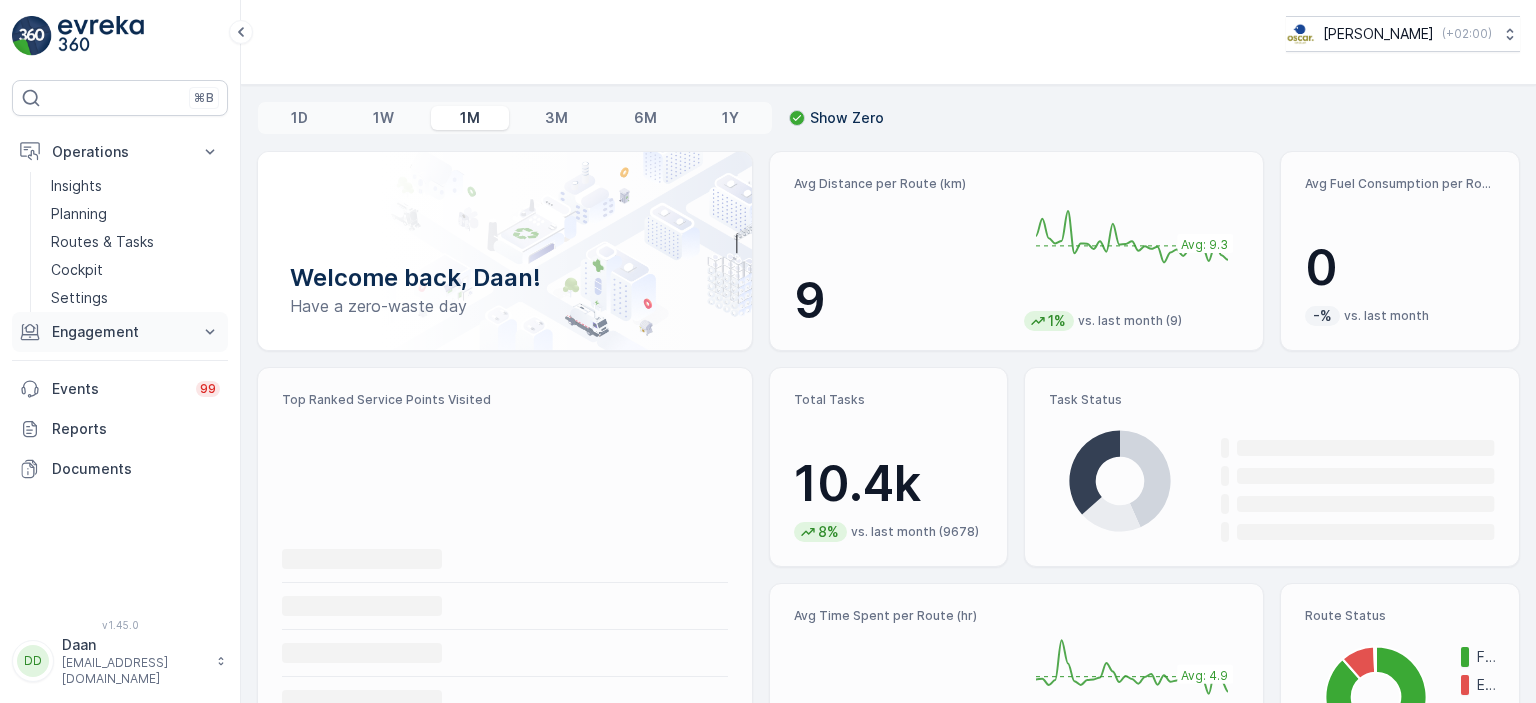 click on "Engagement" at bounding box center (120, 332) 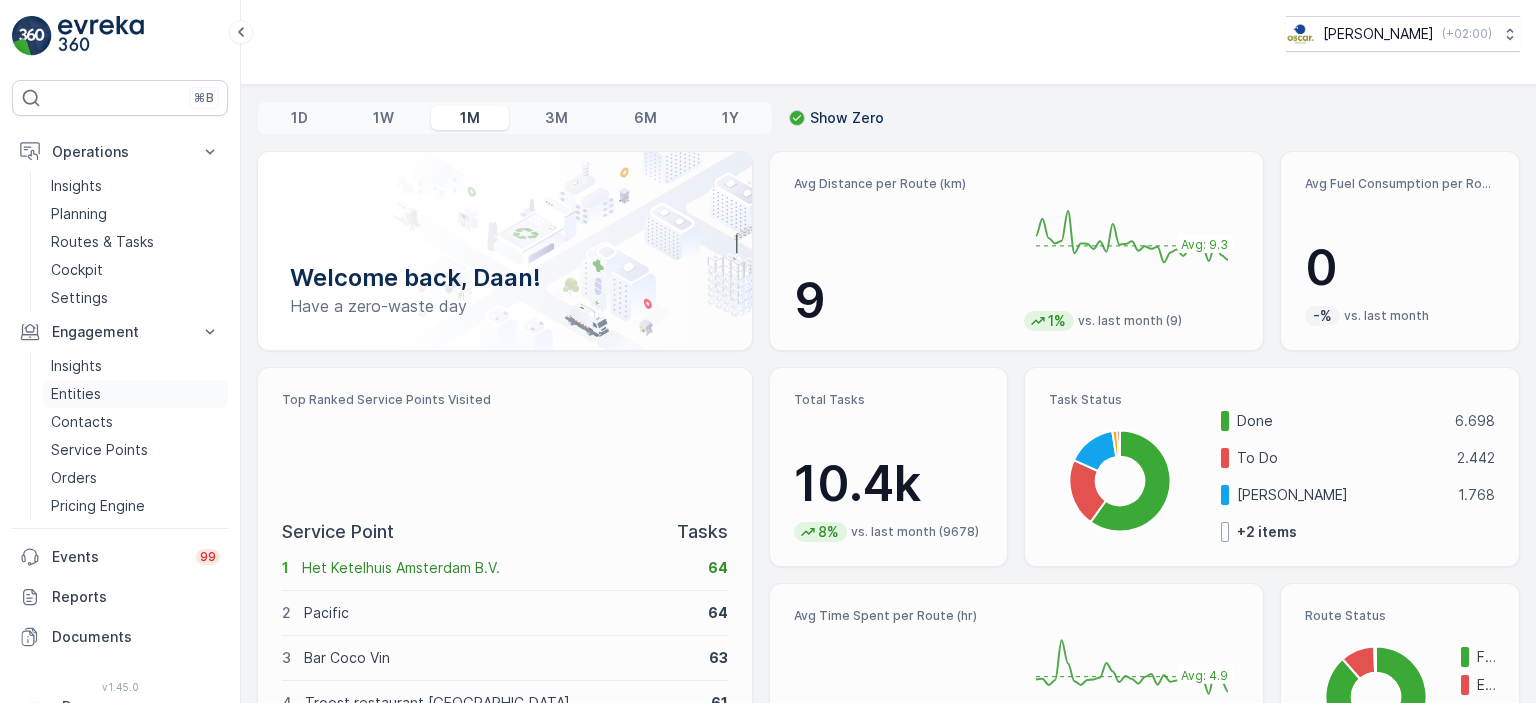 click on "Entities" at bounding box center [76, 394] 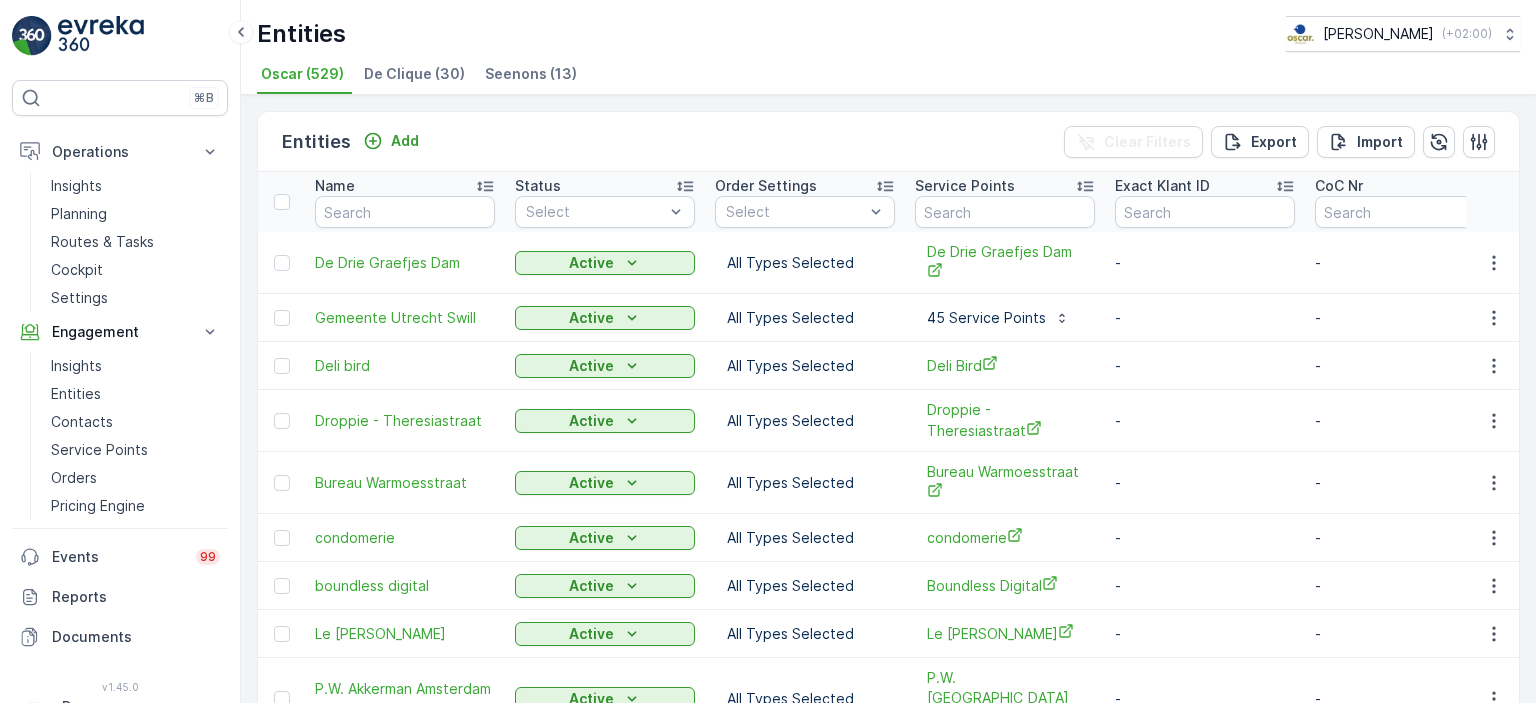 click on "De Clique (30)" at bounding box center (414, 74) 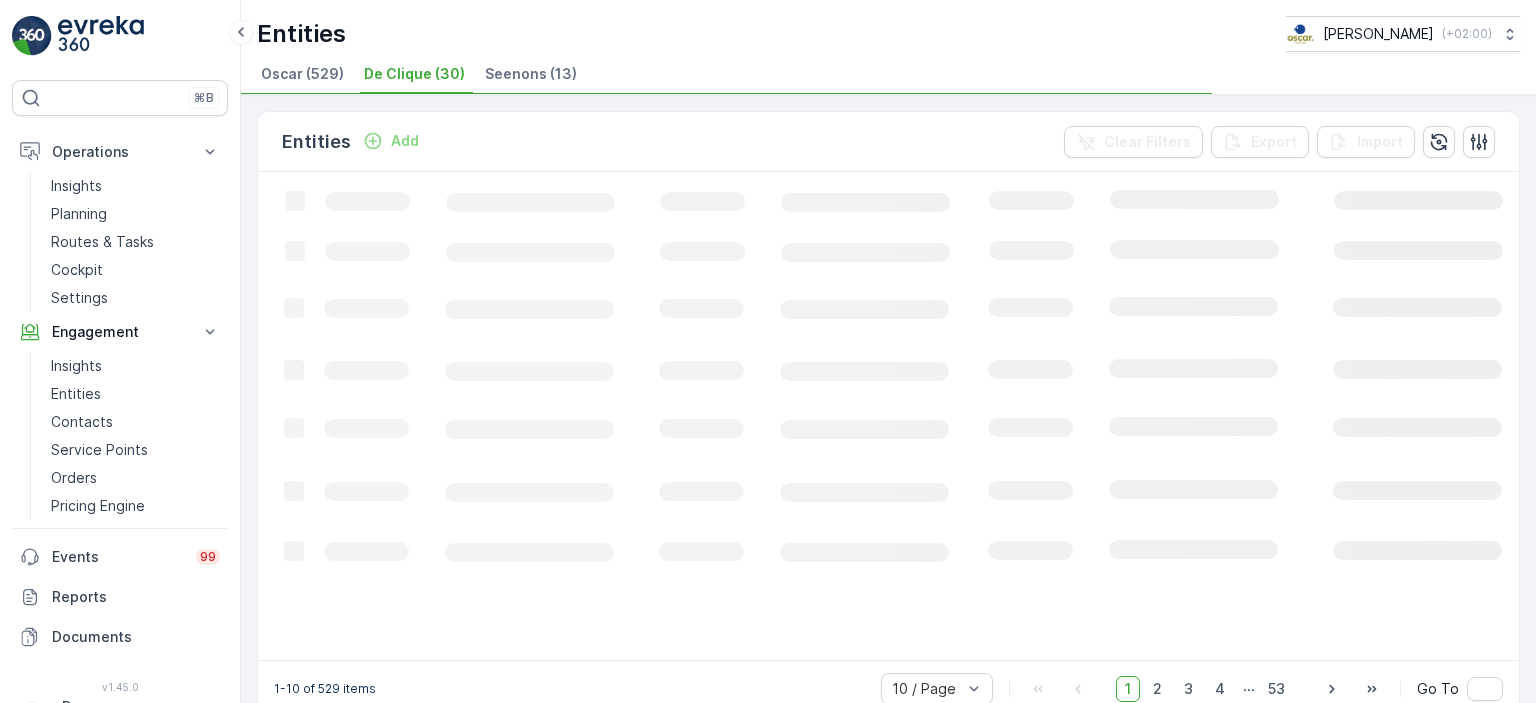 click on "Oscar (529)" at bounding box center [302, 74] 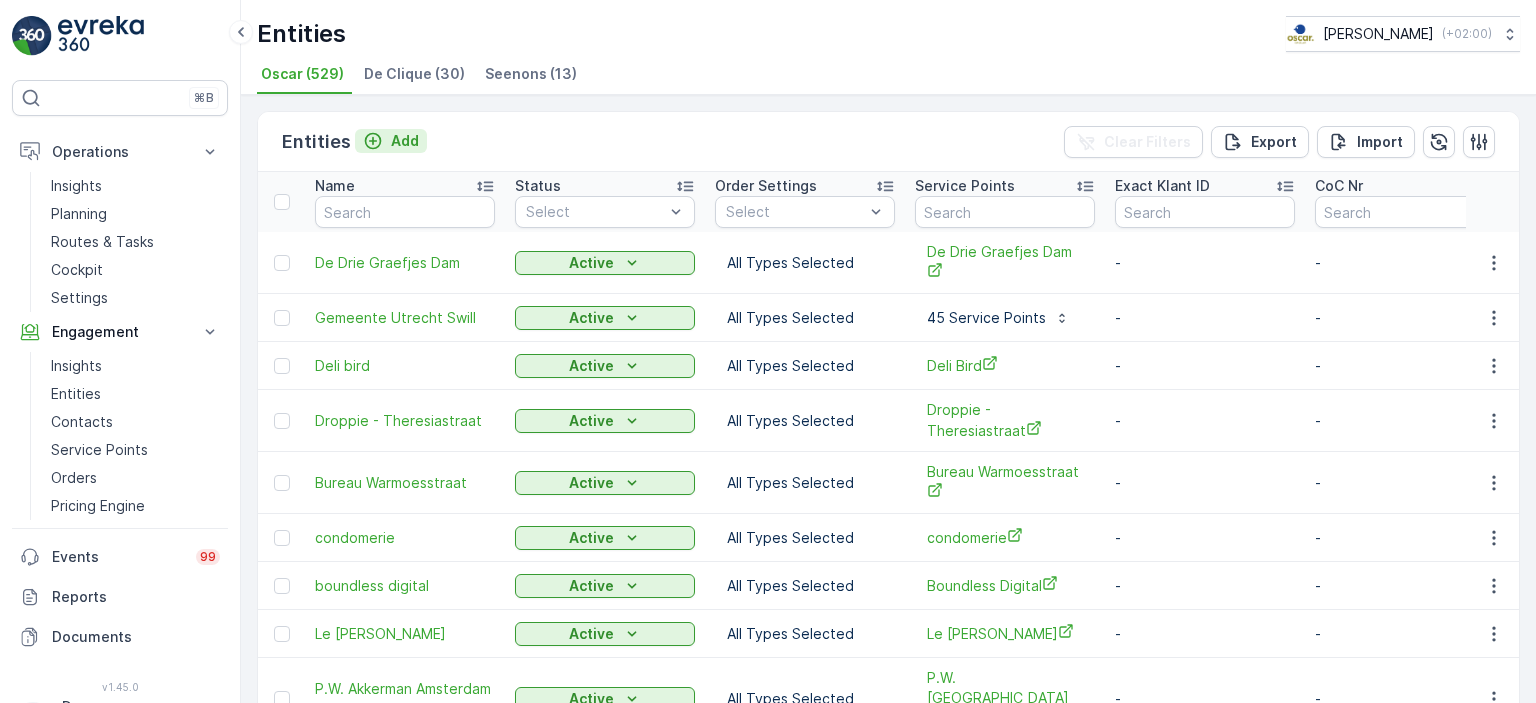 click on "Add" at bounding box center (405, 141) 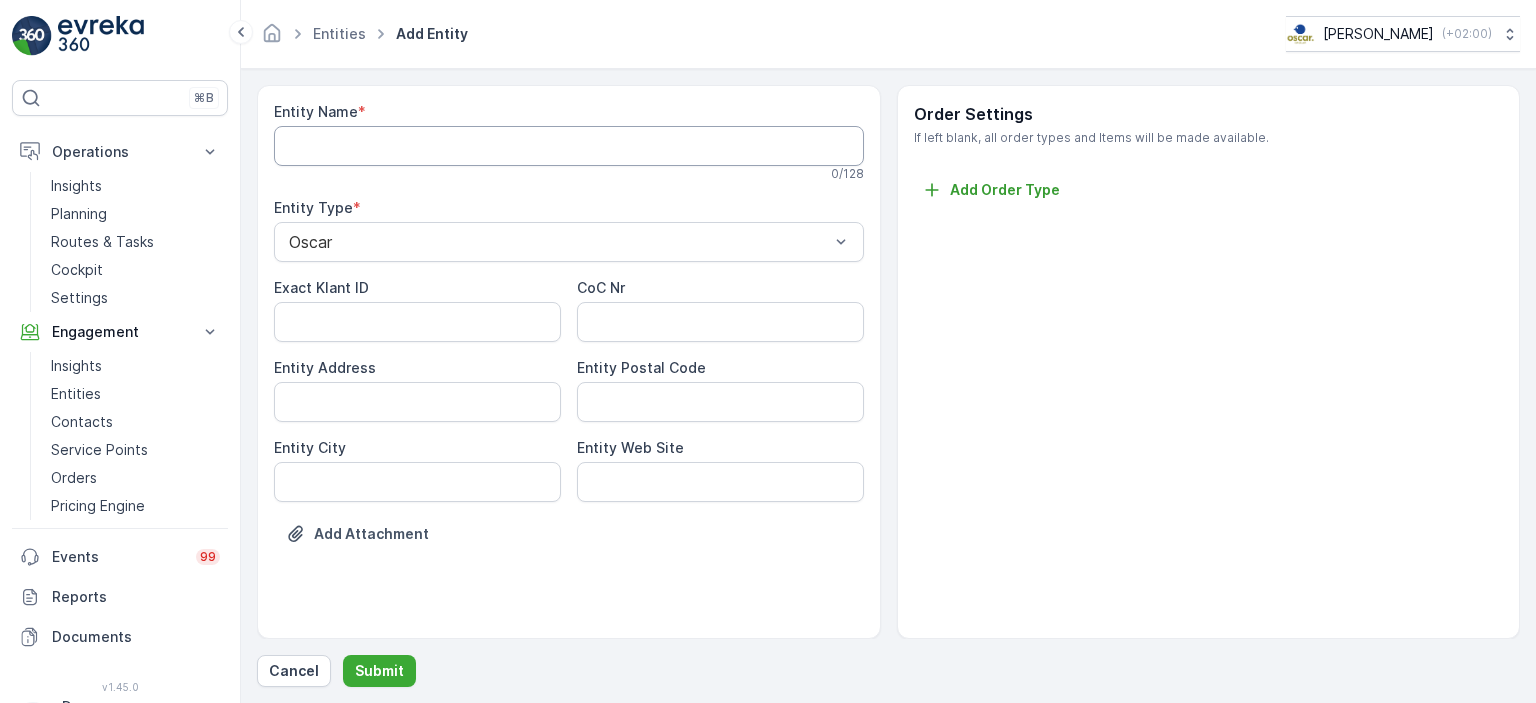 click on "Entity Name" at bounding box center (569, 146) 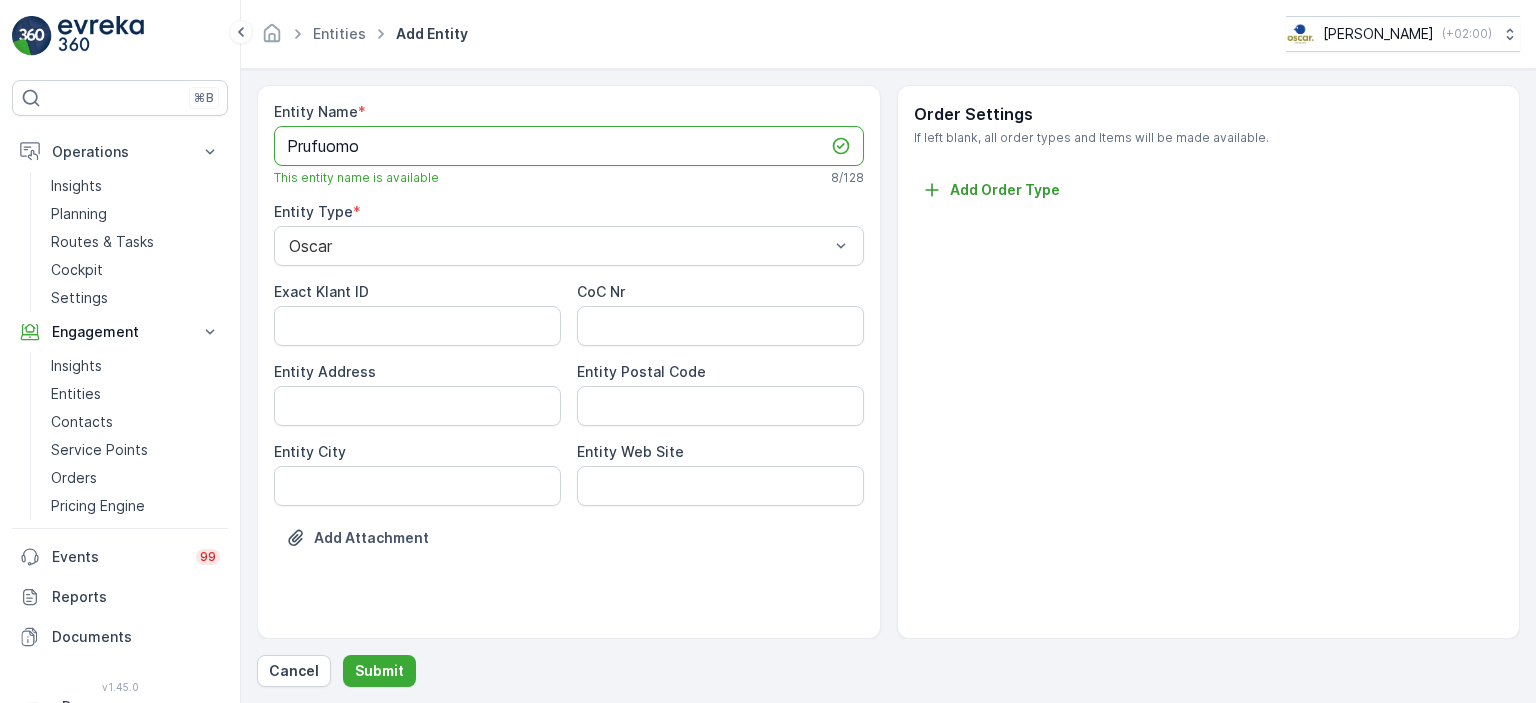 click on "Prufuomo" at bounding box center [569, 146] 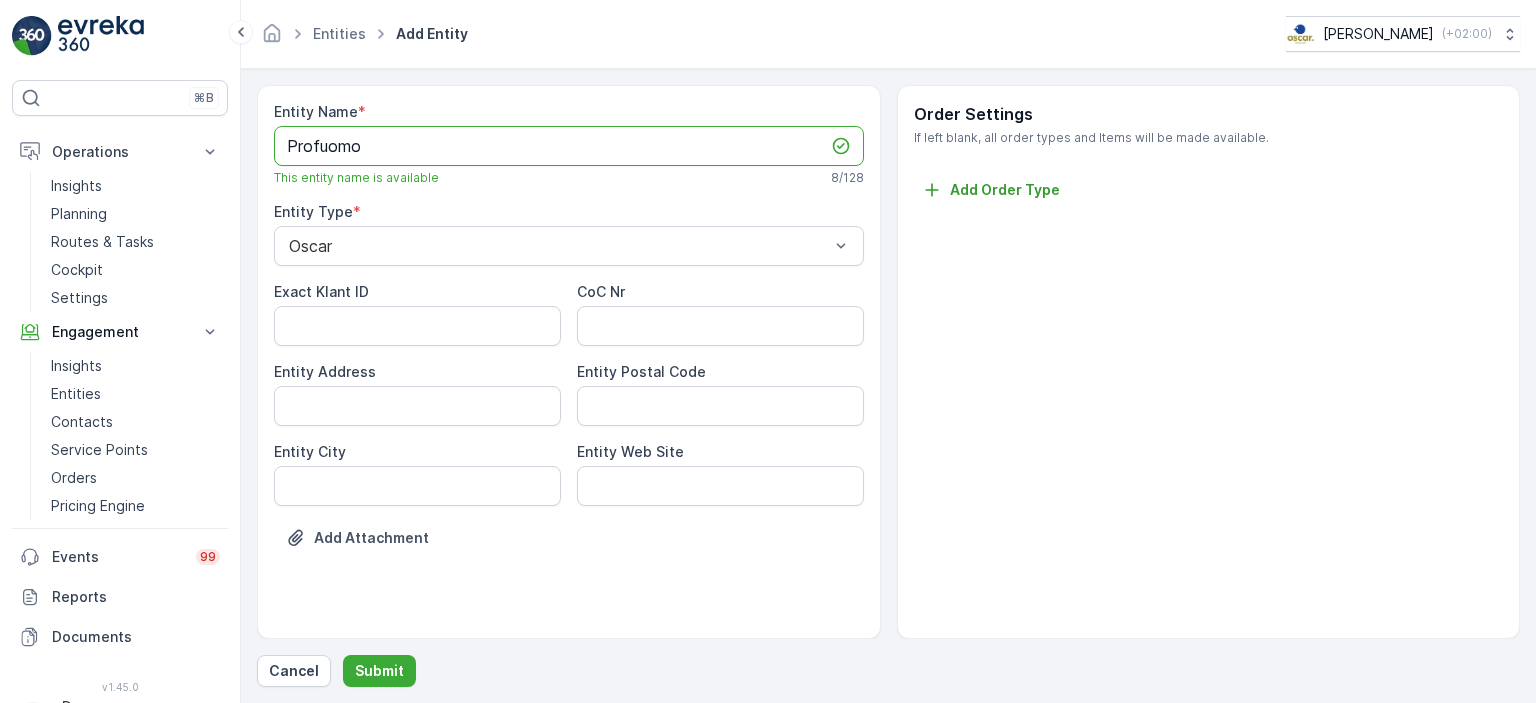 type on "Profuomo" 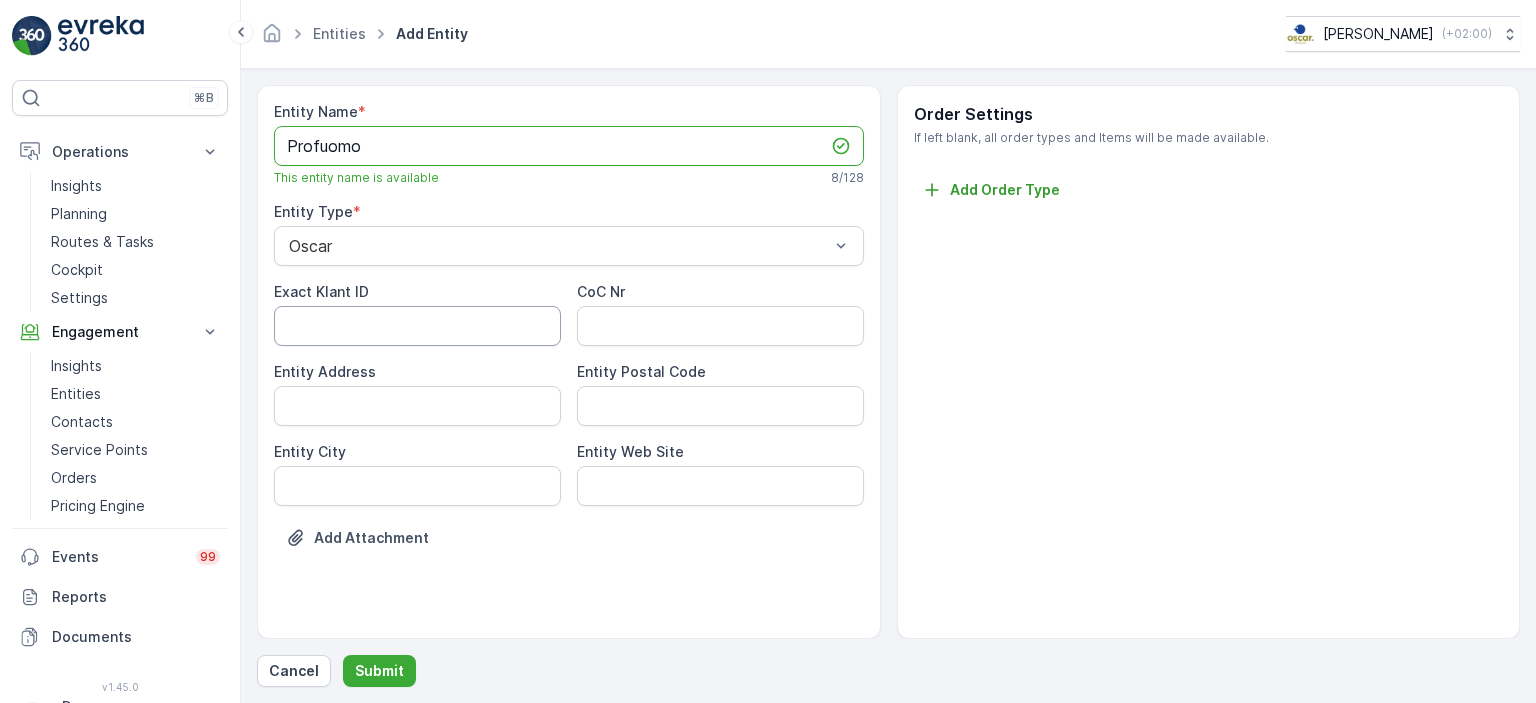 click on "Exact Klant ID" at bounding box center (417, 326) 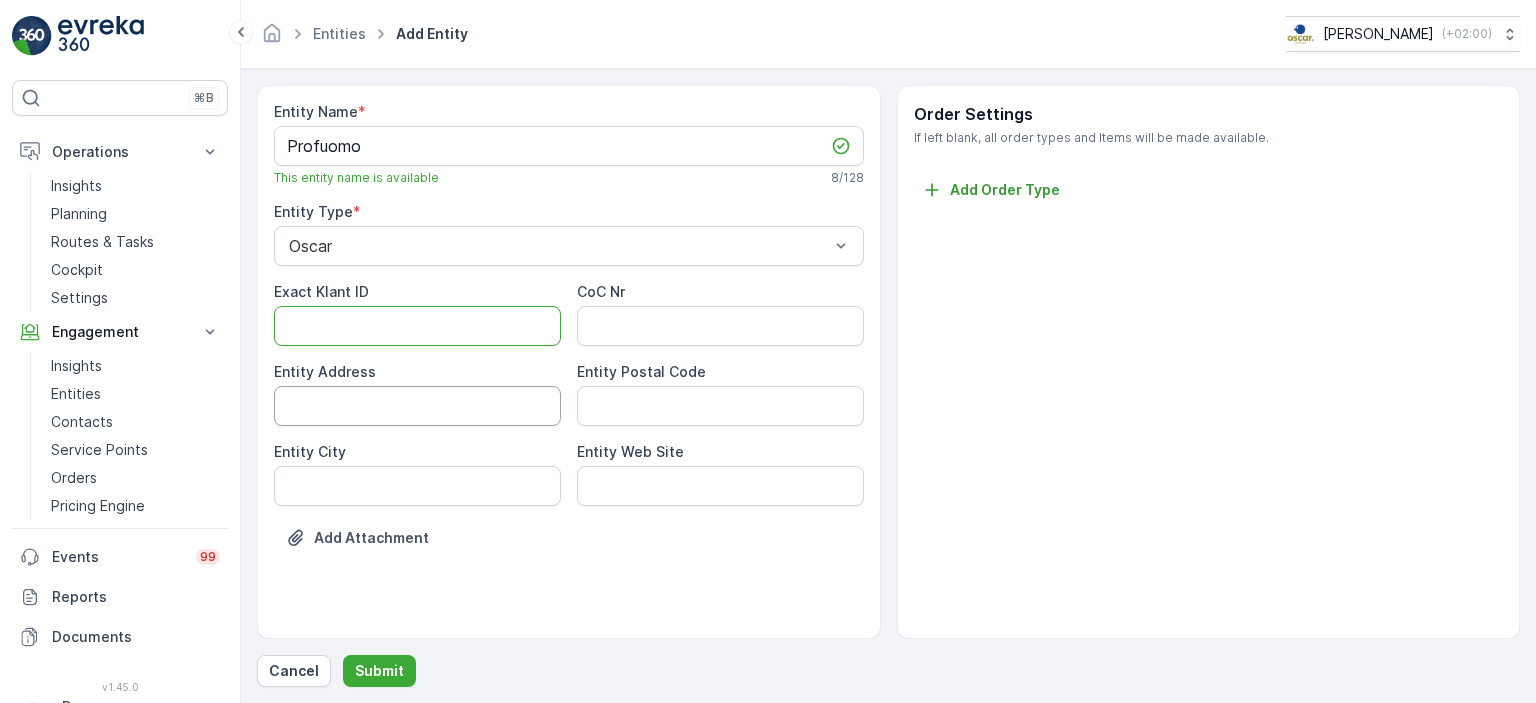 click on "Entity Address" at bounding box center [417, 406] 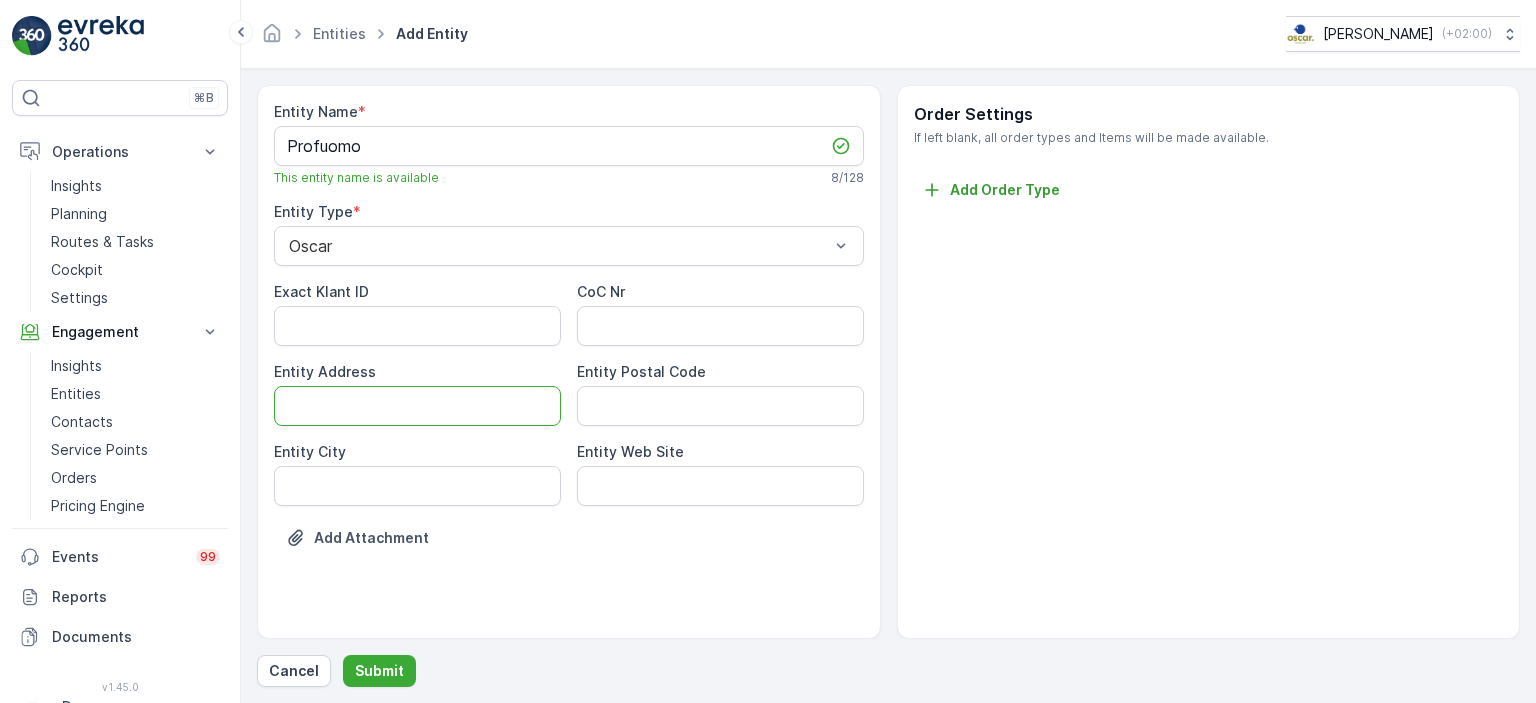 paste on "Pieter Cornelisz Hooftstraat 30, 1071 BZ Amsterdam" 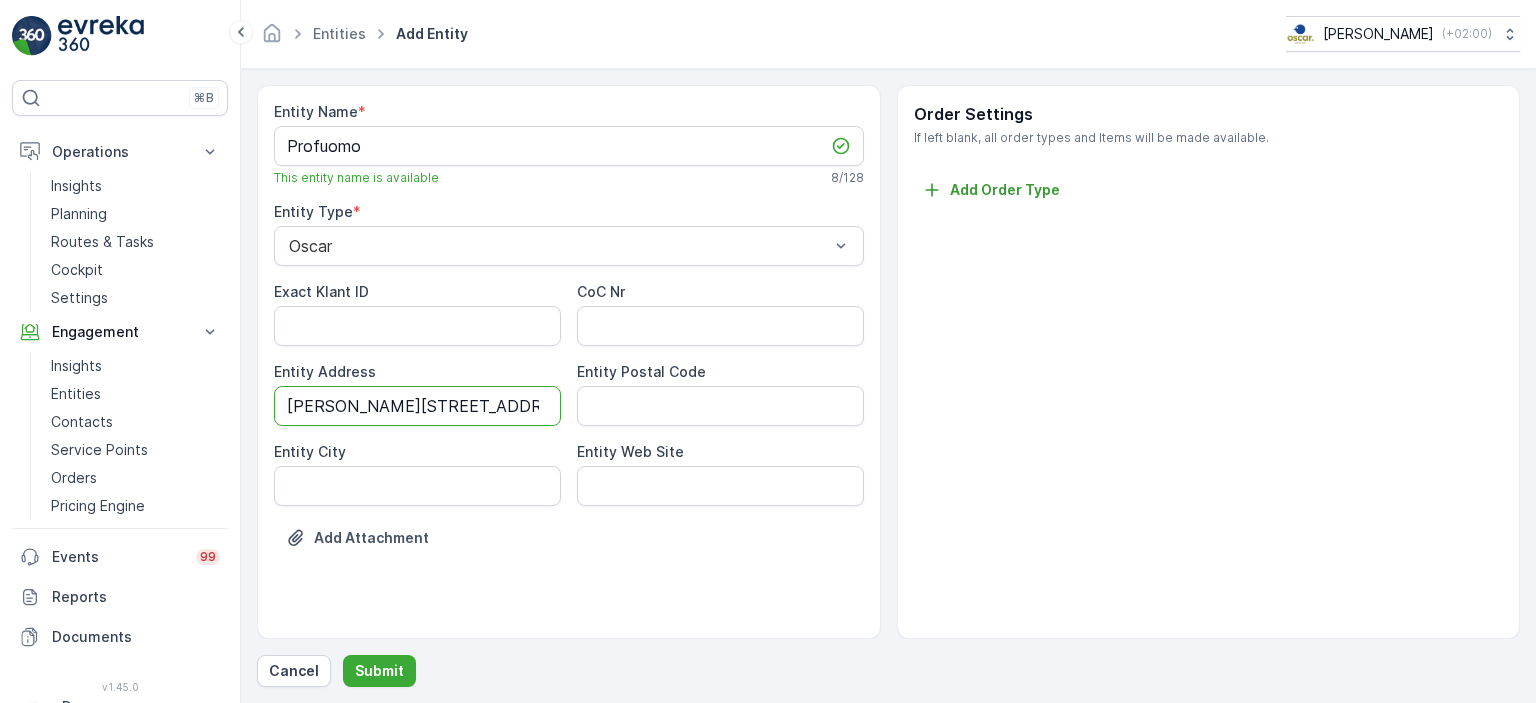 scroll, scrollTop: 0, scrollLeft: 140, axis: horizontal 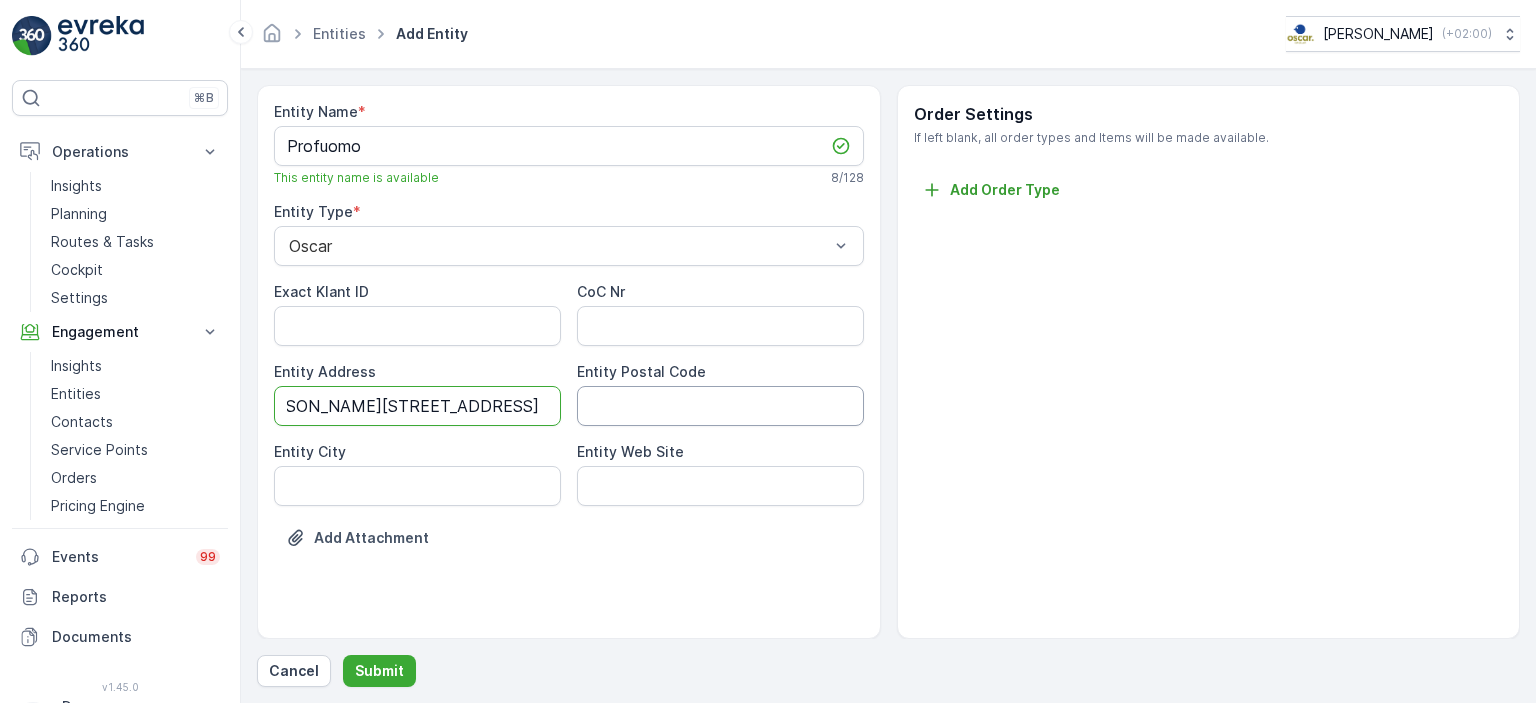 drag, startPoint x: 376, startPoint y: 405, endPoint x: 623, endPoint y: 415, distance: 247.20235 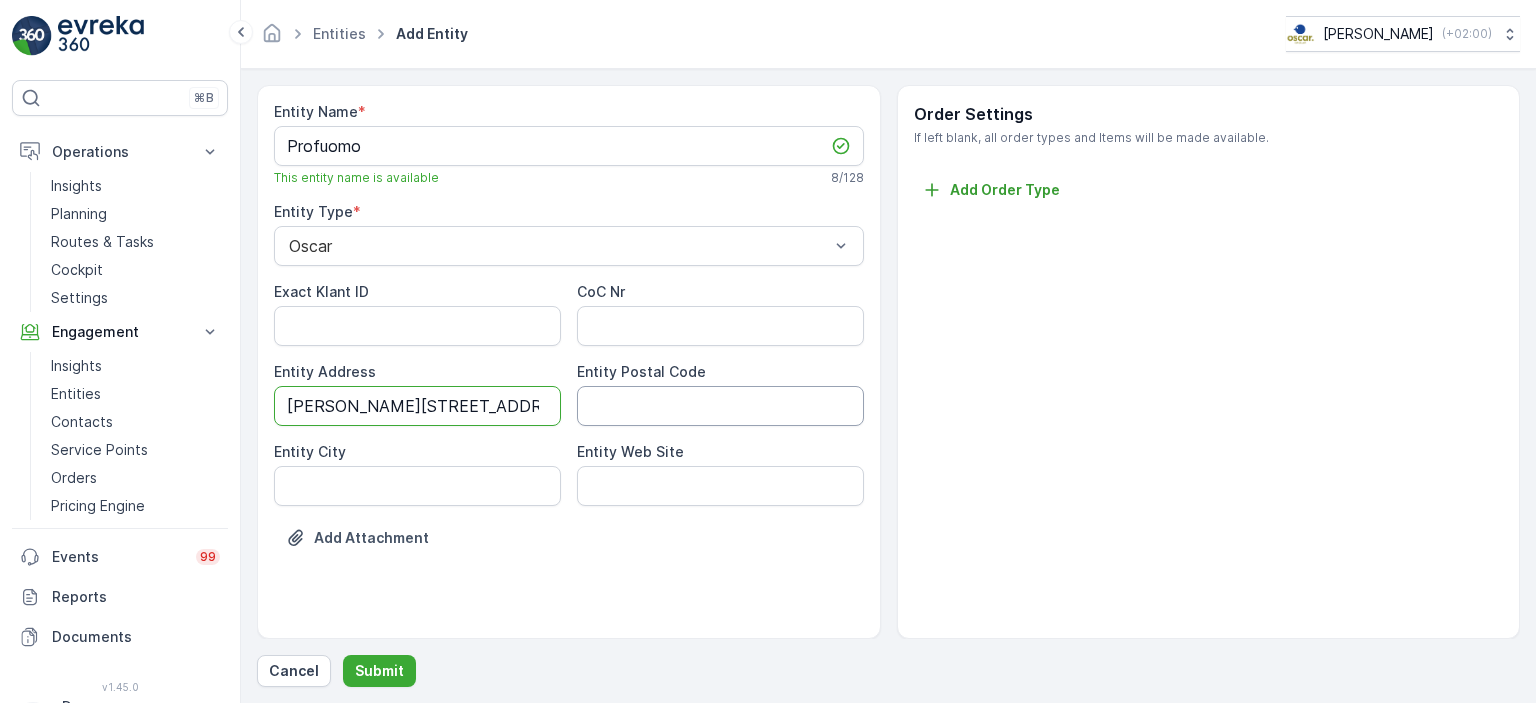 type on "Pieter Cornelisz Hooftstraat 30" 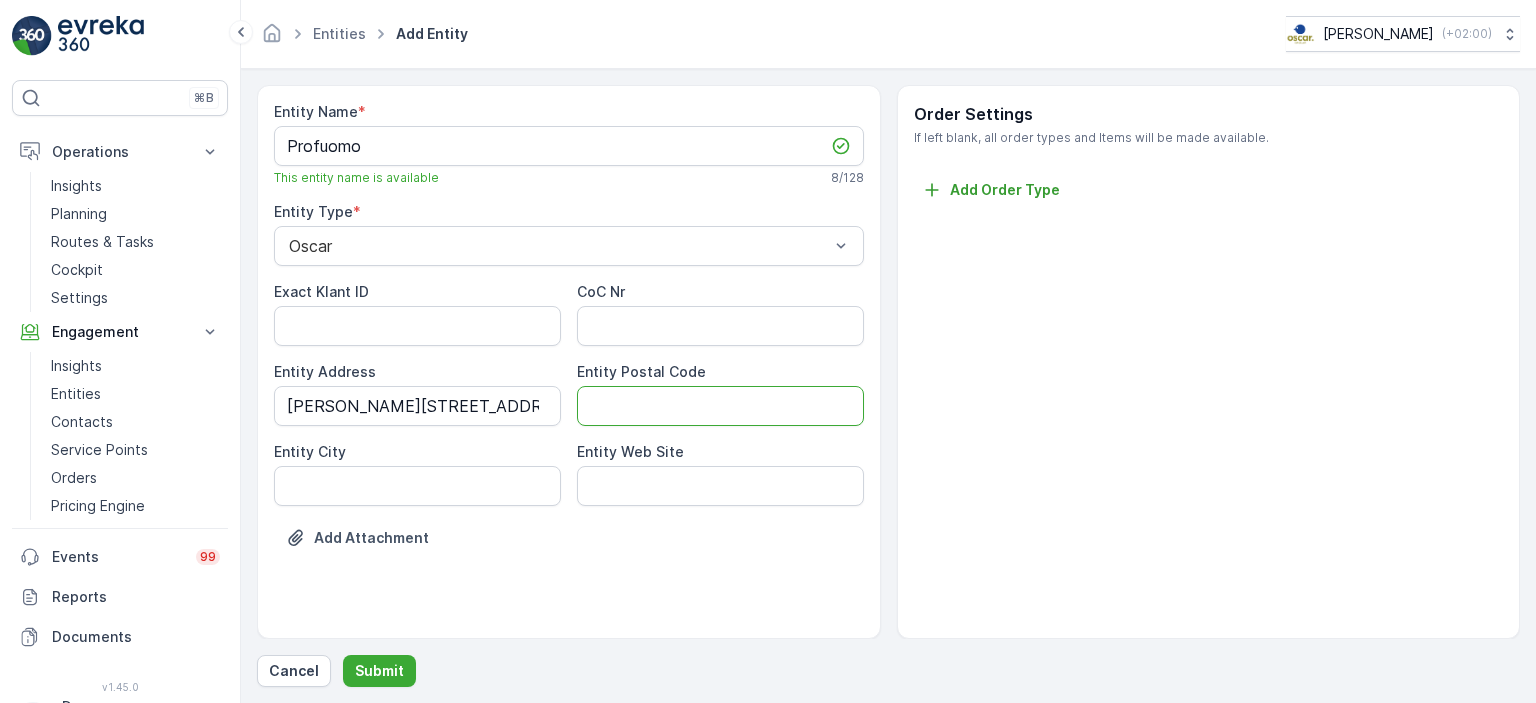 click on "Entity Postal Code" at bounding box center [720, 406] 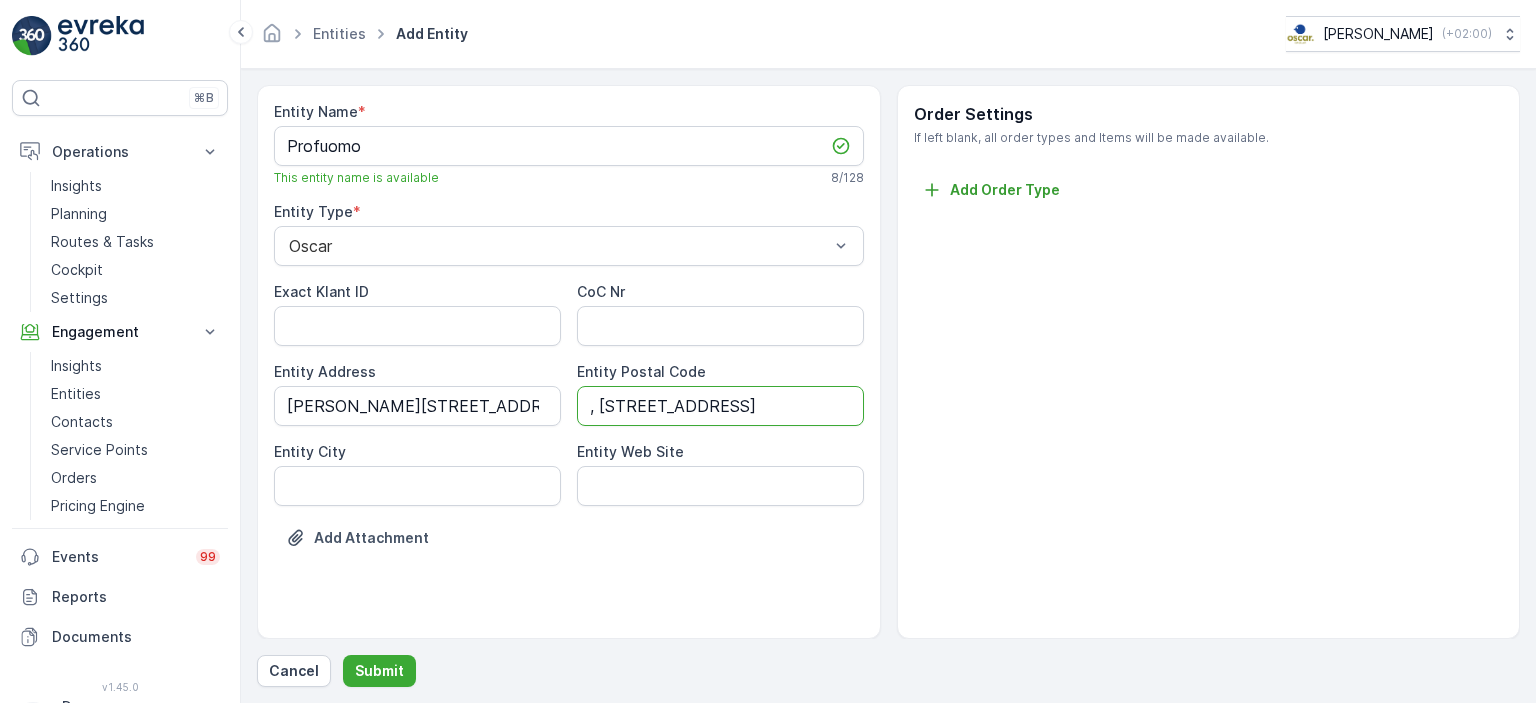 click on ", 1071 BZ Amsterdam" at bounding box center (720, 406) 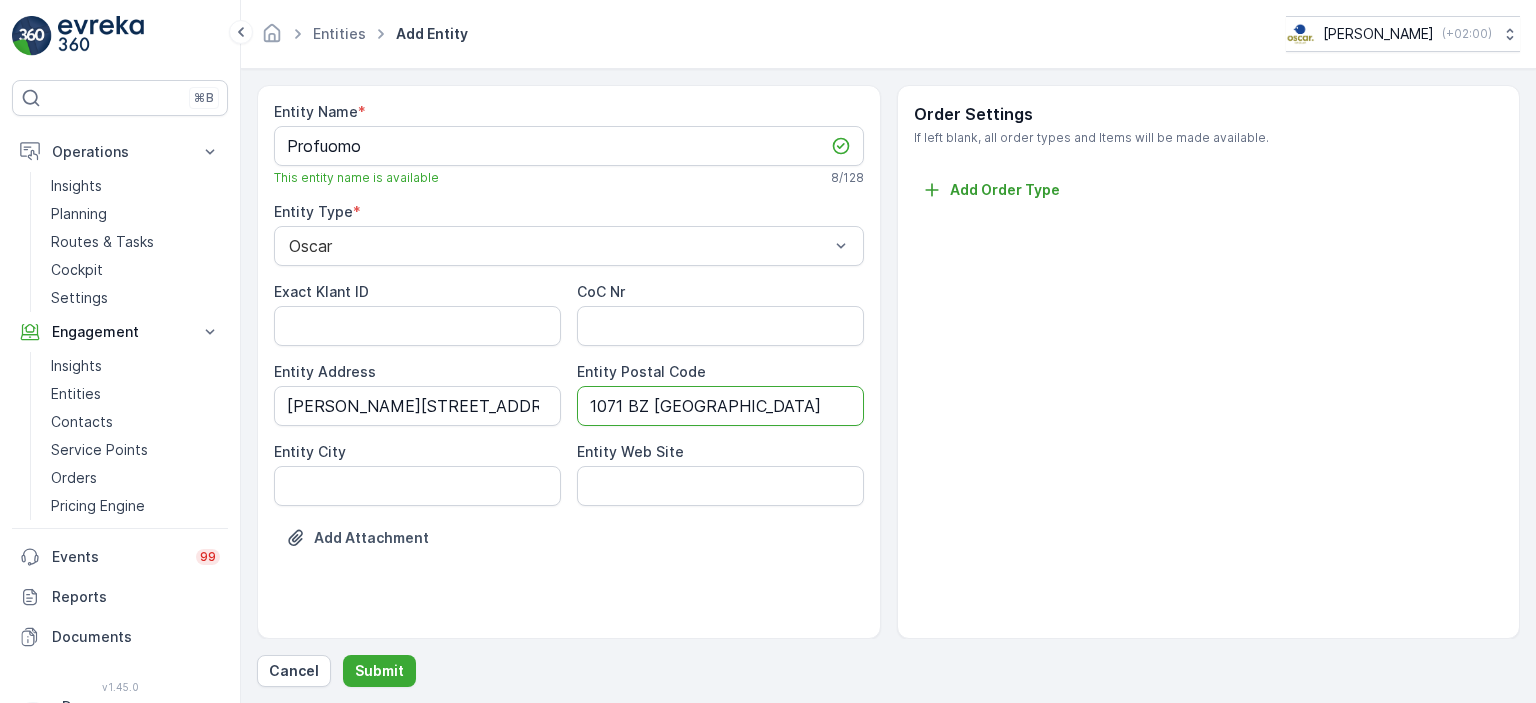 drag, startPoint x: 648, startPoint y: 398, endPoint x: 938, endPoint y: 399, distance: 290.0017 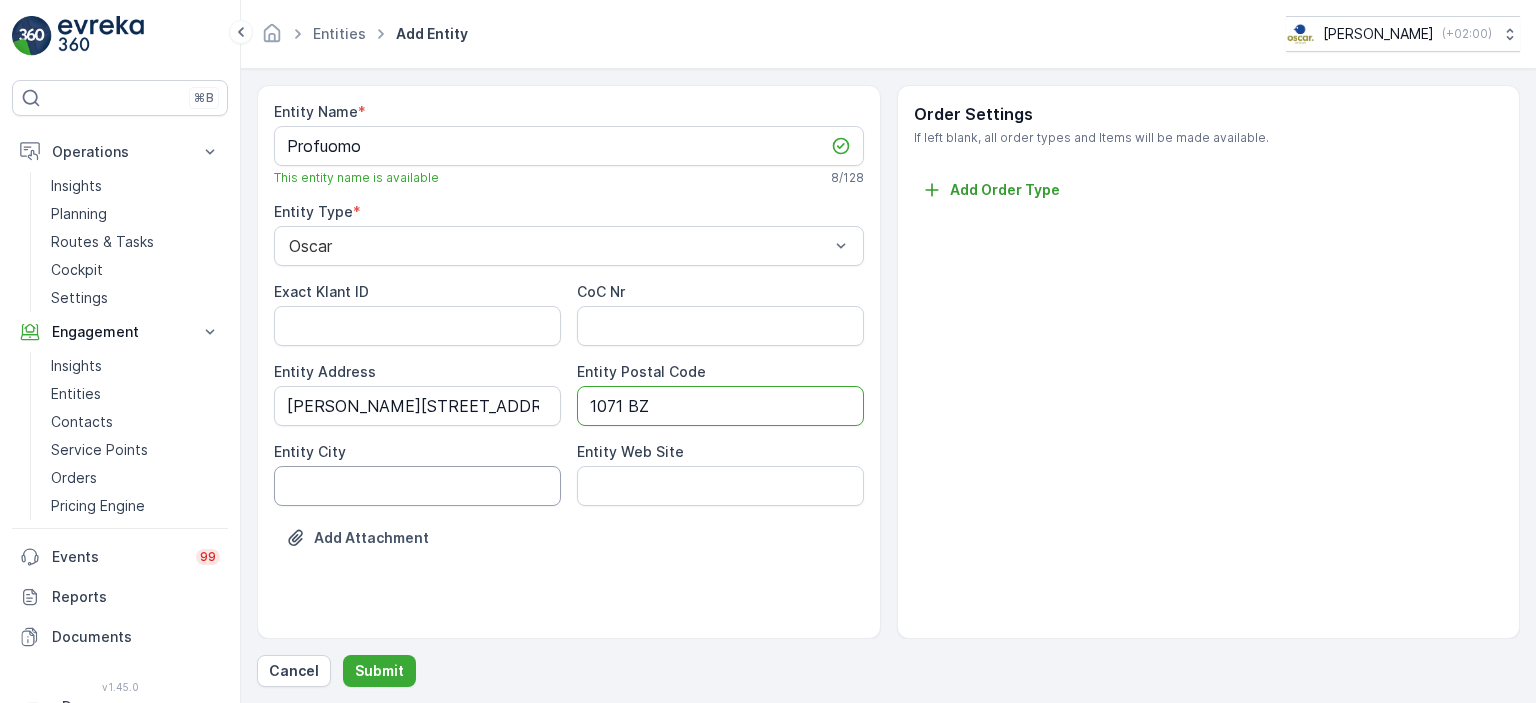 type on "1071 BZ" 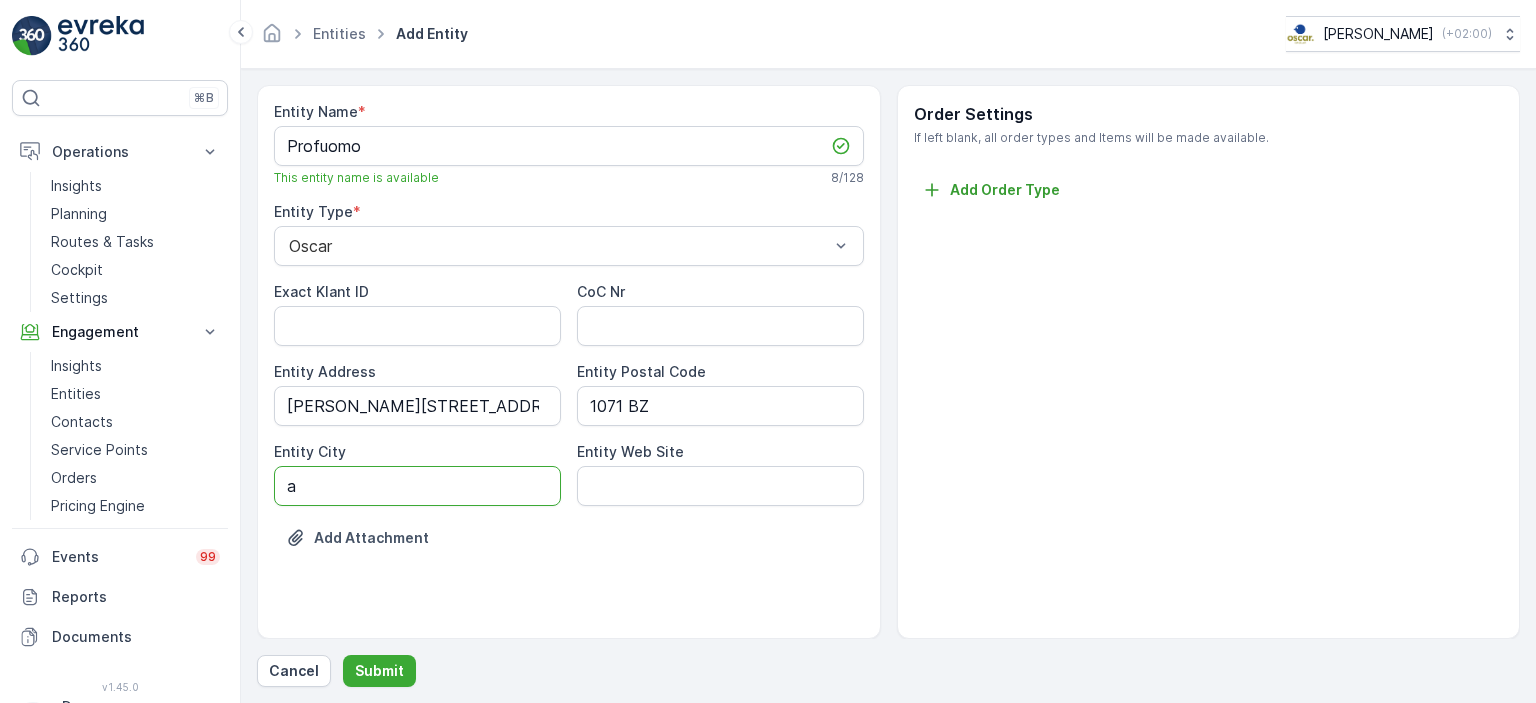 type on "Amsterdam" 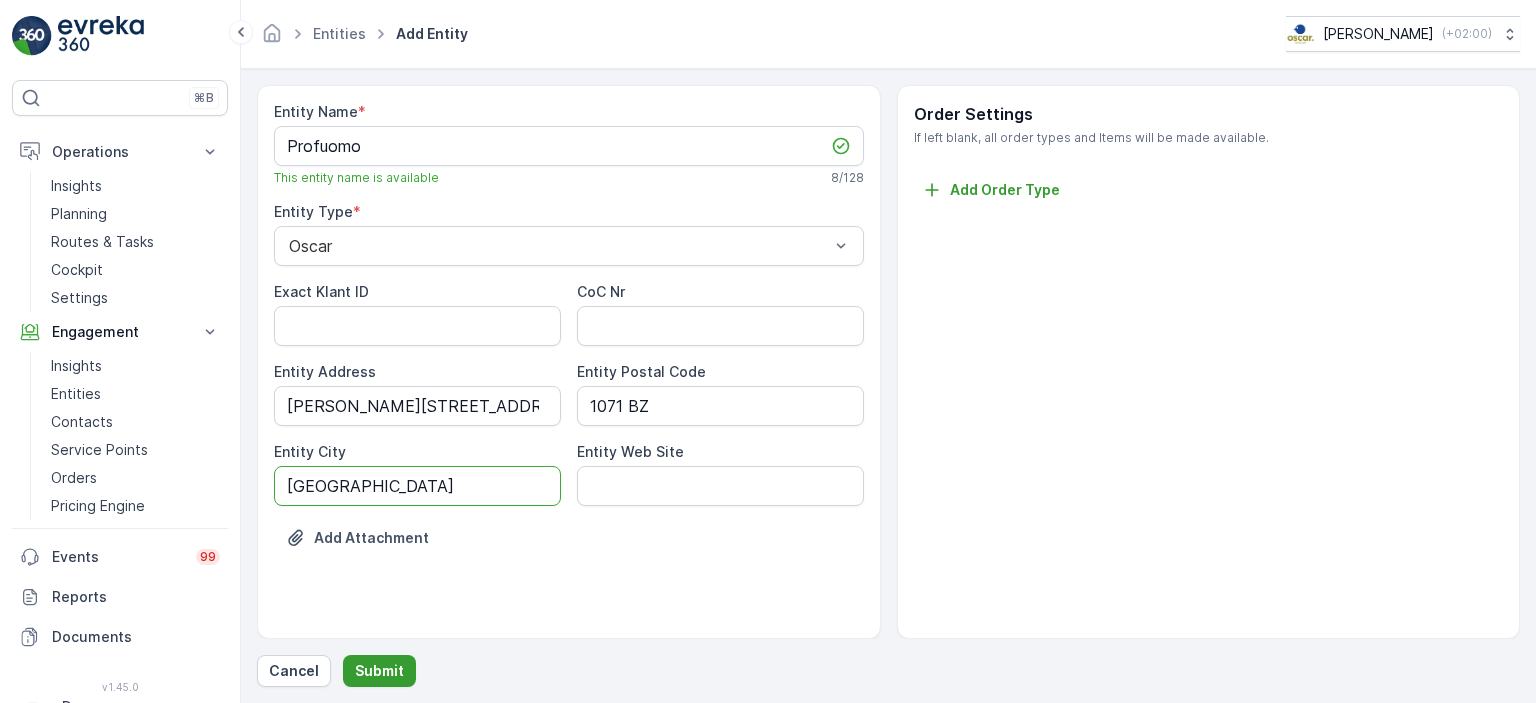 click on "Submit" at bounding box center (379, 671) 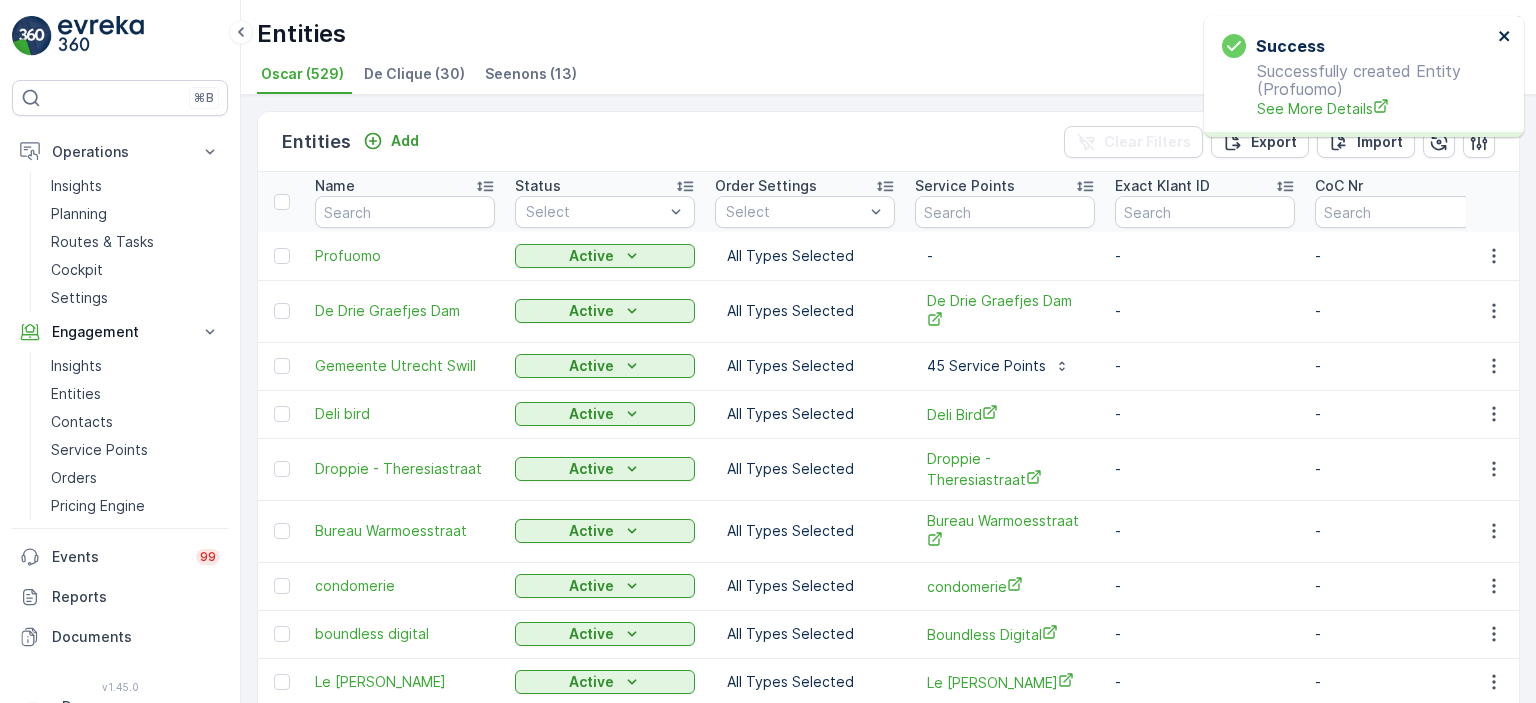 click 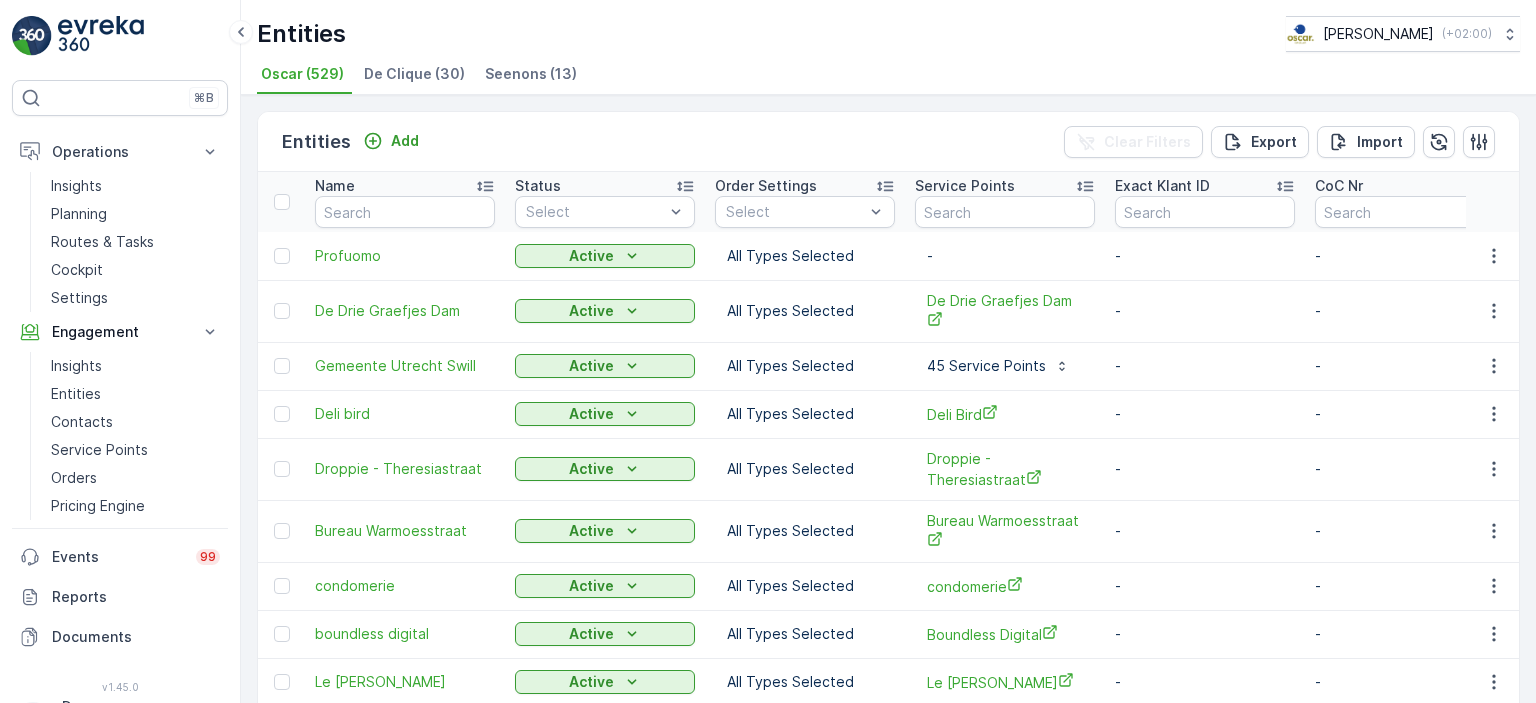 click on "Entities Add Clear Filters Export Import" at bounding box center (888, 142) 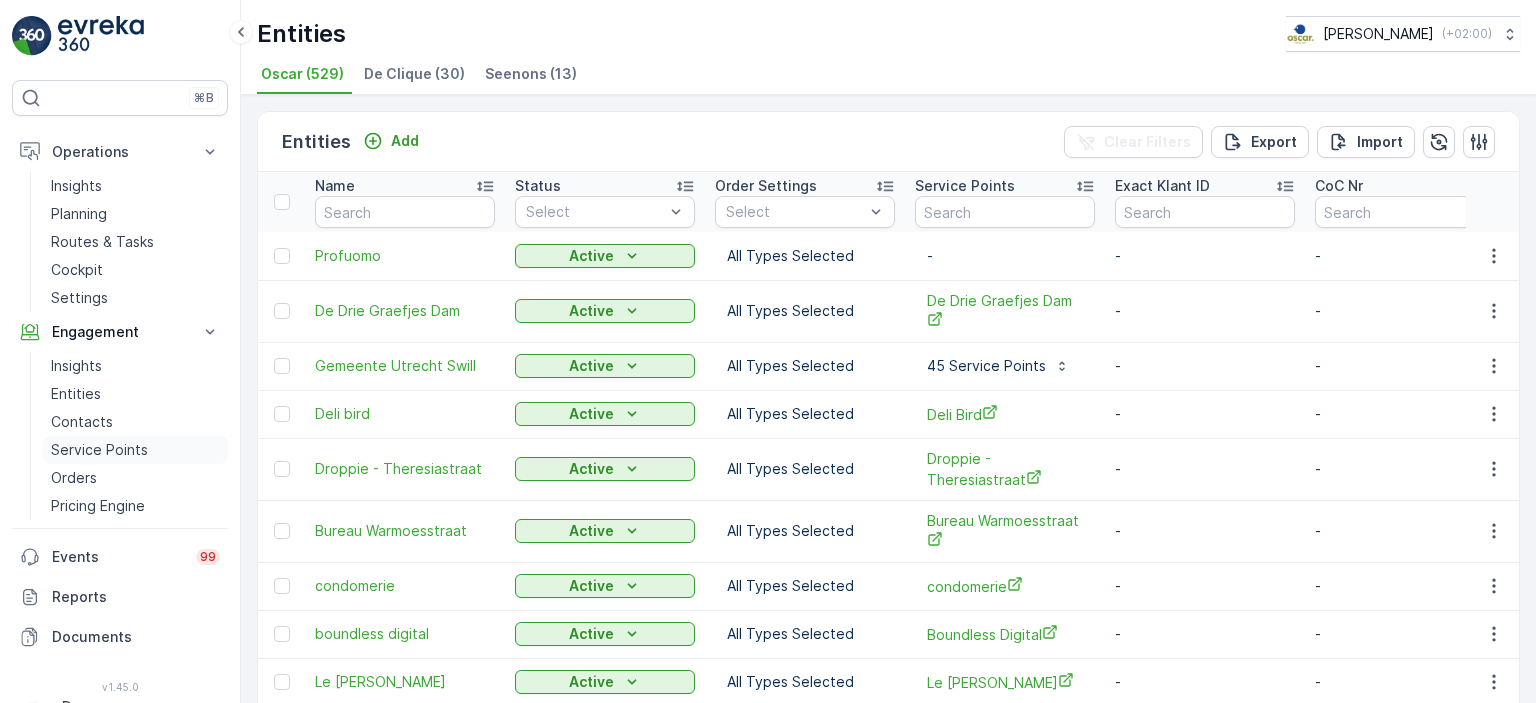 click on "Service Points" at bounding box center [99, 450] 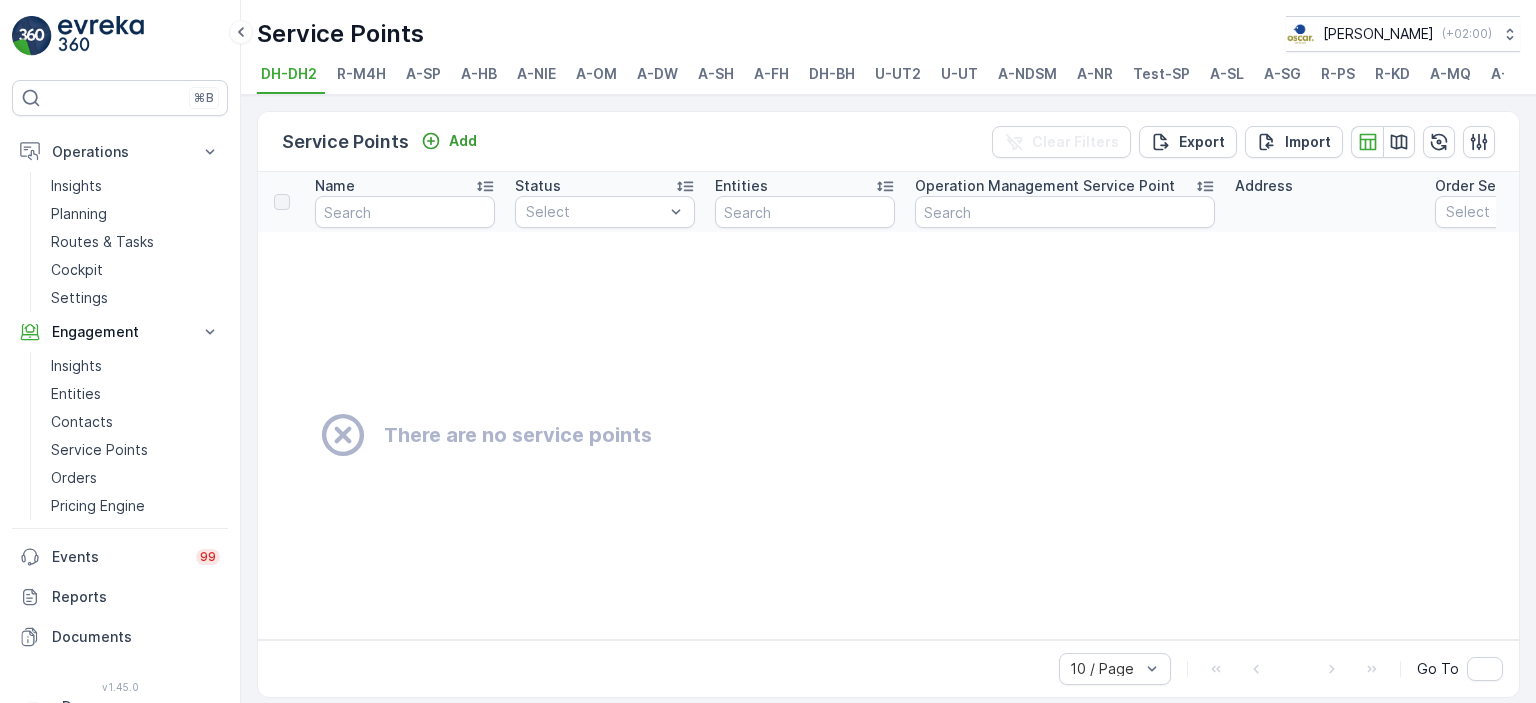 scroll, scrollTop: 0, scrollLeft: 84, axis: horizontal 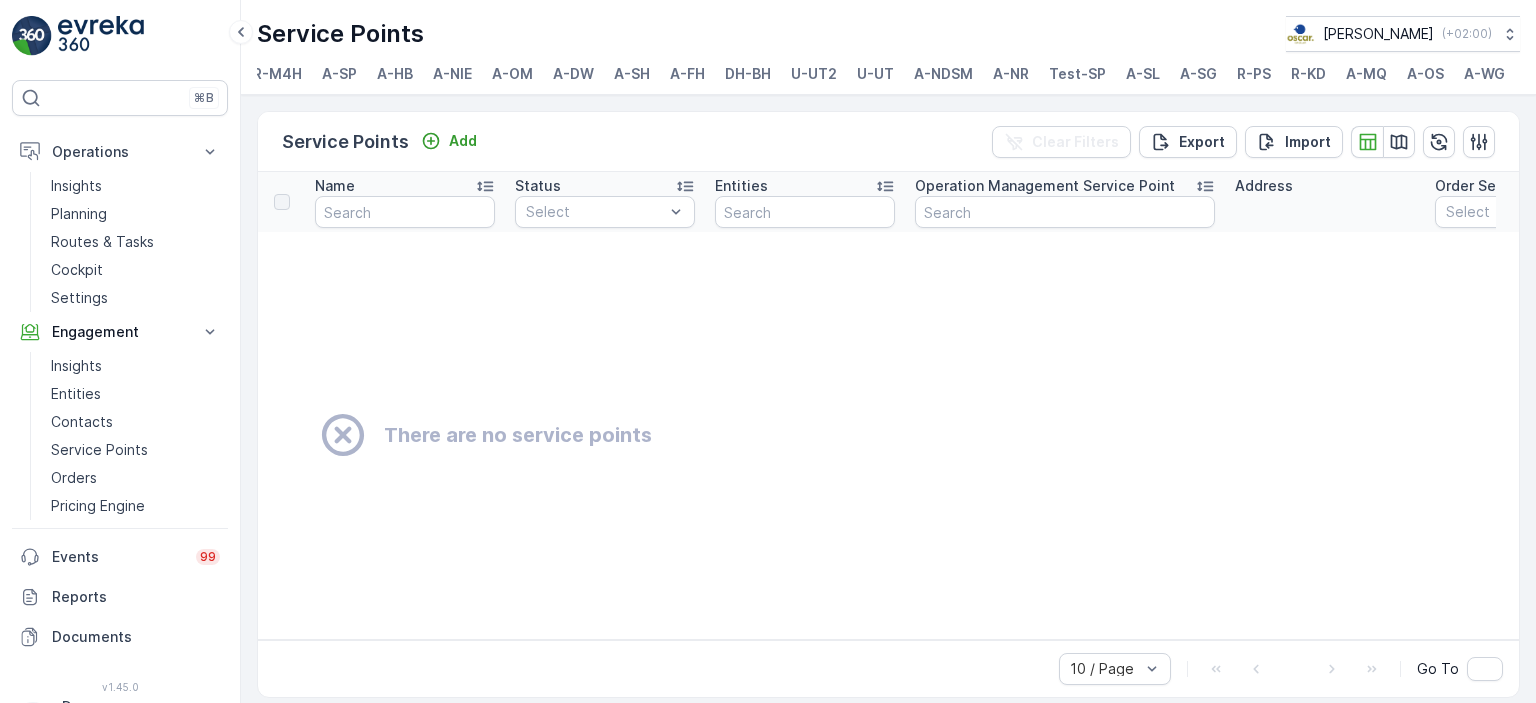 click on "A-MQ" at bounding box center [1366, 74] 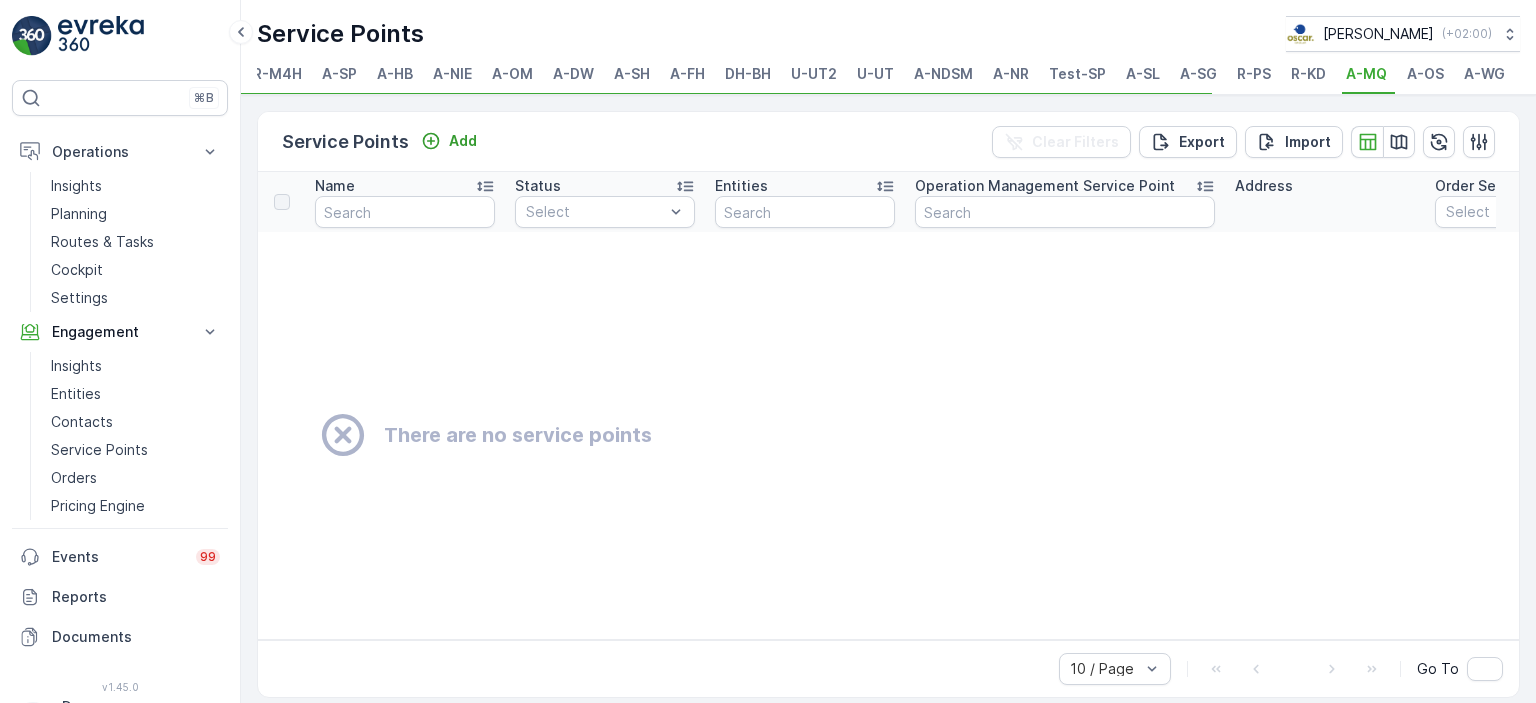 scroll, scrollTop: 0, scrollLeft: 0, axis: both 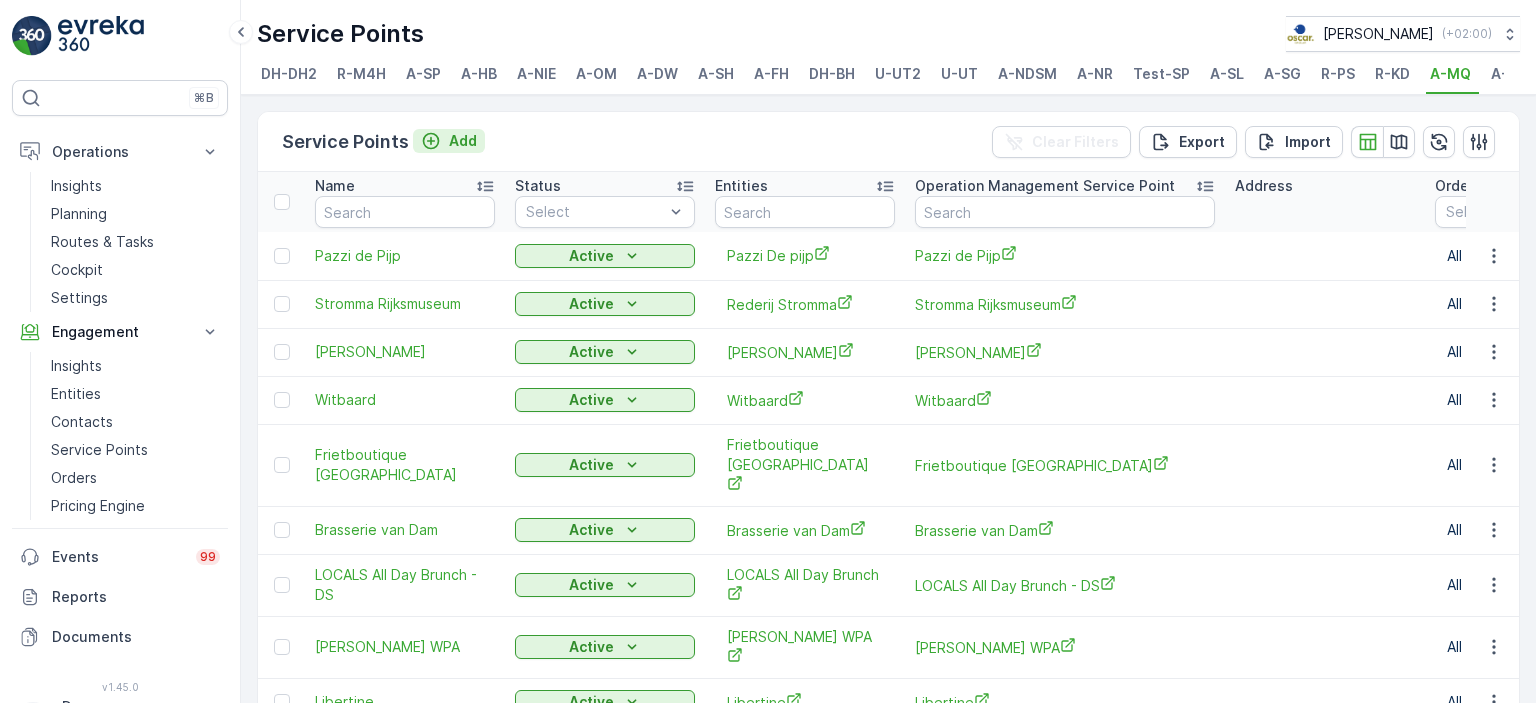click on "Add" at bounding box center (449, 141) 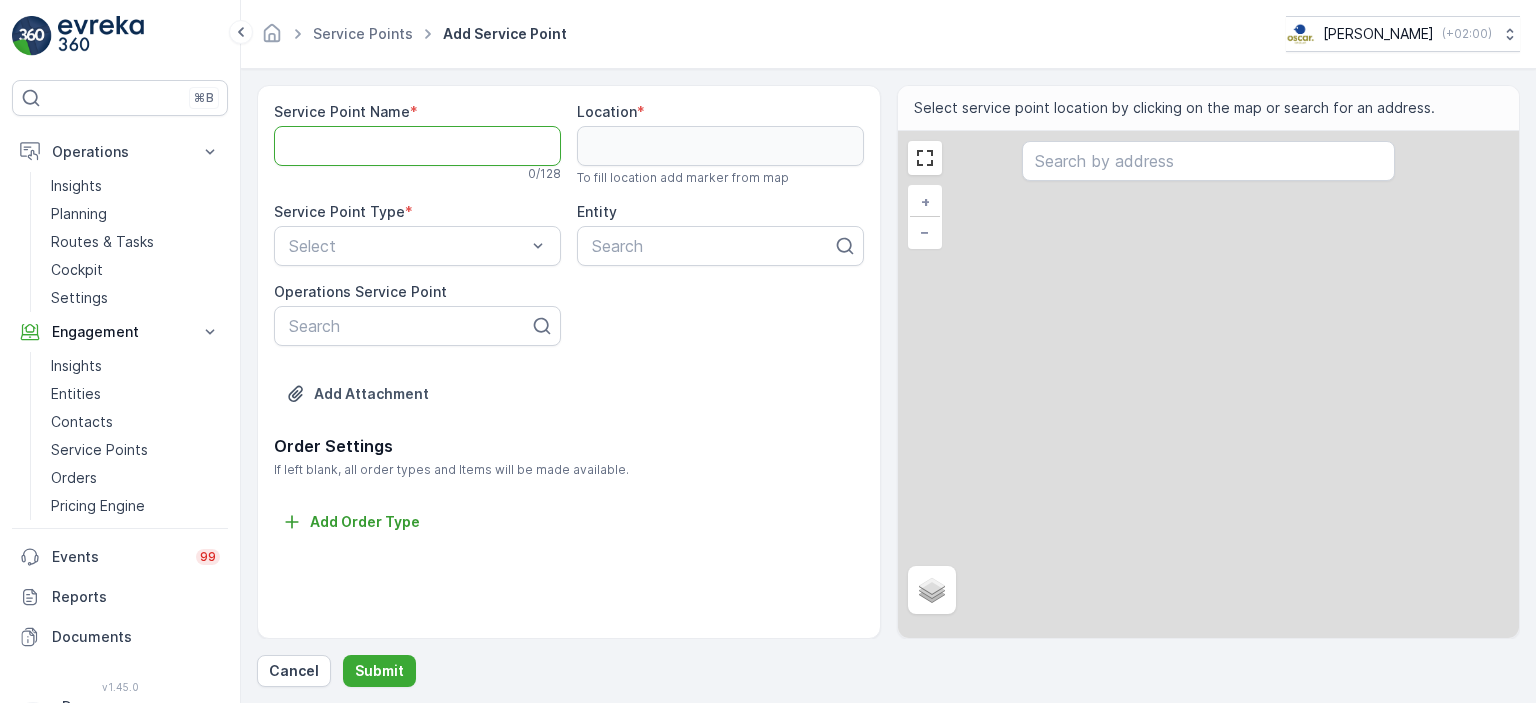 click on "Service Point Name" at bounding box center (417, 146) 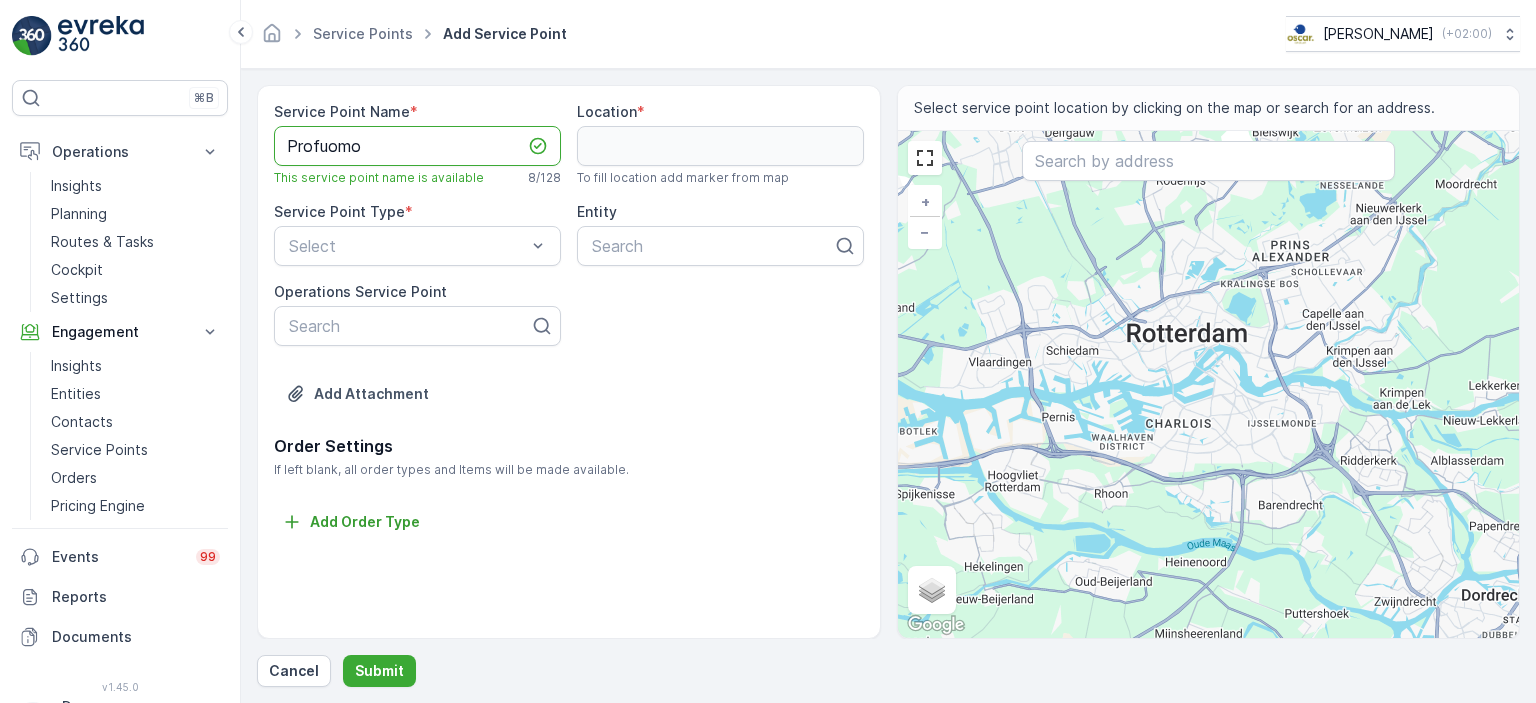 type on "Profuomo" 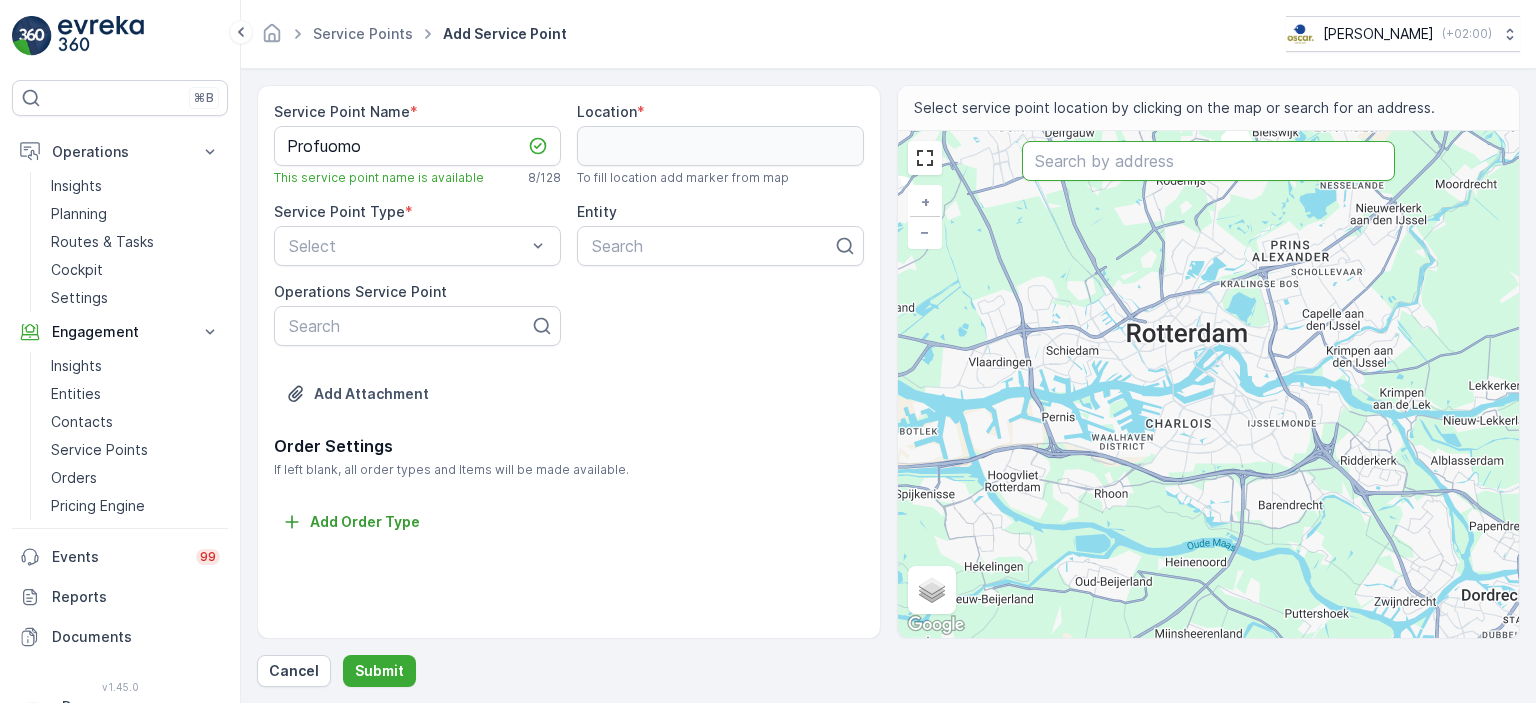 click at bounding box center [1208, 161] 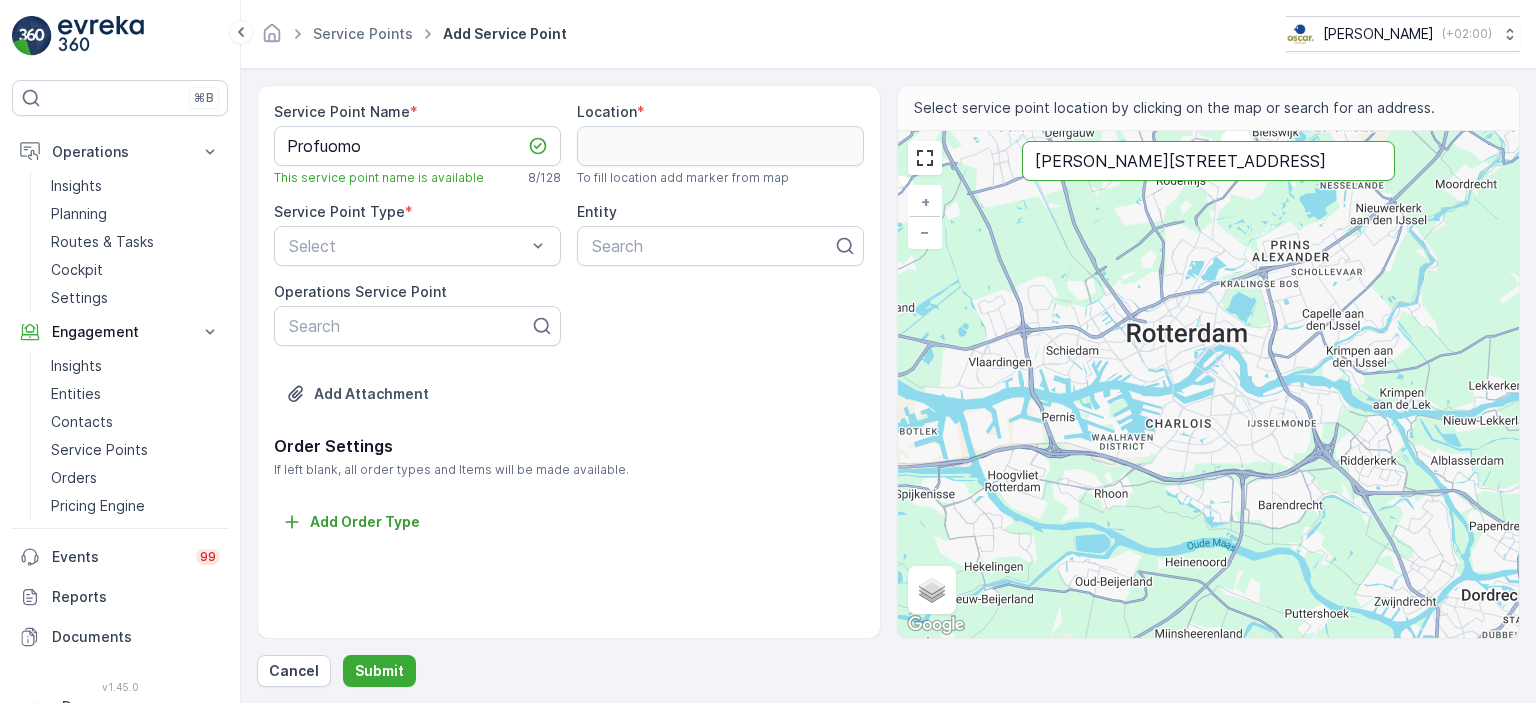 scroll, scrollTop: 0, scrollLeft: 54, axis: horizontal 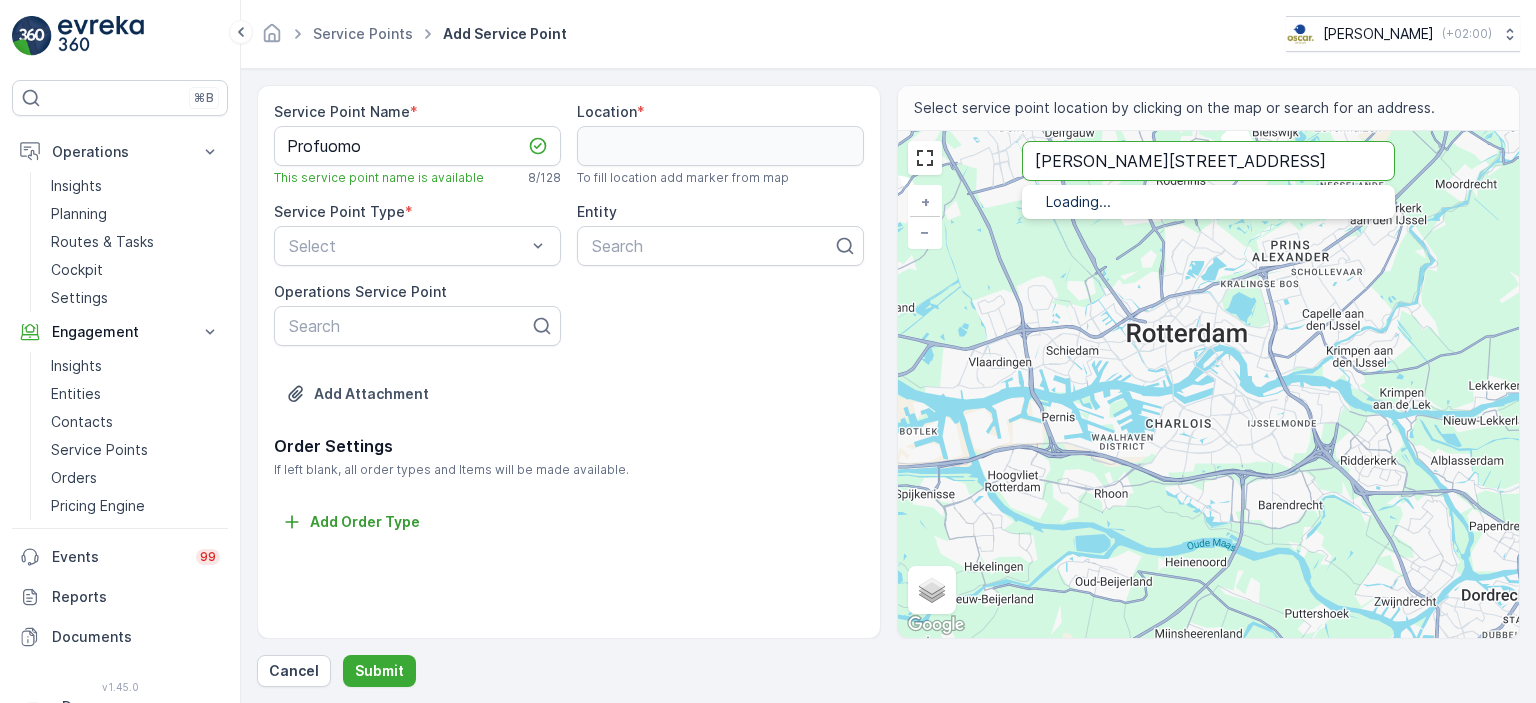 type on "Pieter Cornelisz Hooftstraat 30, 1071 BZ Amsterdam" 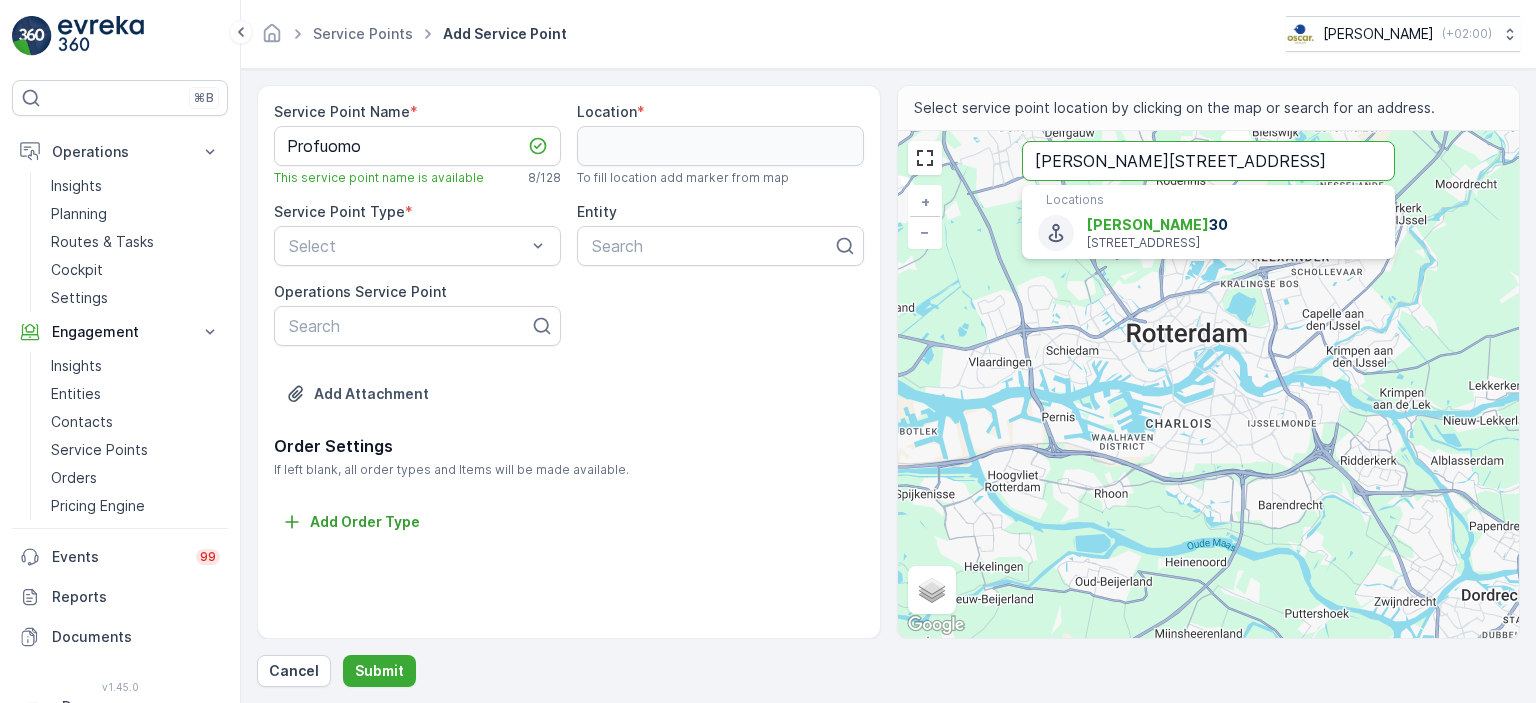 scroll, scrollTop: 0, scrollLeft: 54, axis: horizontal 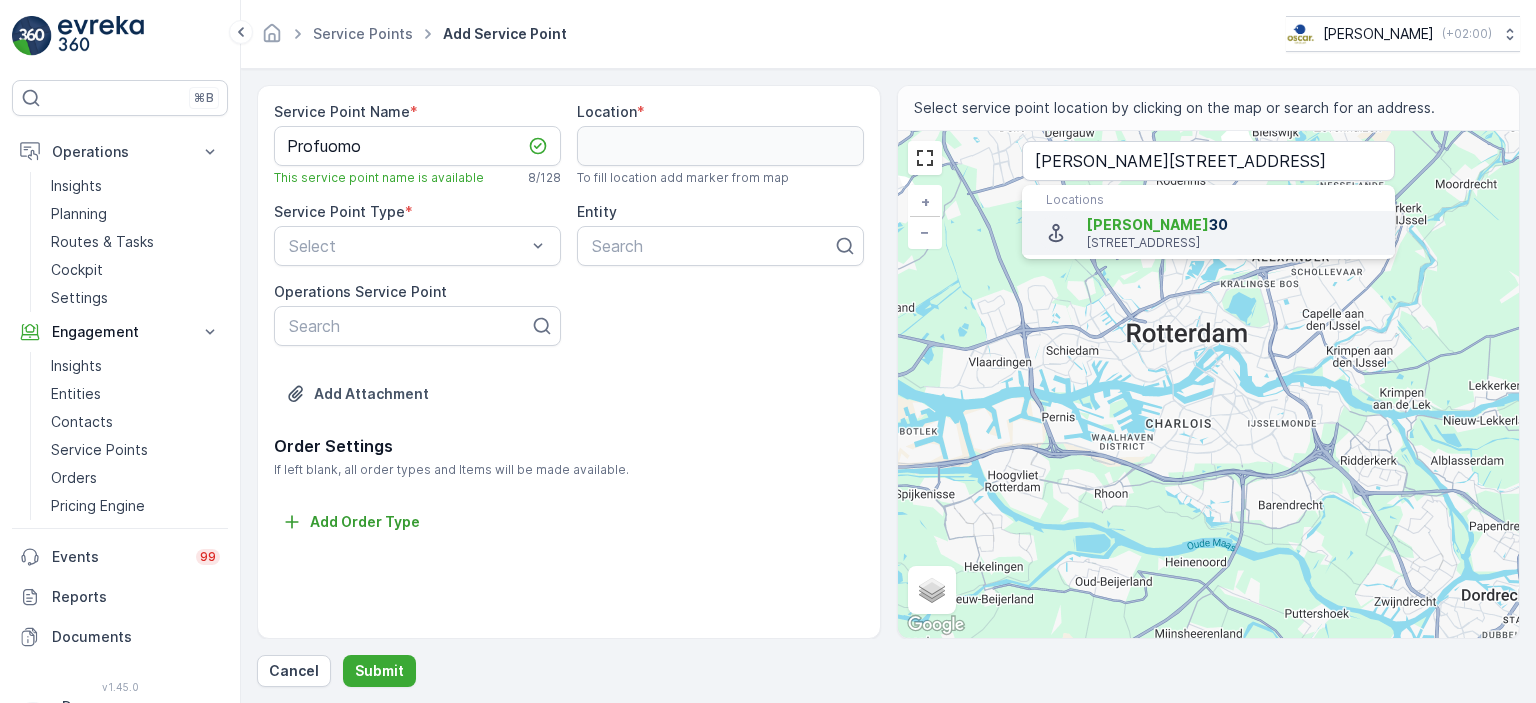 click on "Pieter Cornelisz Hooftstraat" at bounding box center [1148, 224] 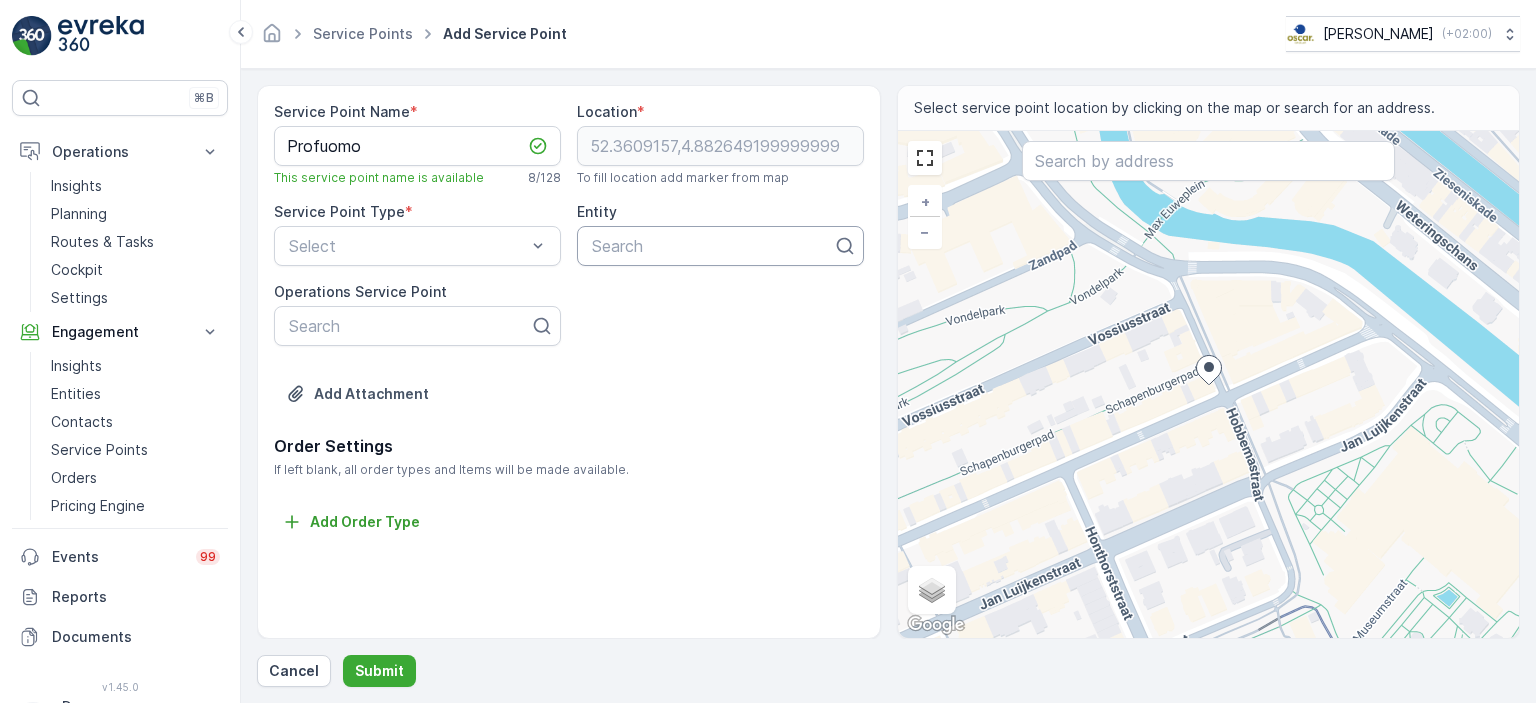 click at bounding box center (712, 246) 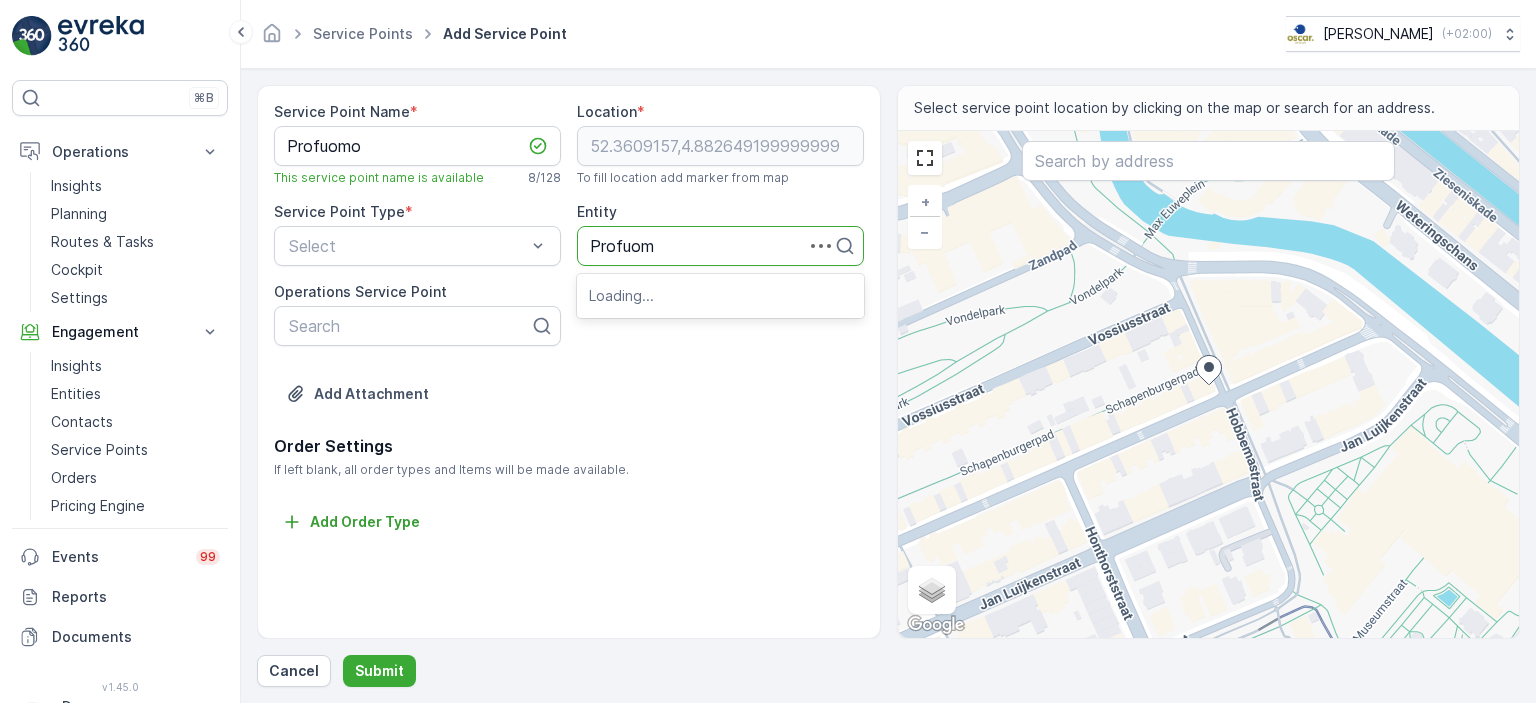 type on "Profuomo" 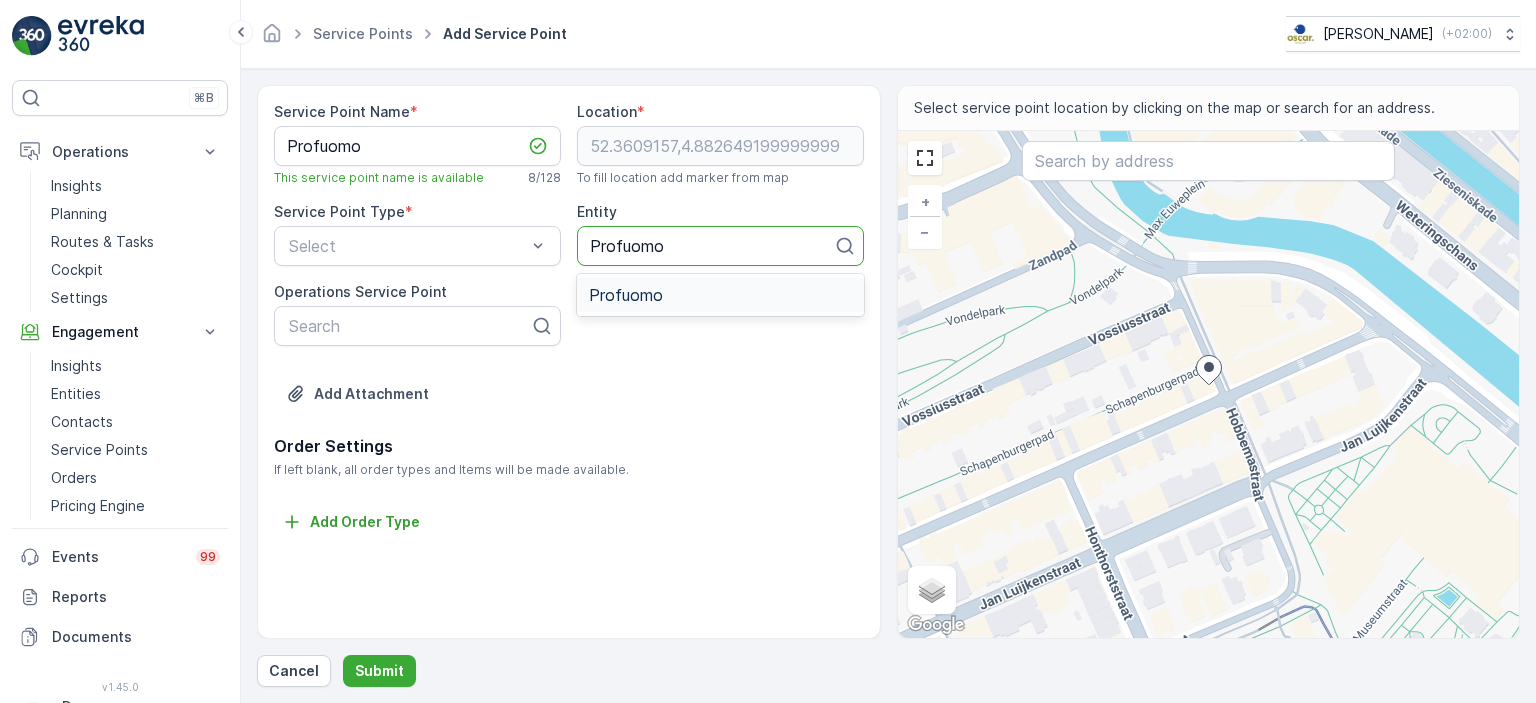 click on "Profuomo" at bounding box center (720, 295) 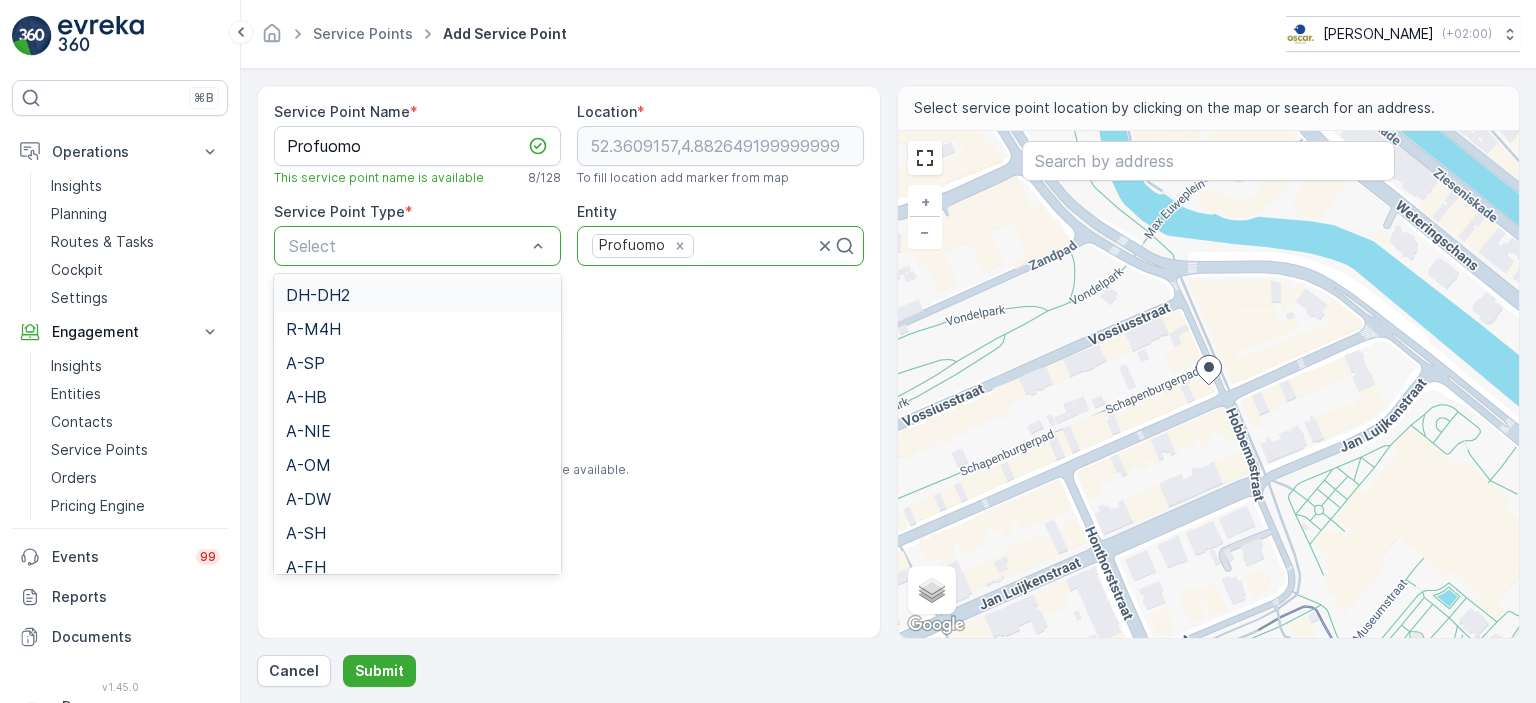 click at bounding box center [407, 246] 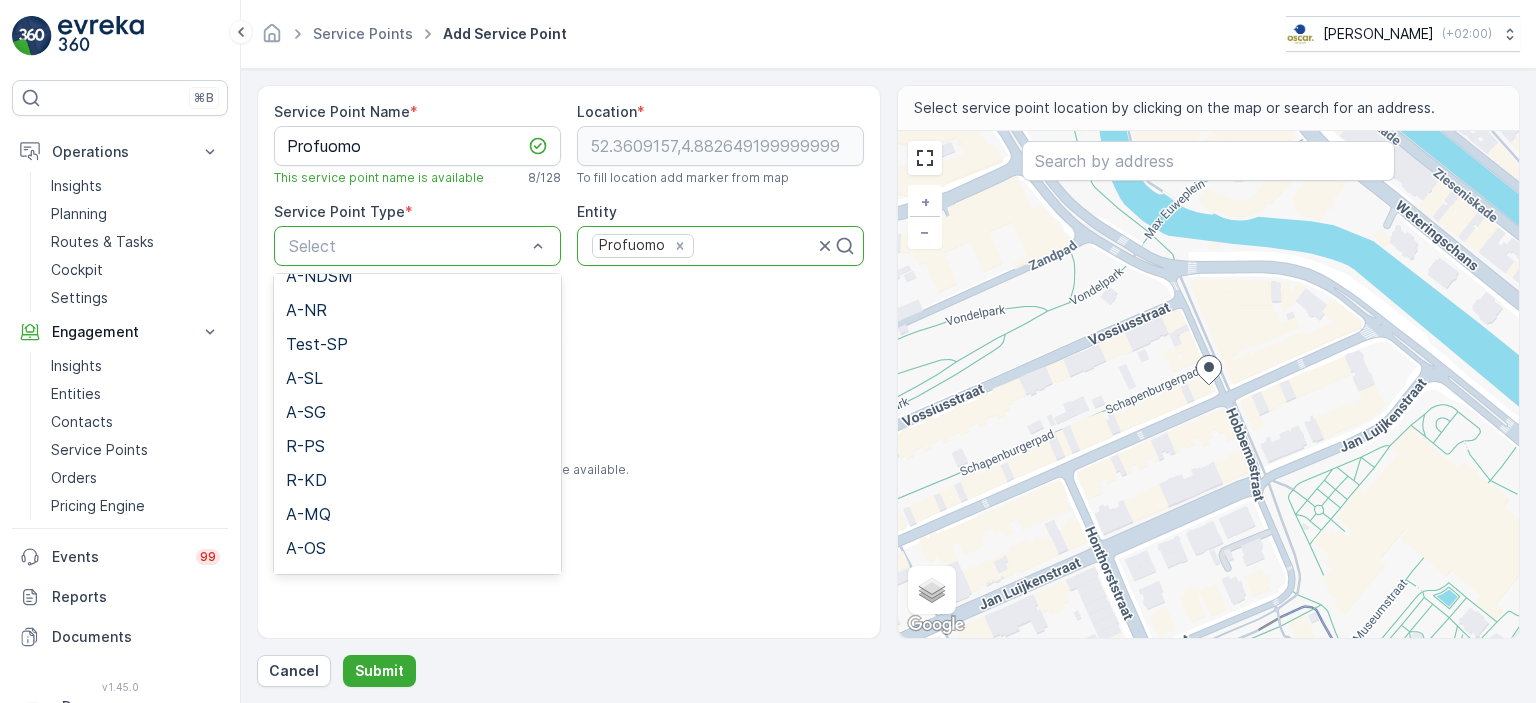 scroll, scrollTop: 456, scrollLeft: 0, axis: vertical 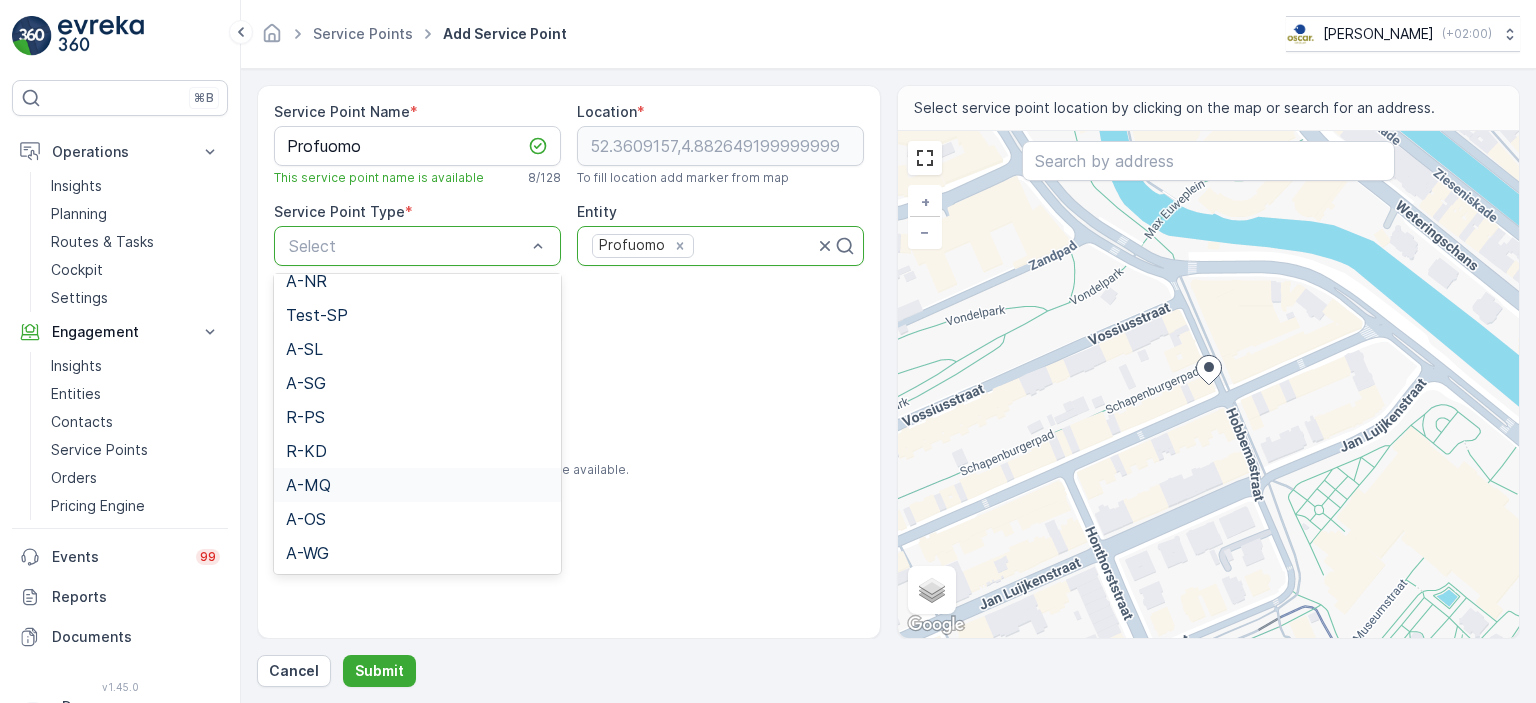 click on "A-MQ" at bounding box center (417, 485) 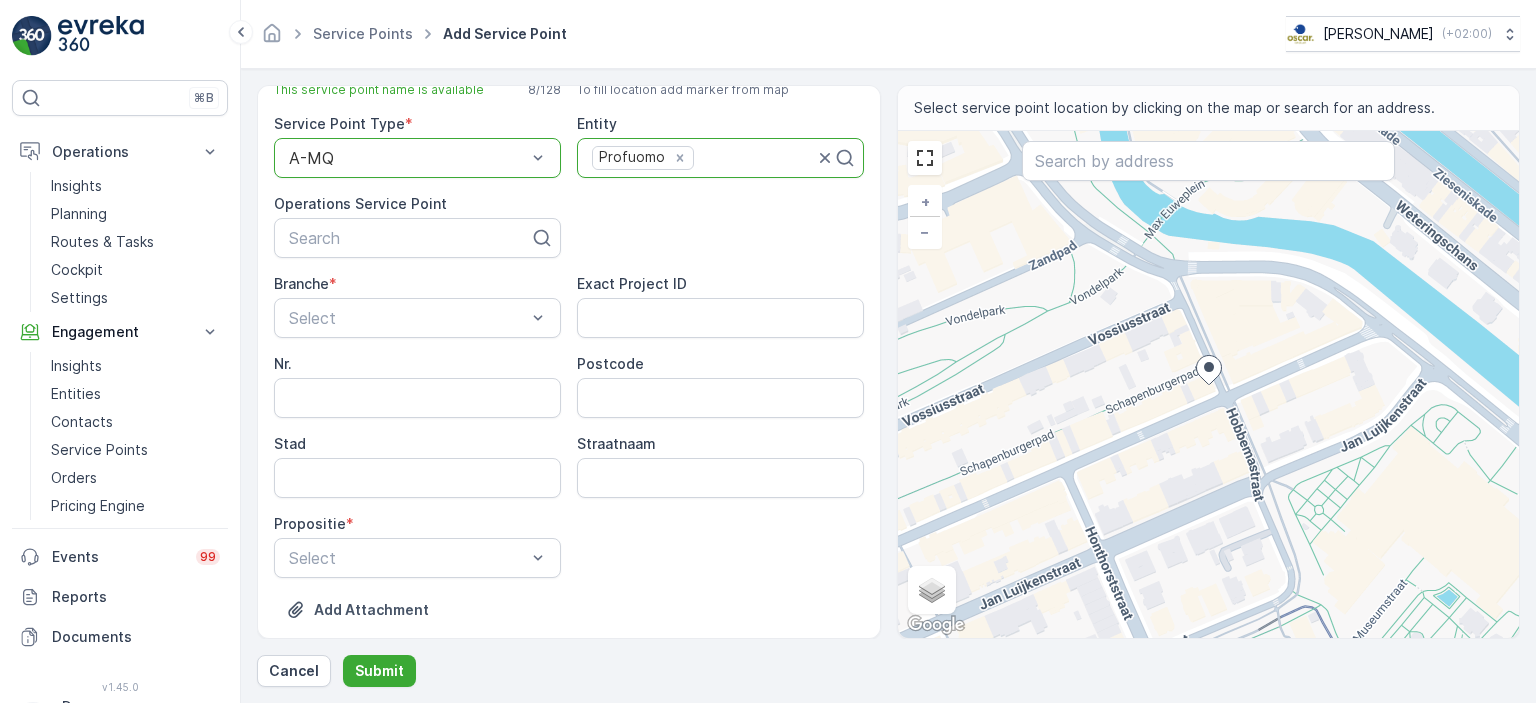 scroll, scrollTop: 83, scrollLeft: 0, axis: vertical 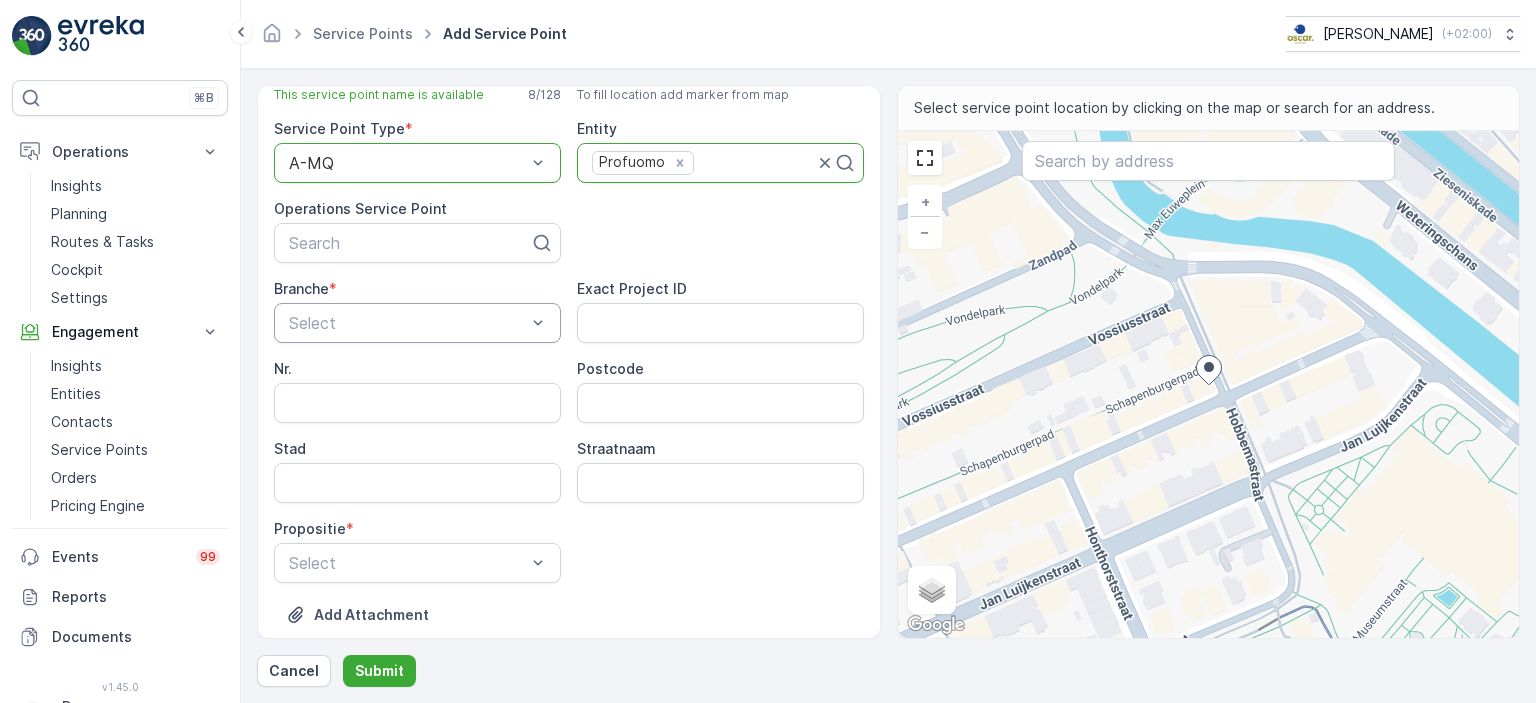 click at bounding box center [407, 323] 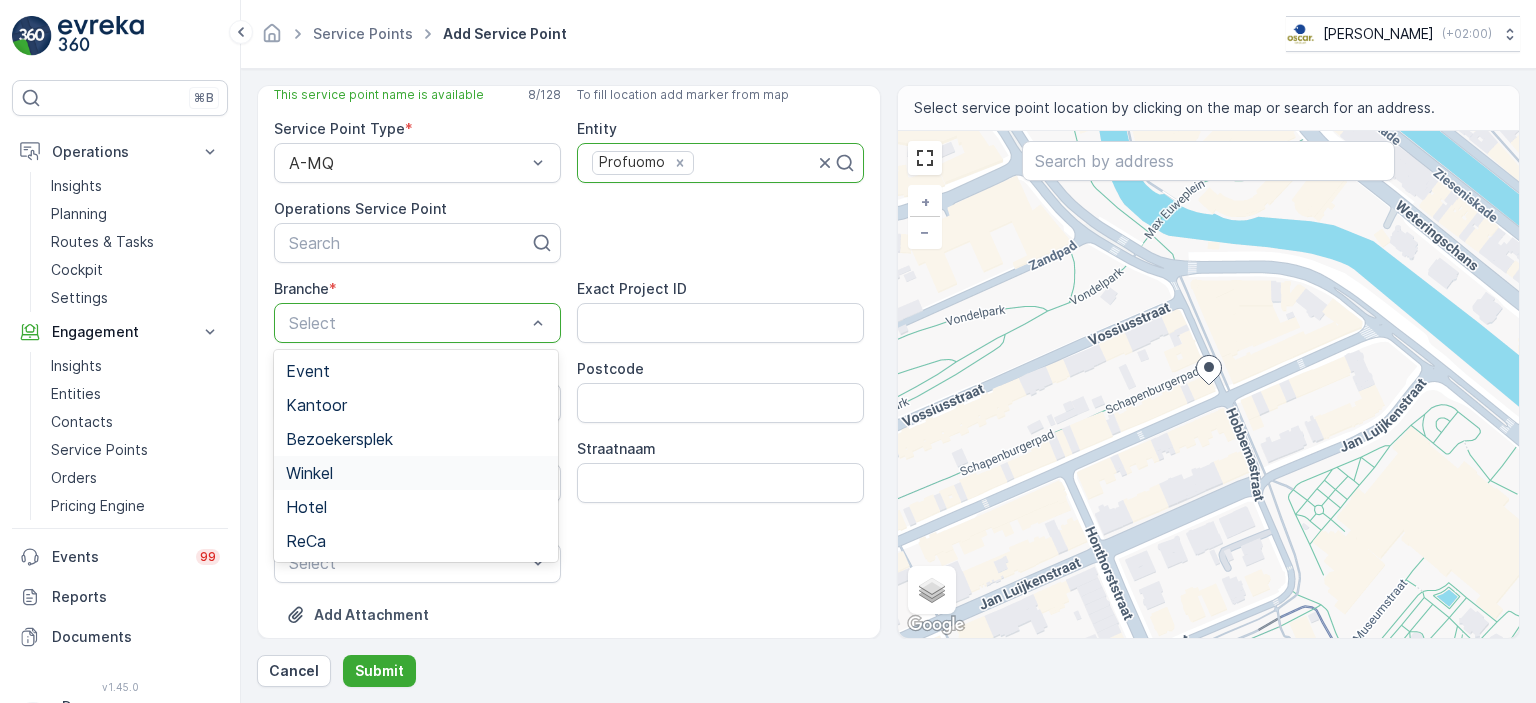 click on "Winkel" at bounding box center [416, 473] 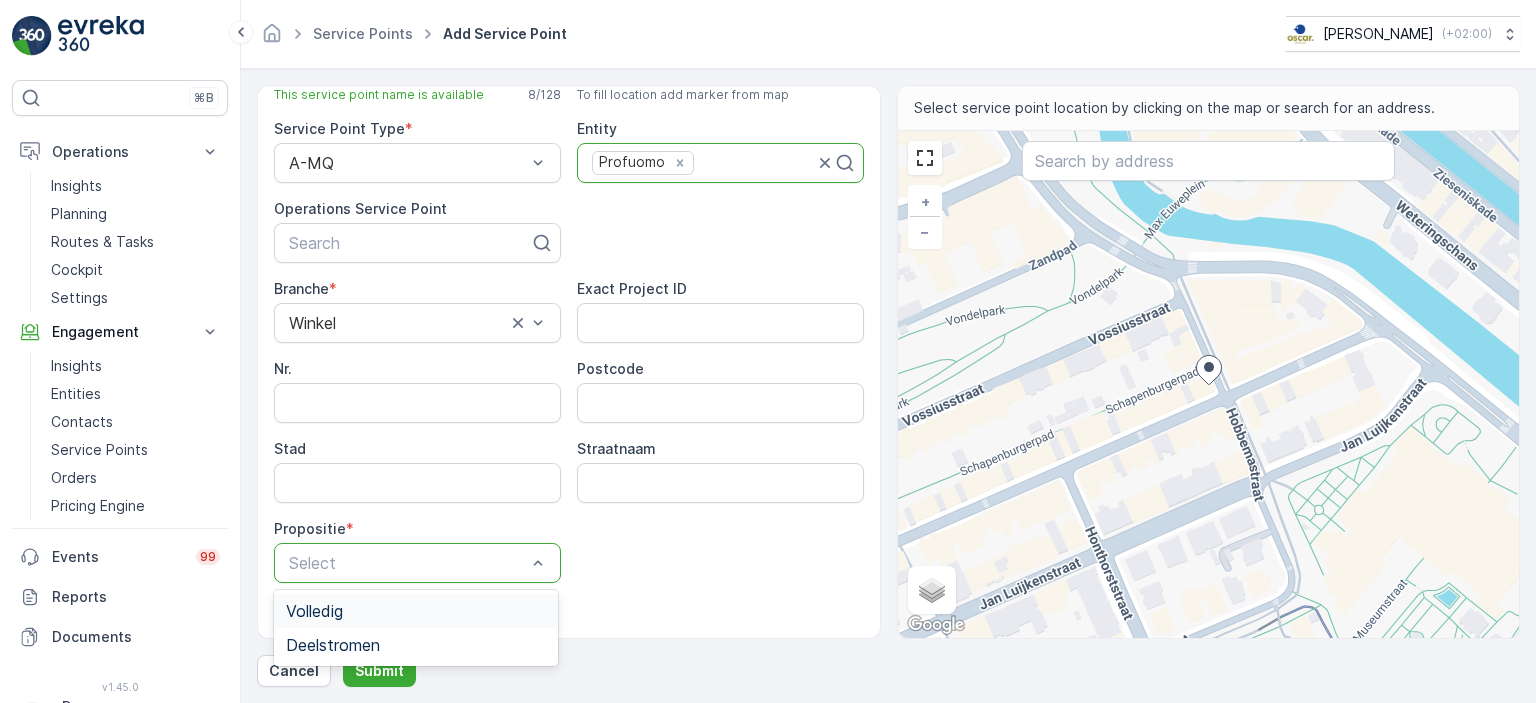 click on "Volledig" at bounding box center (416, 611) 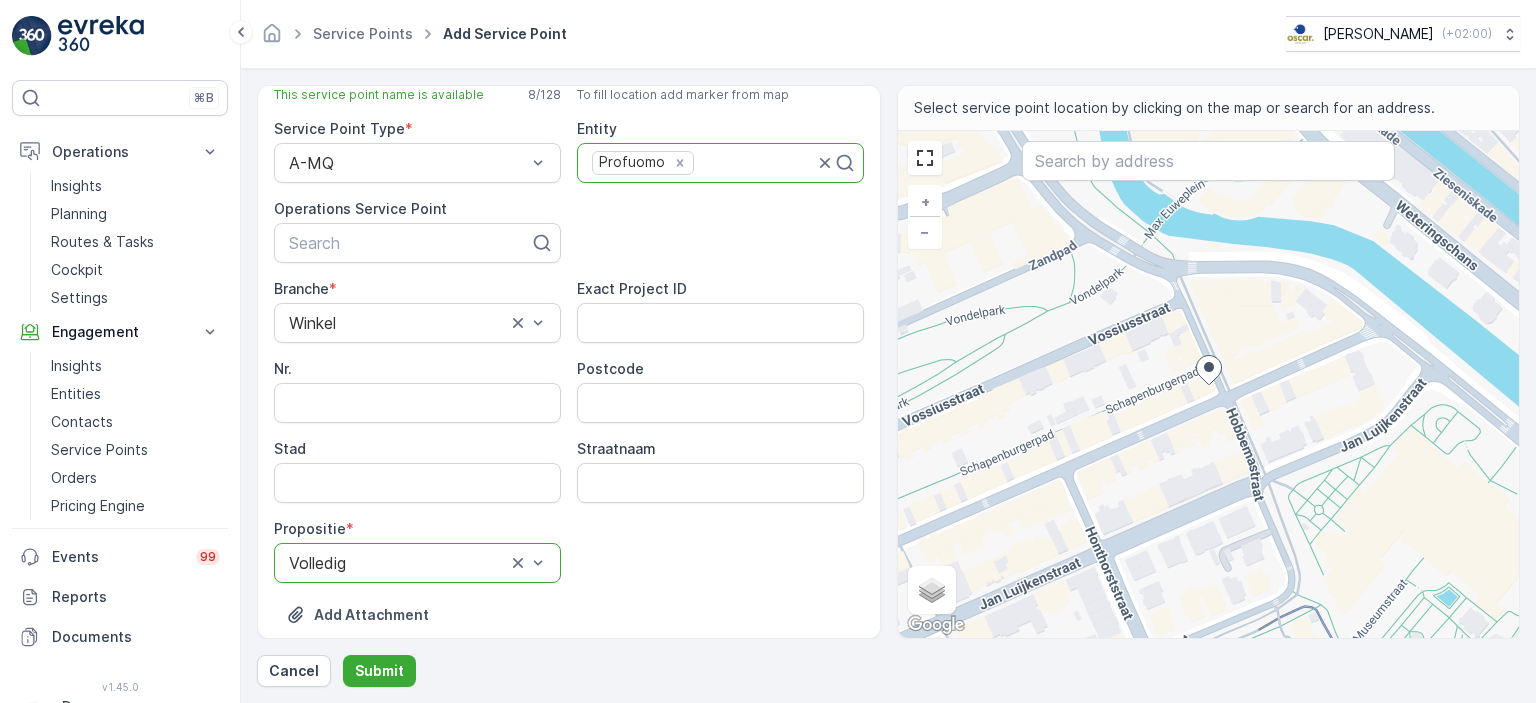 scroll, scrollTop: 0, scrollLeft: 0, axis: both 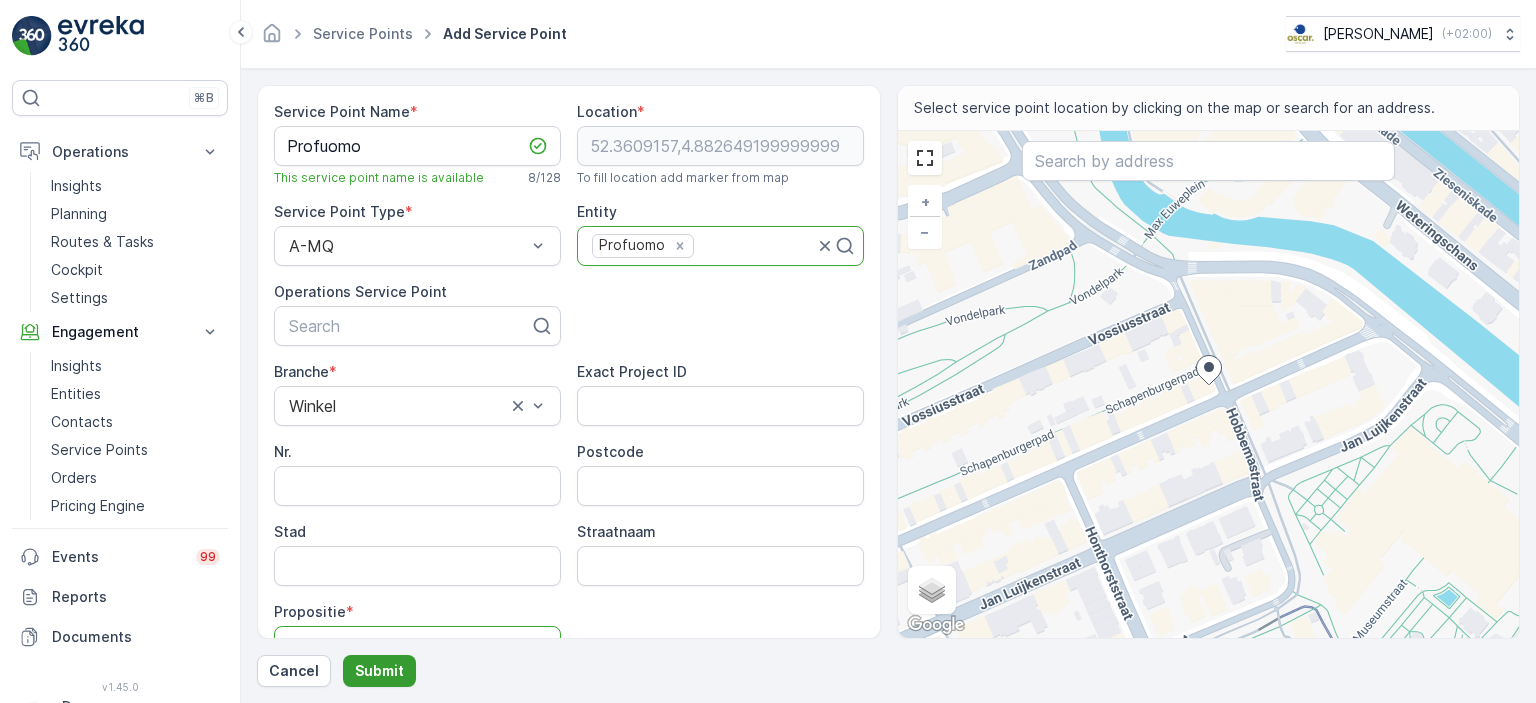 click on "Submit" at bounding box center (379, 671) 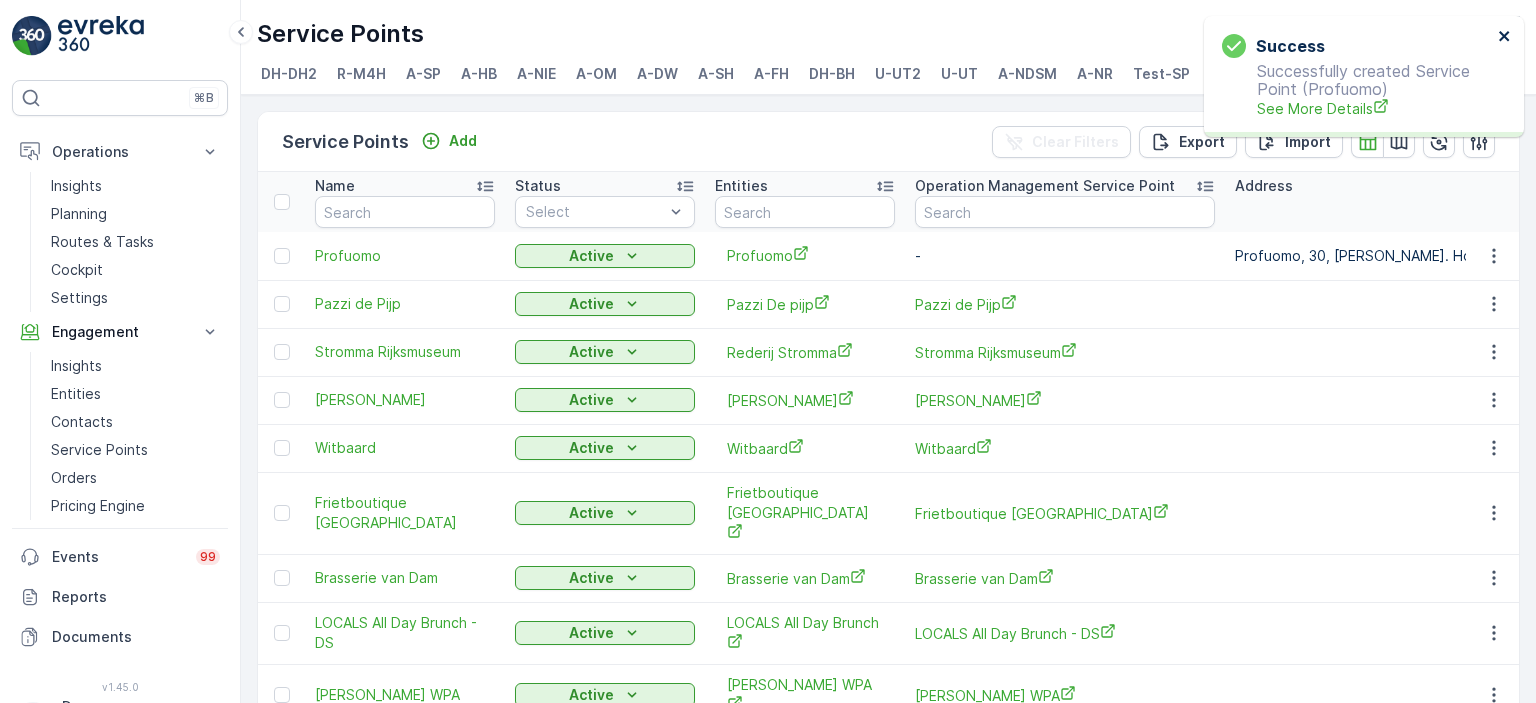 click 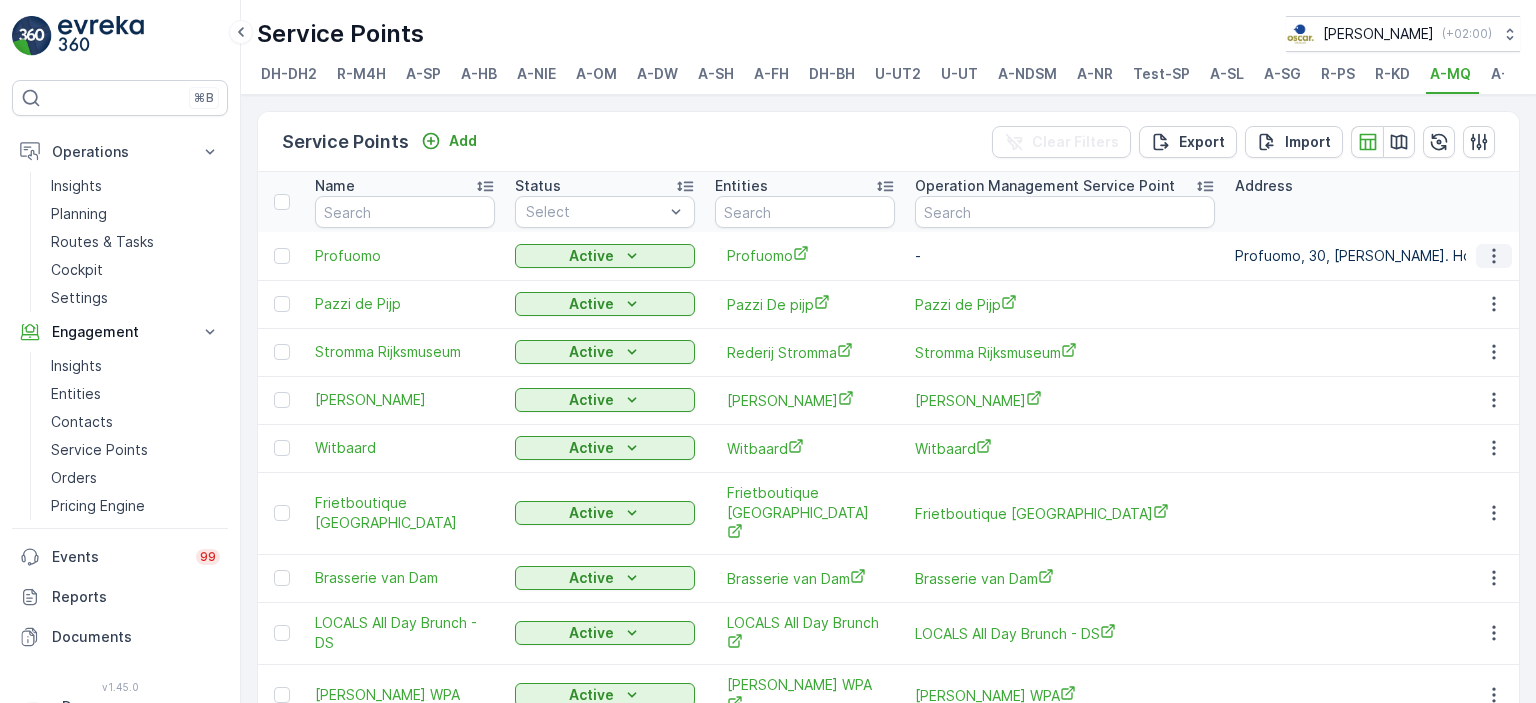 click 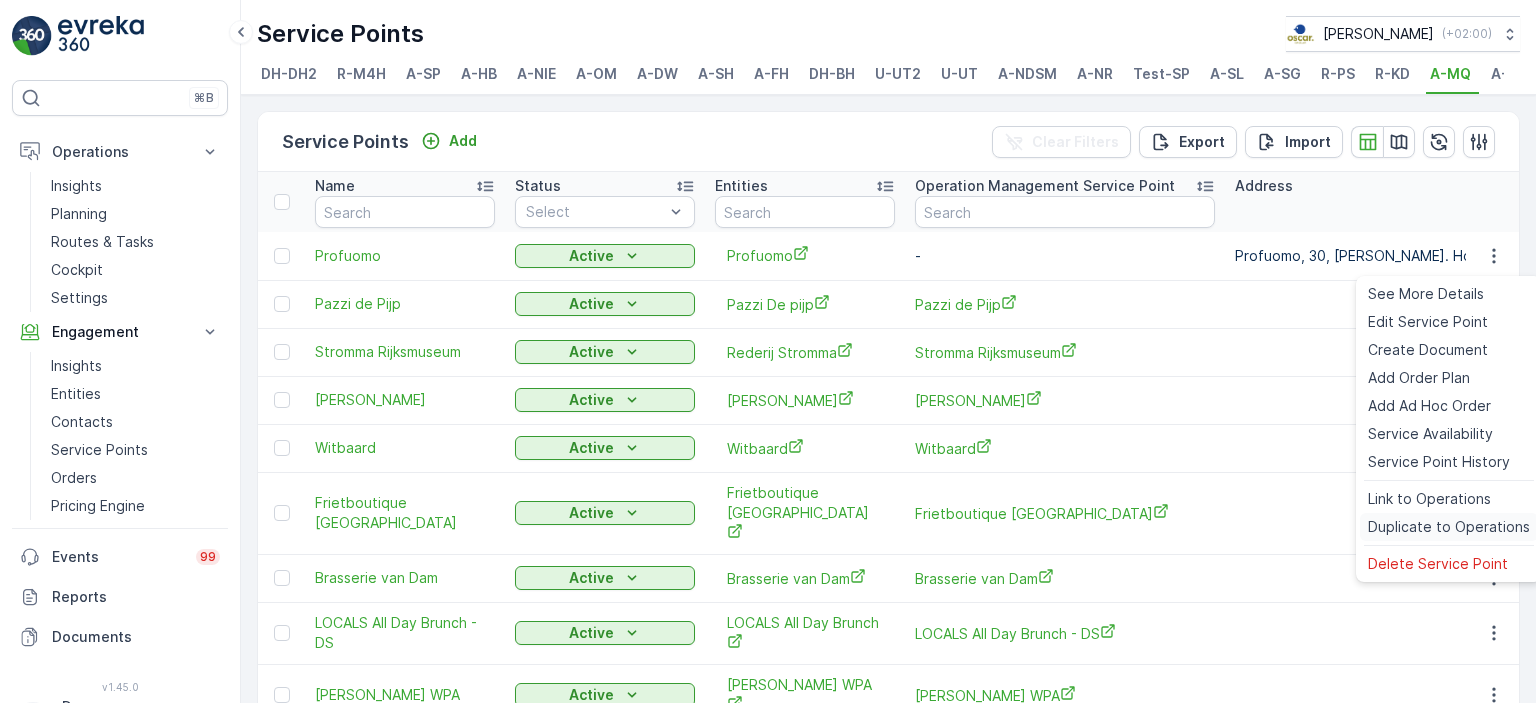 click on "Duplicate to Operations" at bounding box center (1449, 527) 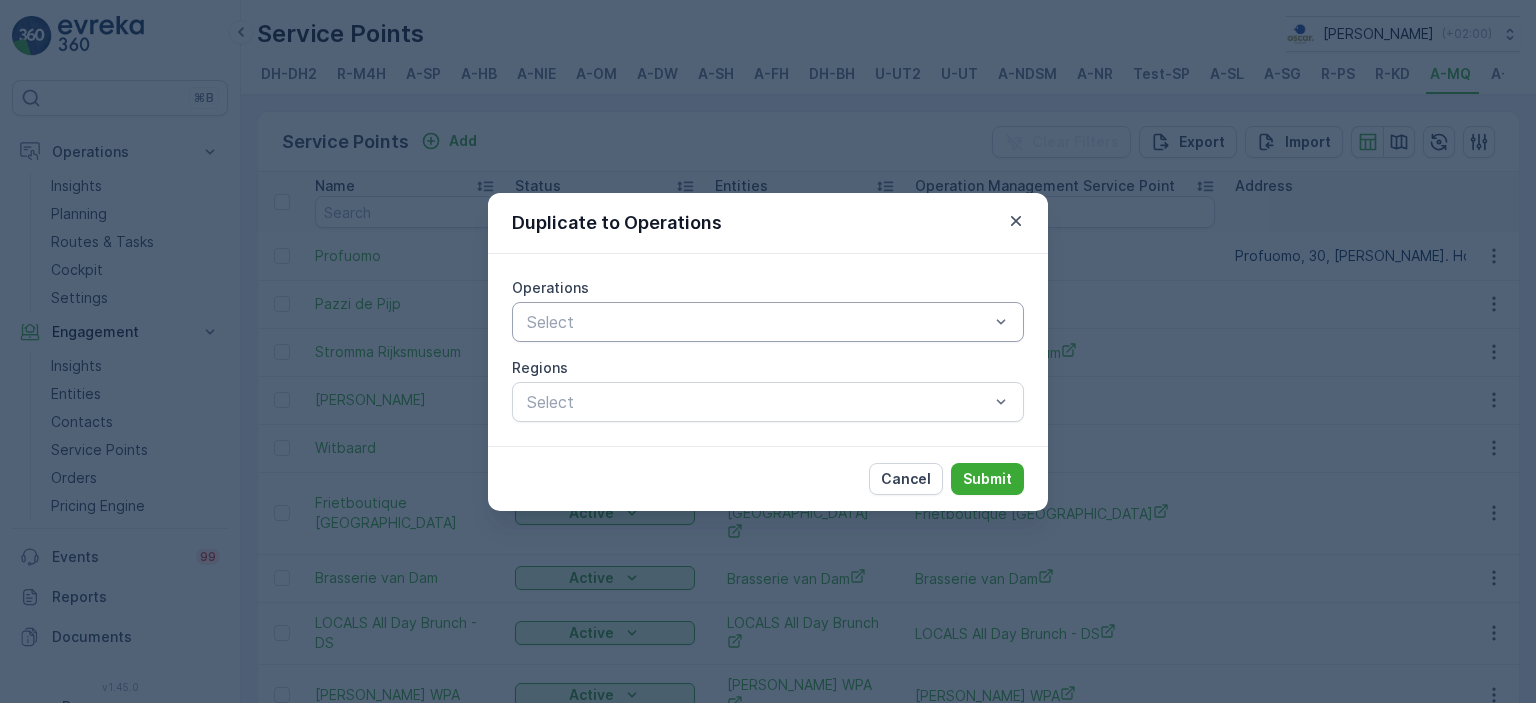 click at bounding box center [758, 322] 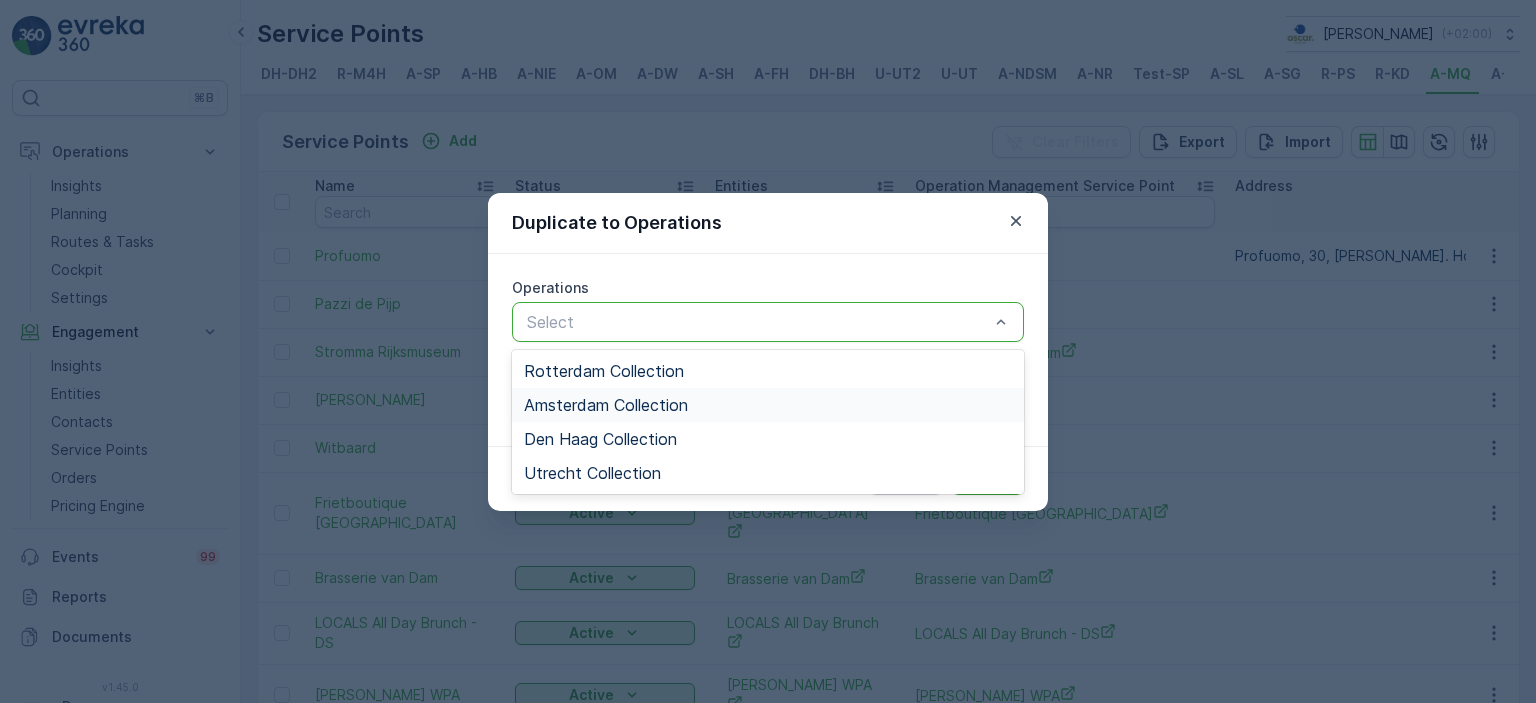 click on "Amsterdam Collection" at bounding box center [768, 405] 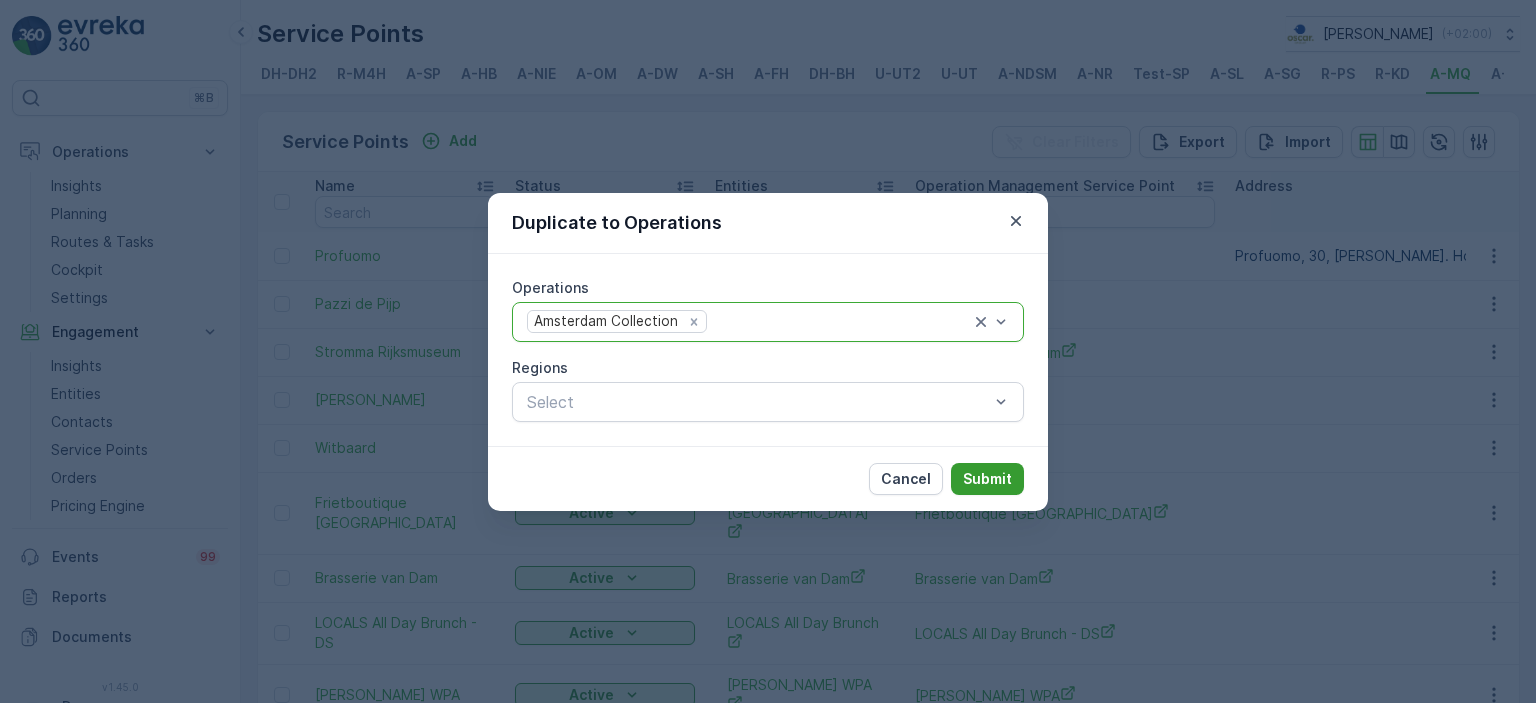 click on "Submit" at bounding box center [987, 479] 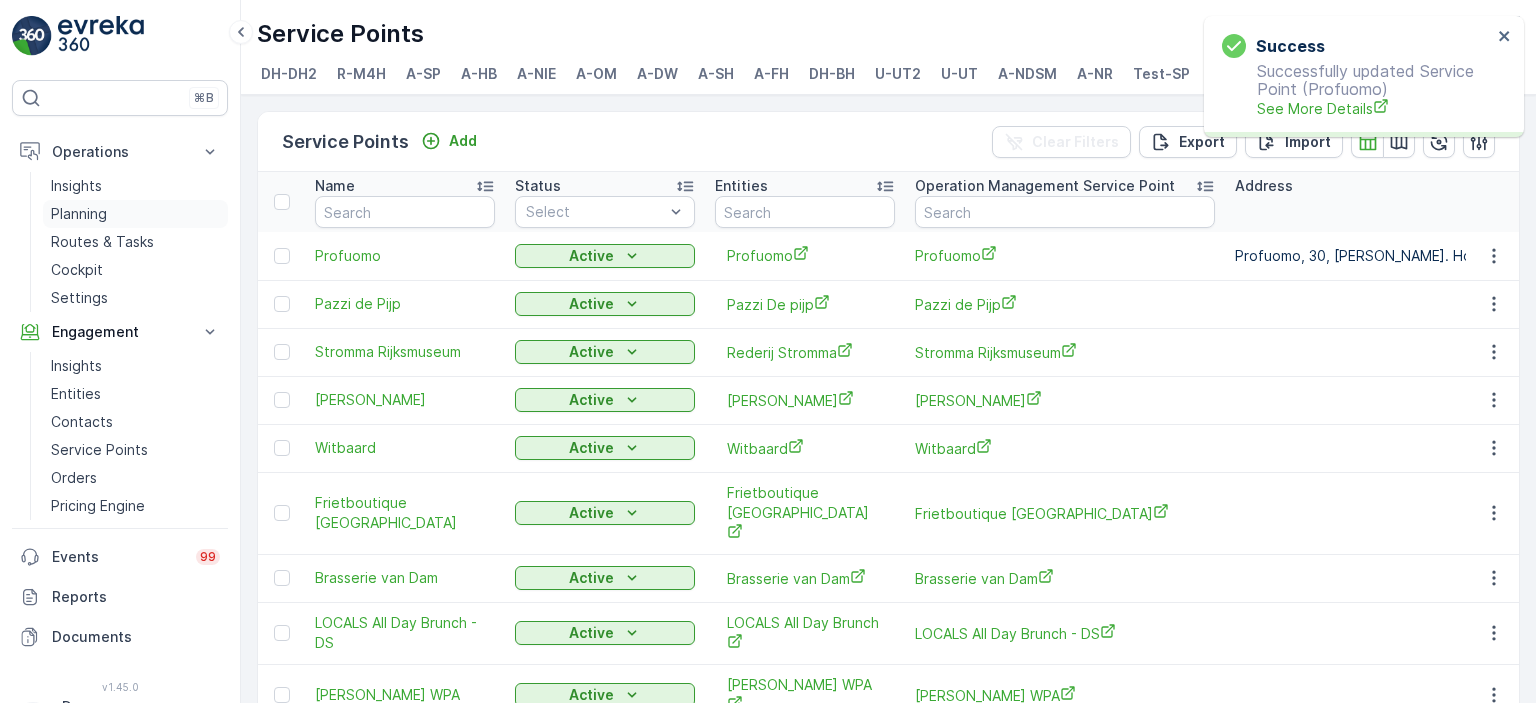 click on "Planning" at bounding box center (79, 214) 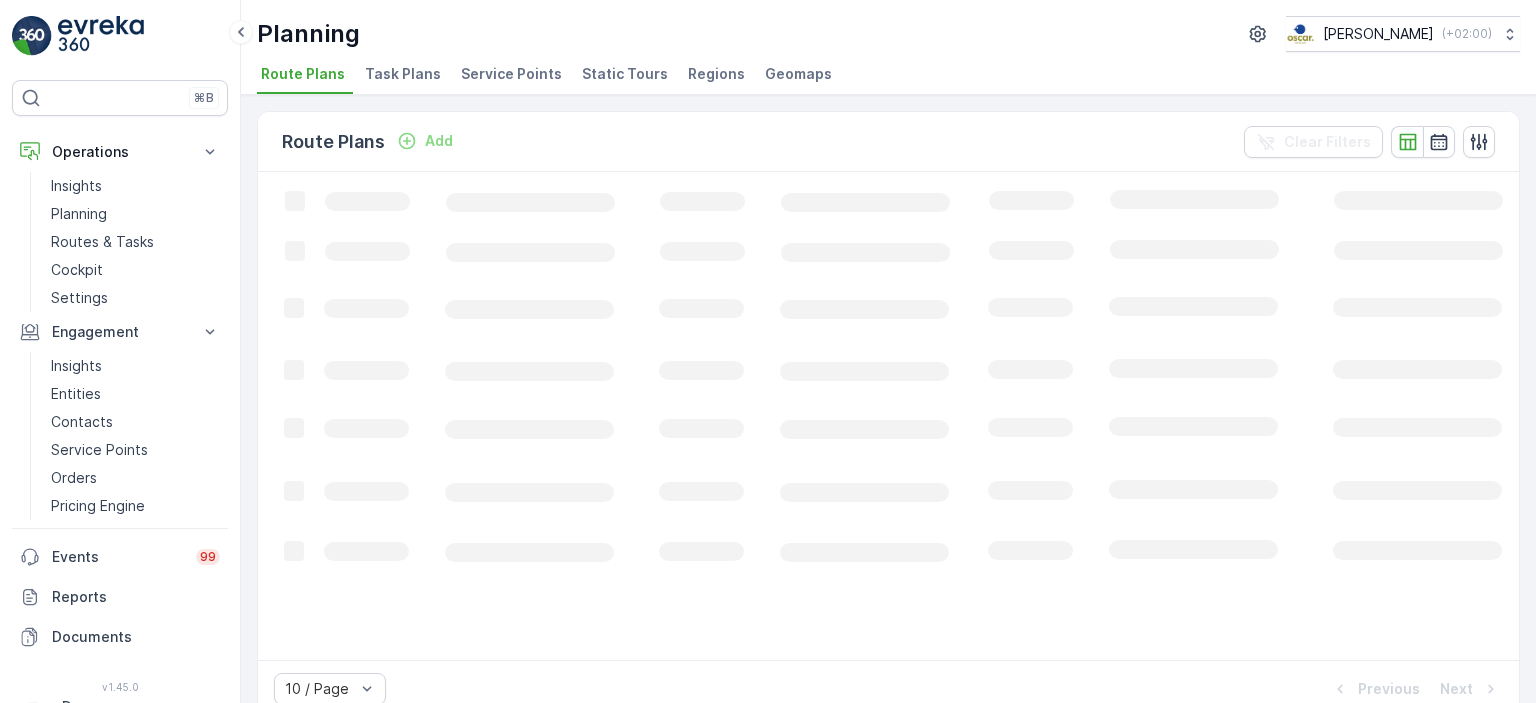click on "Task Plans" at bounding box center [405, 77] 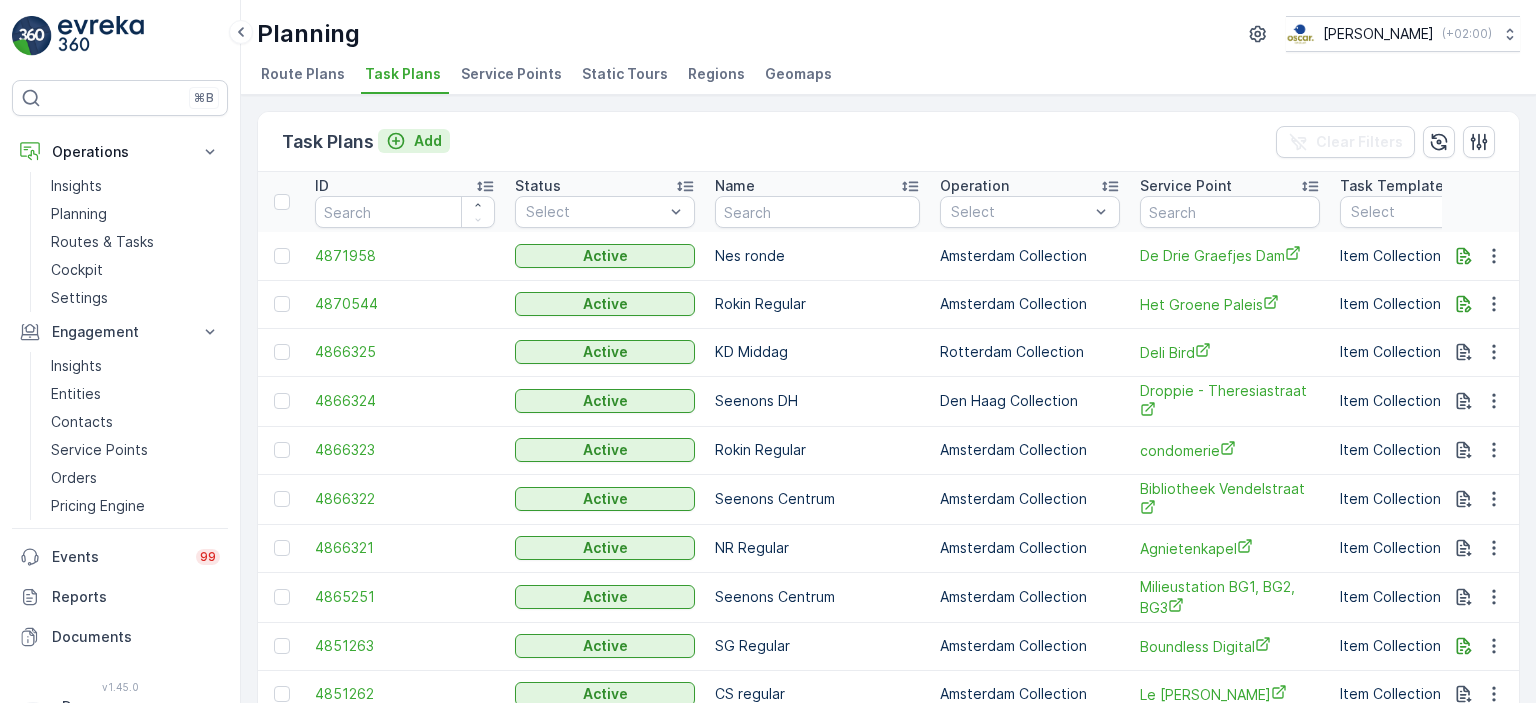 click on "Add" at bounding box center [428, 141] 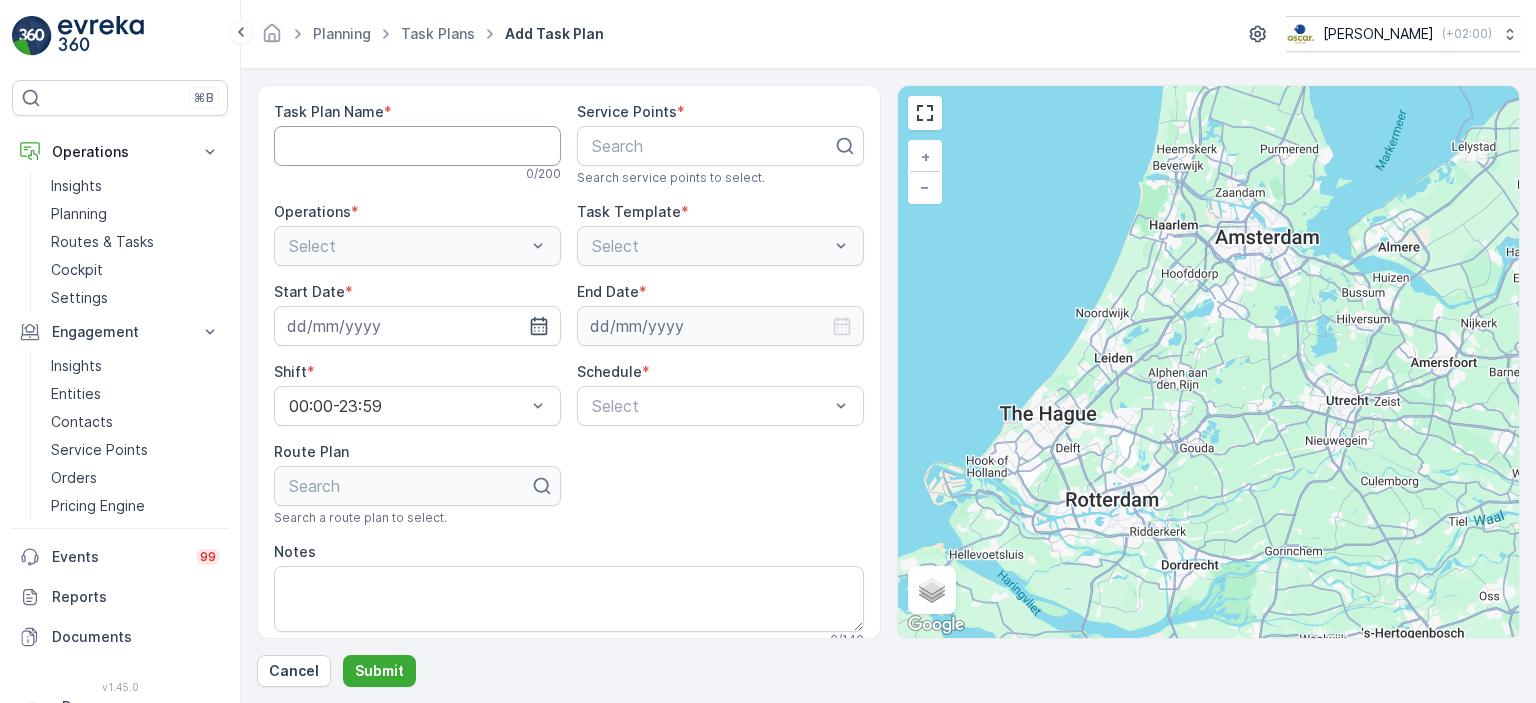 click on "Task Plan Name" at bounding box center (417, 146) 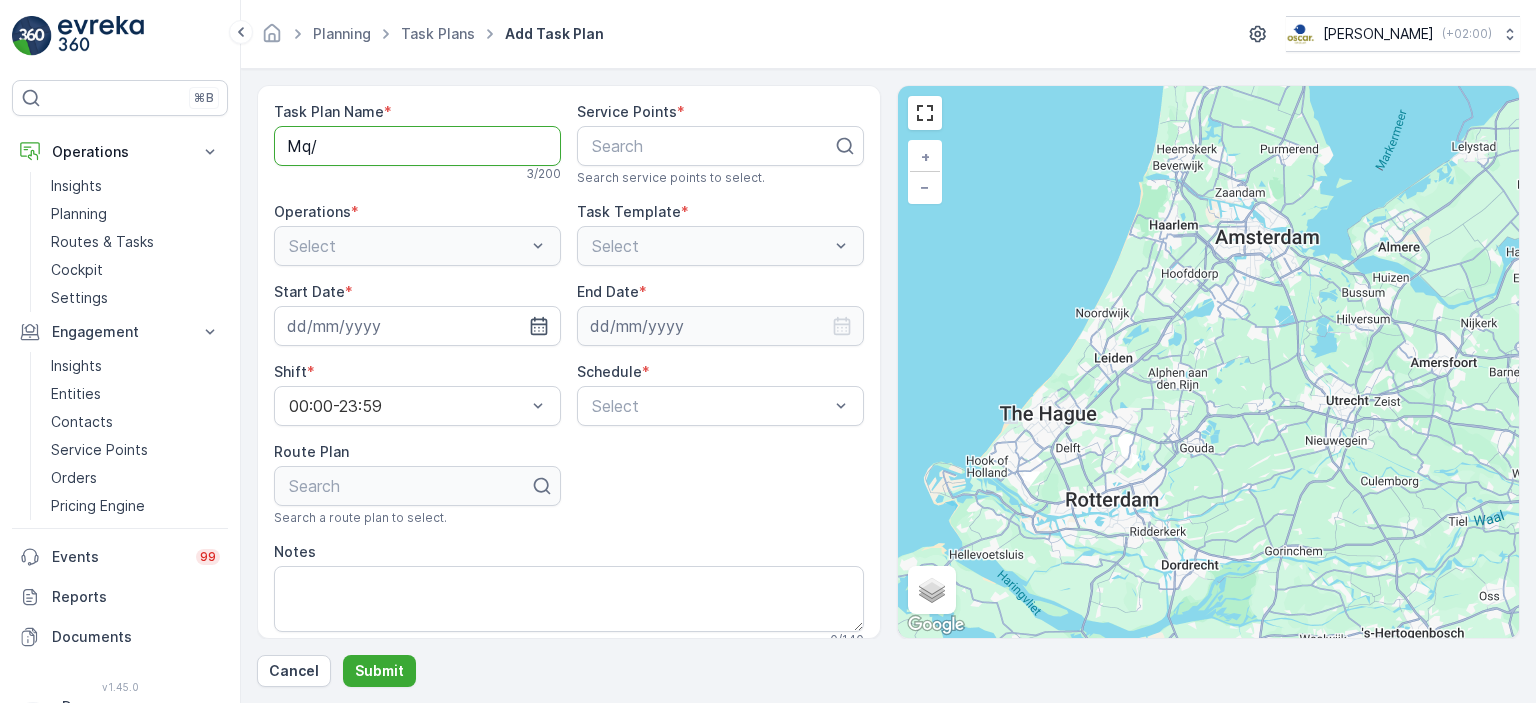 type on "MQ/FH Middag" 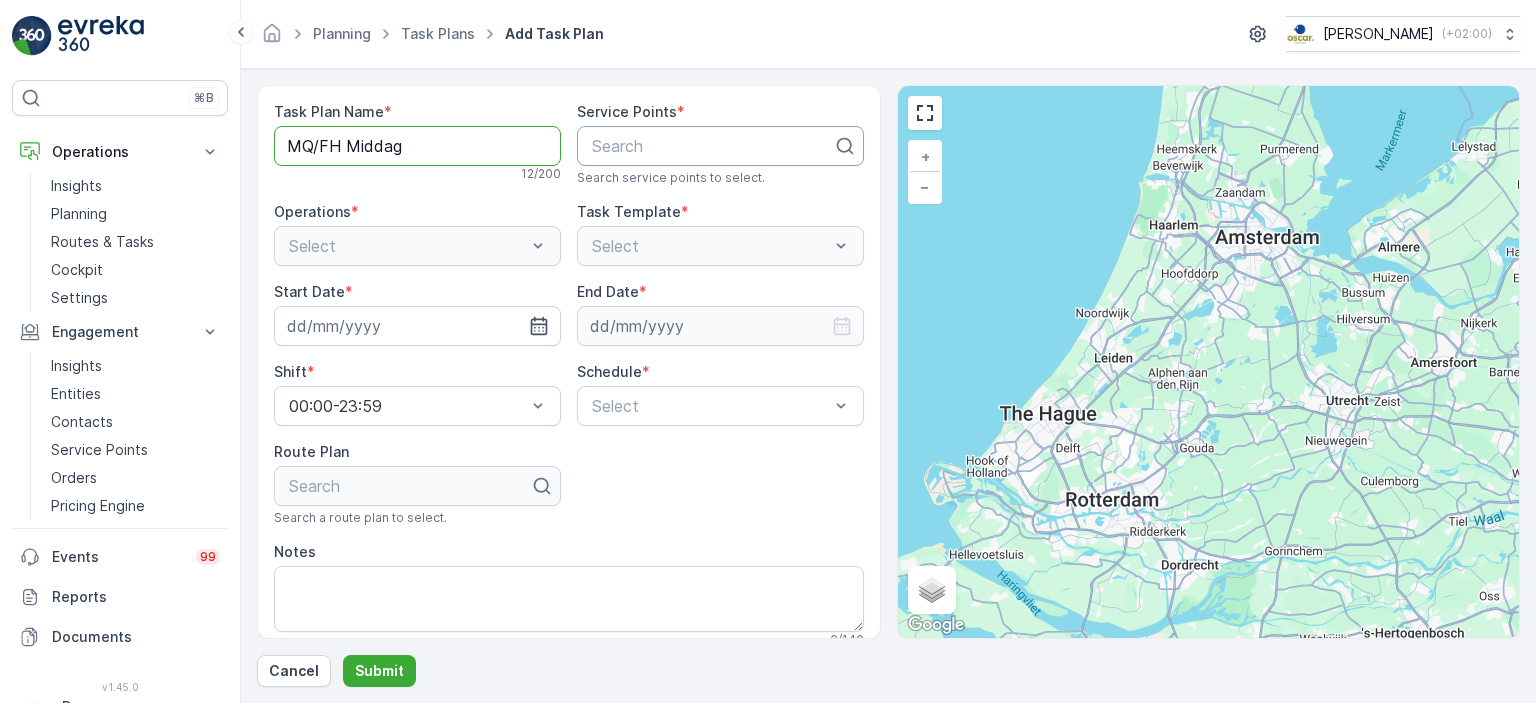 click on "Search" at bounding box center (720, 146) 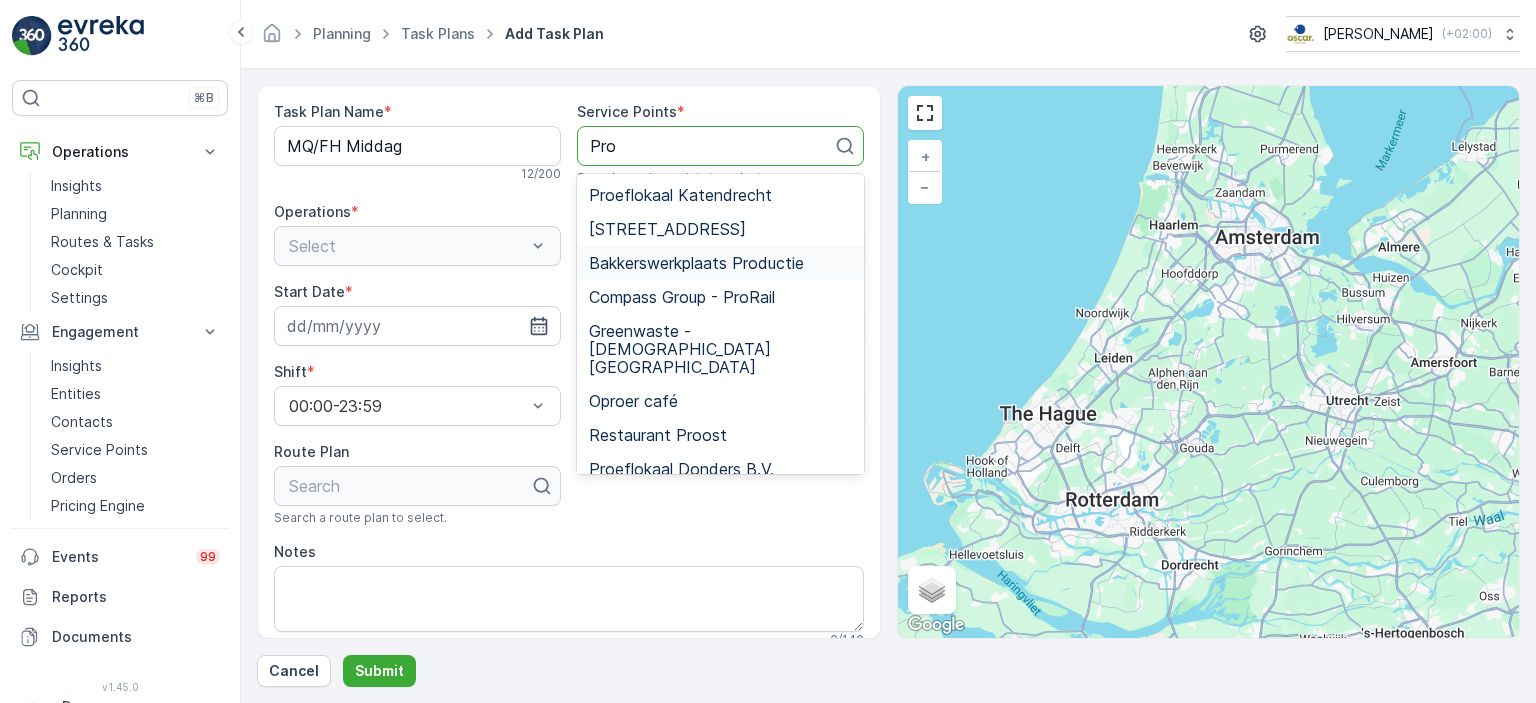 type on "Prof" 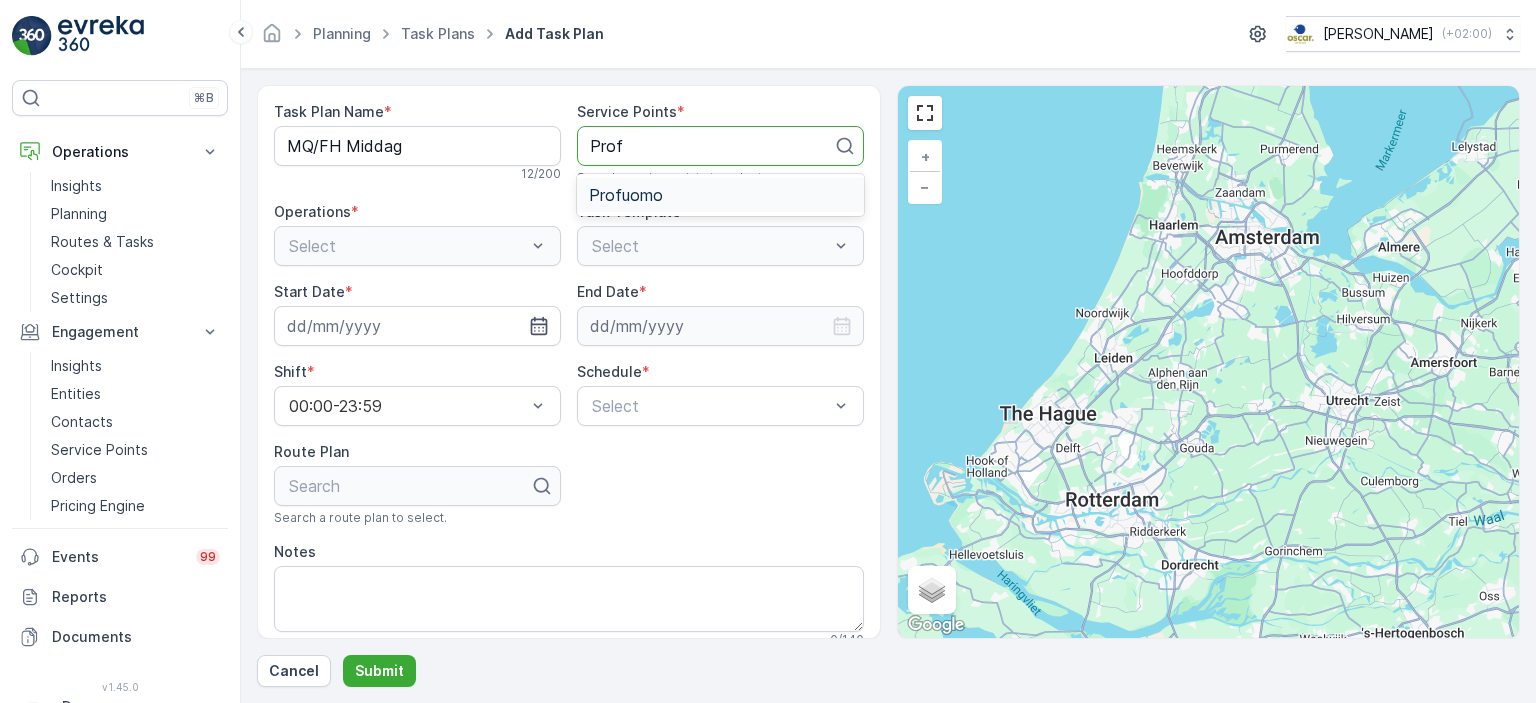 click on "Profuomo" at bounding box center [720, 195] 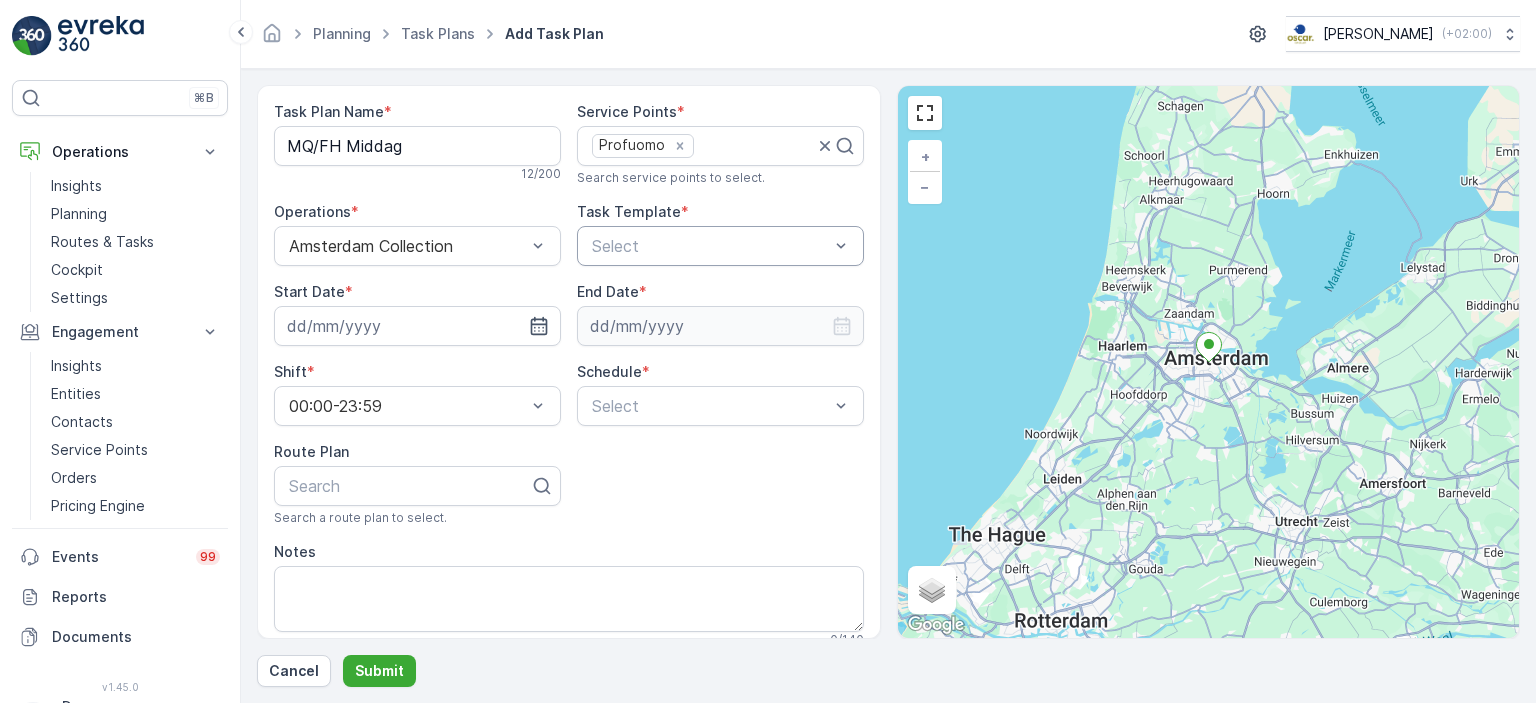 click at bounding box center (710, 246) 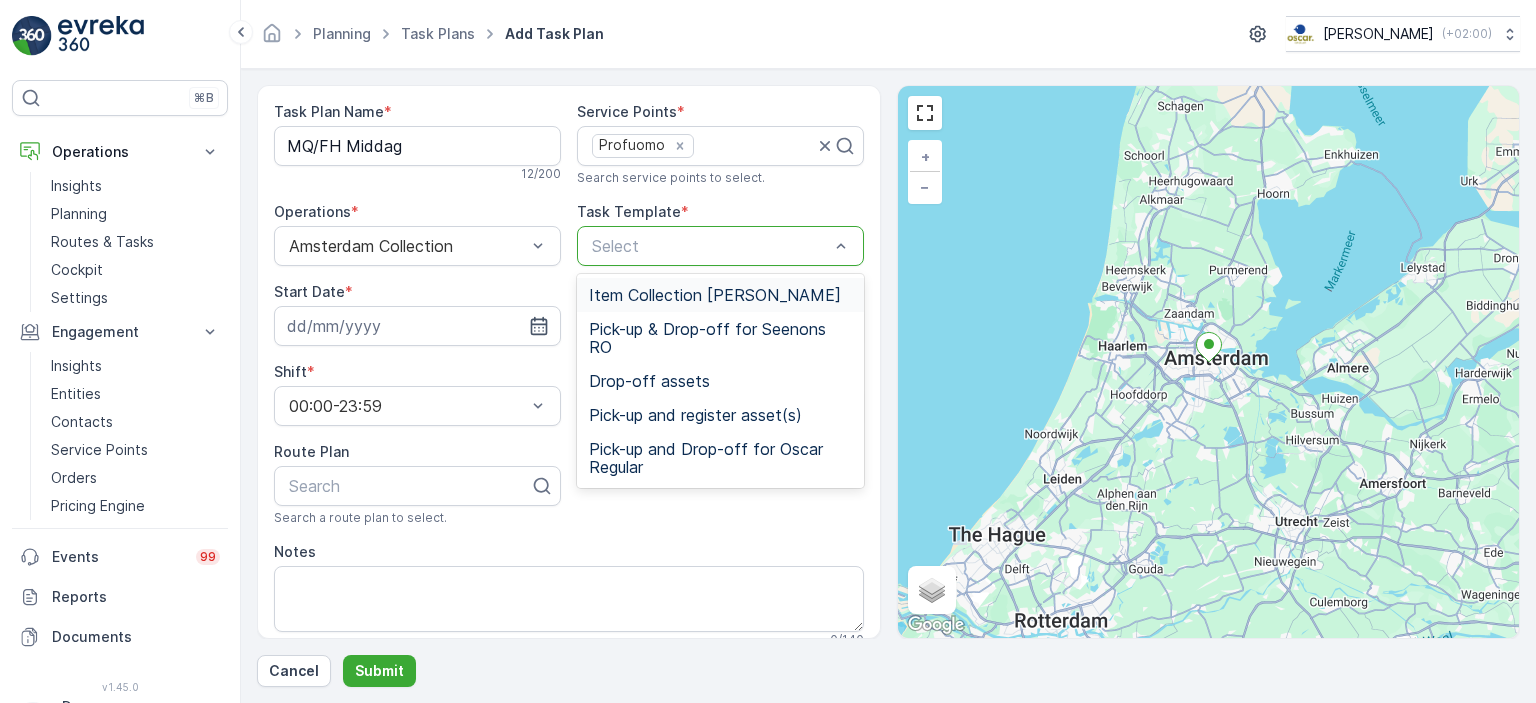 click on "Item Collection [PERSON_NAME]" at bounding box center [715, 295] 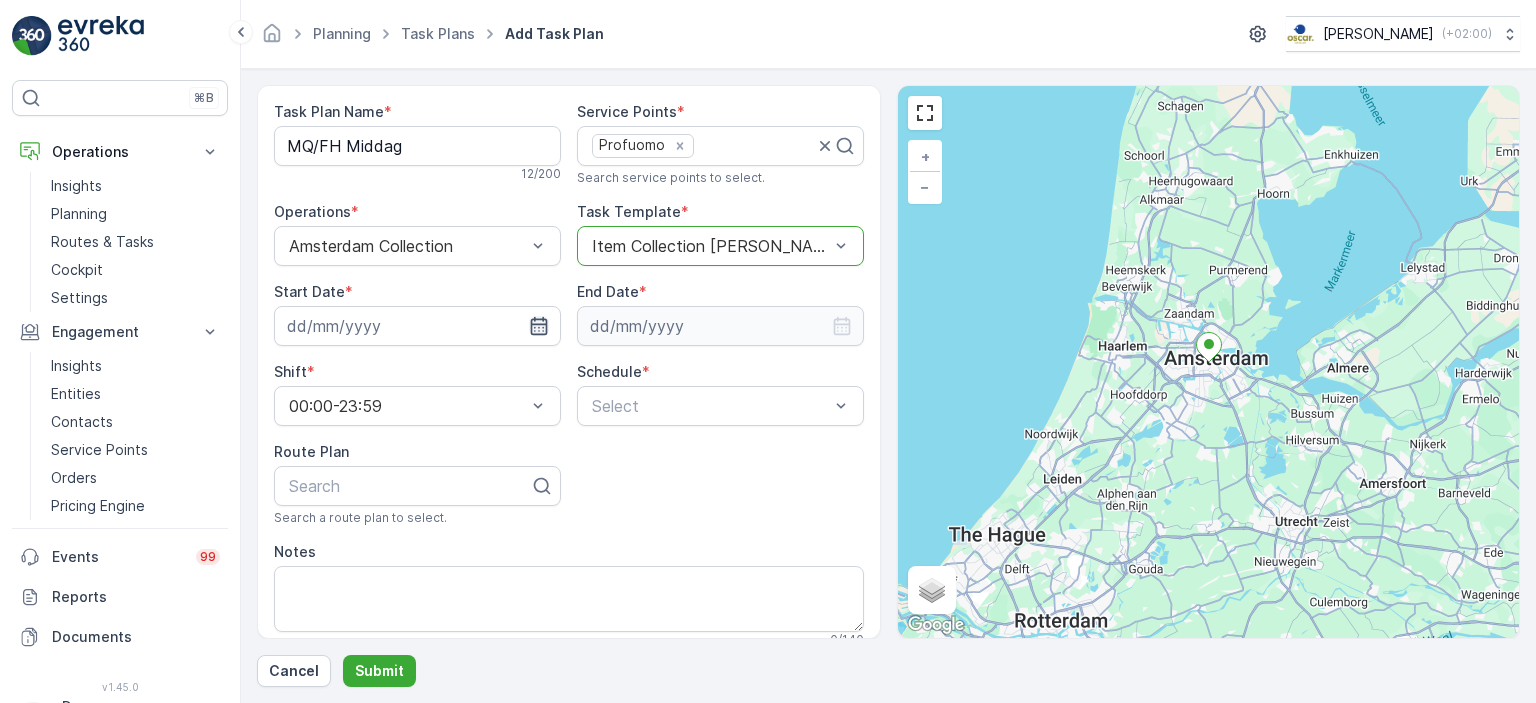 click 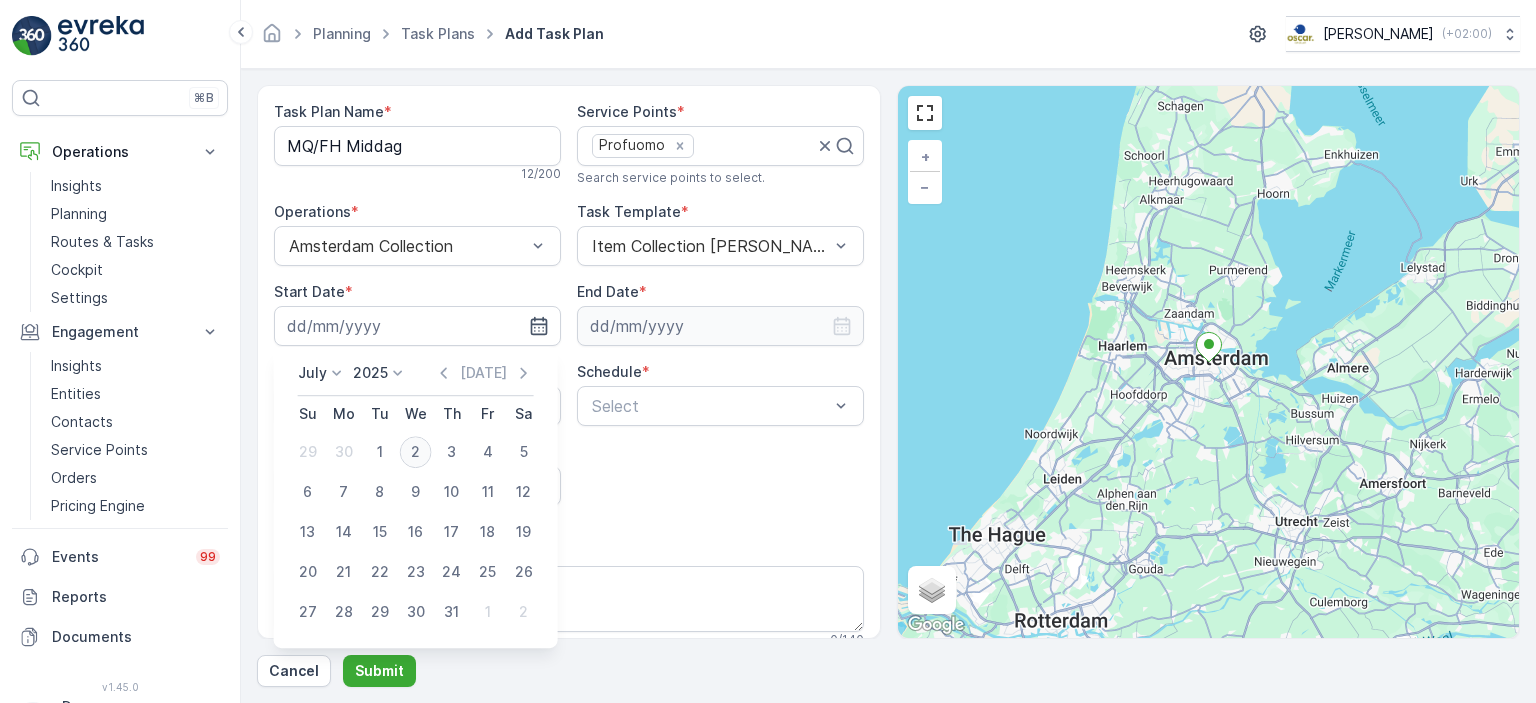 click on "2" at bounding box center [416, 452] 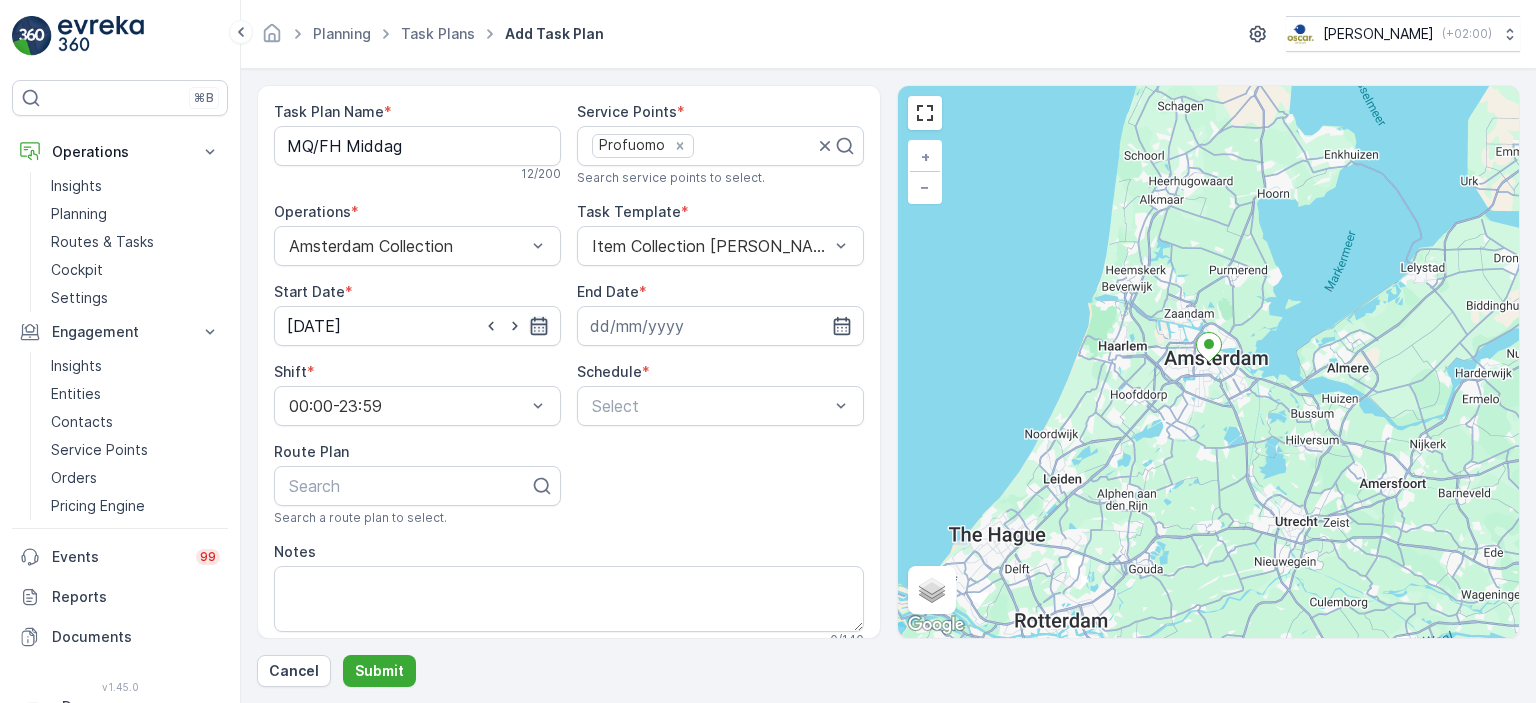 click 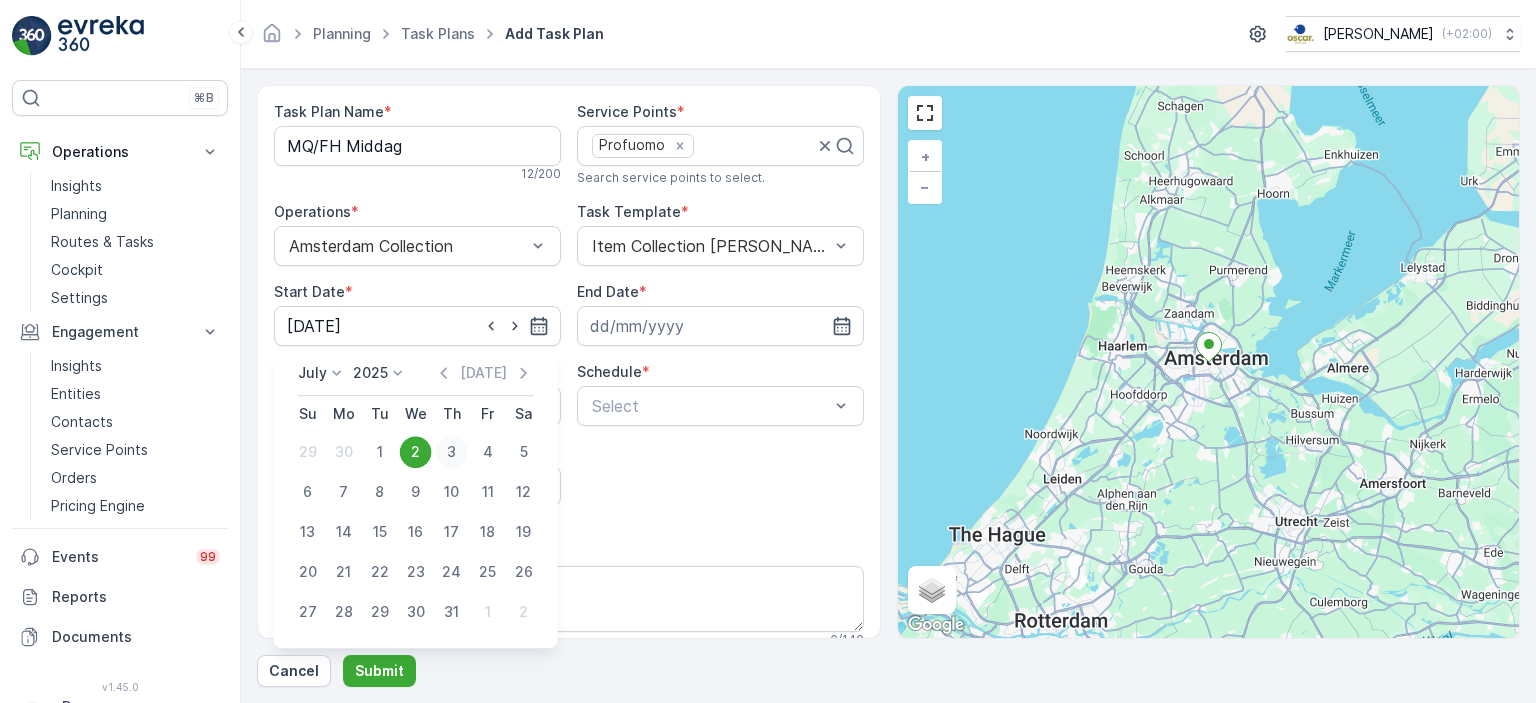 click on "3" at bounding box center [452, 452] 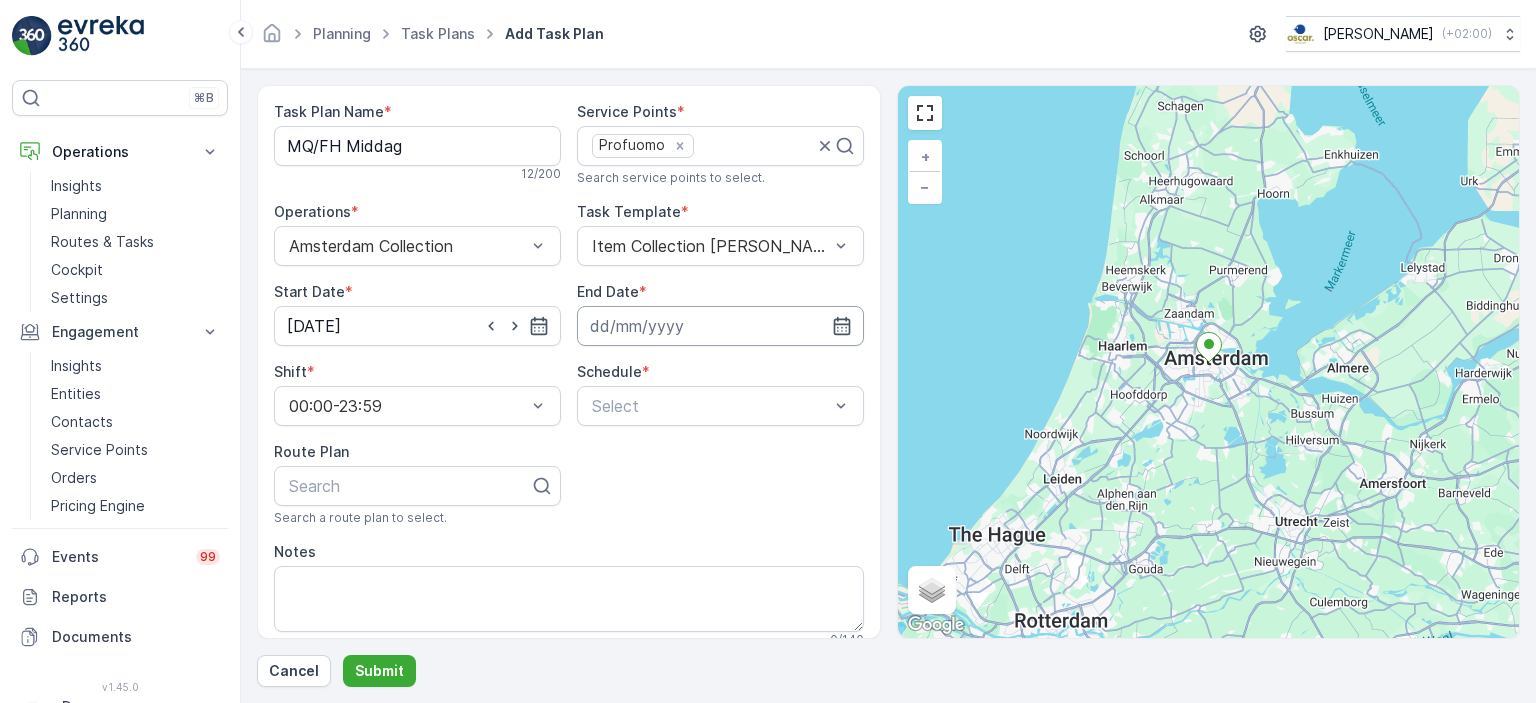 click at bounding box center (720, 326) 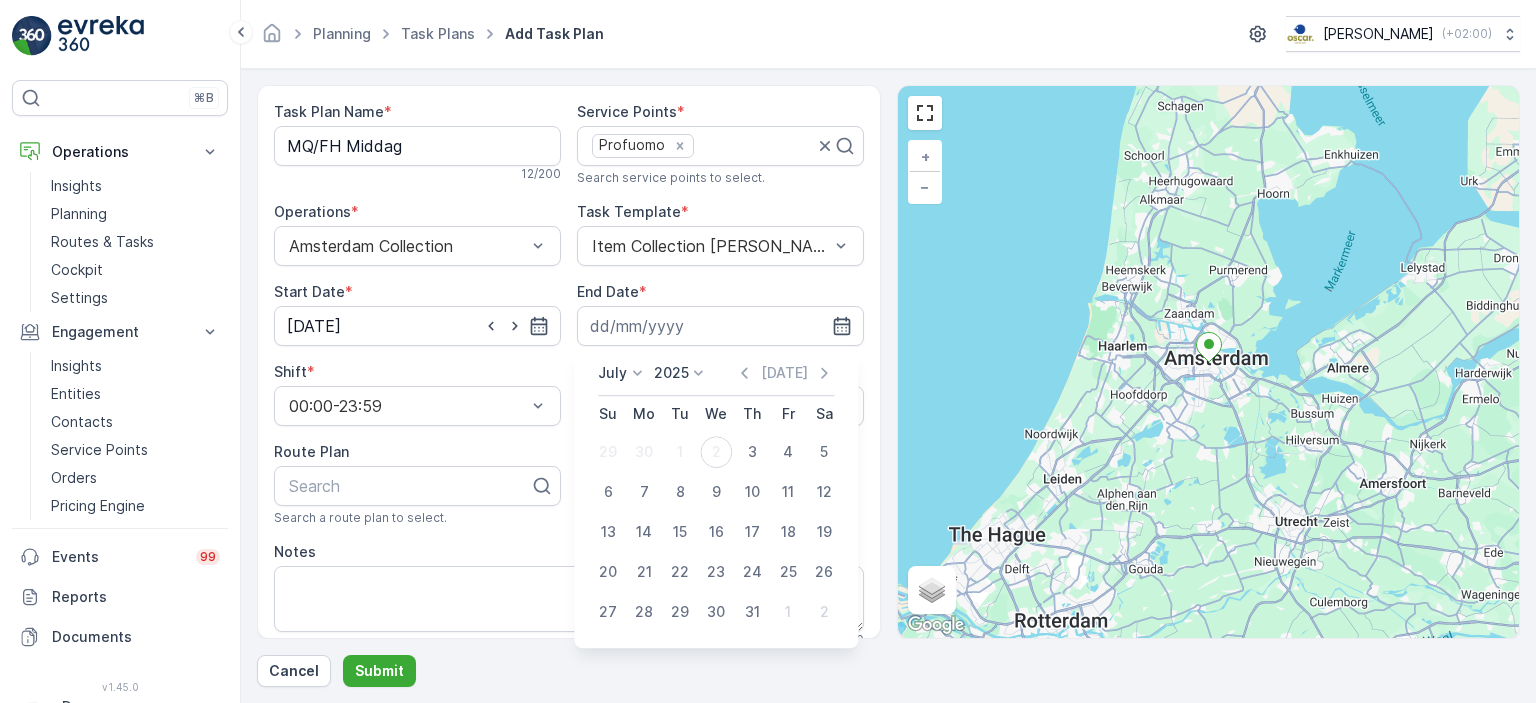 click on "July" at bounding box center [612, 373] 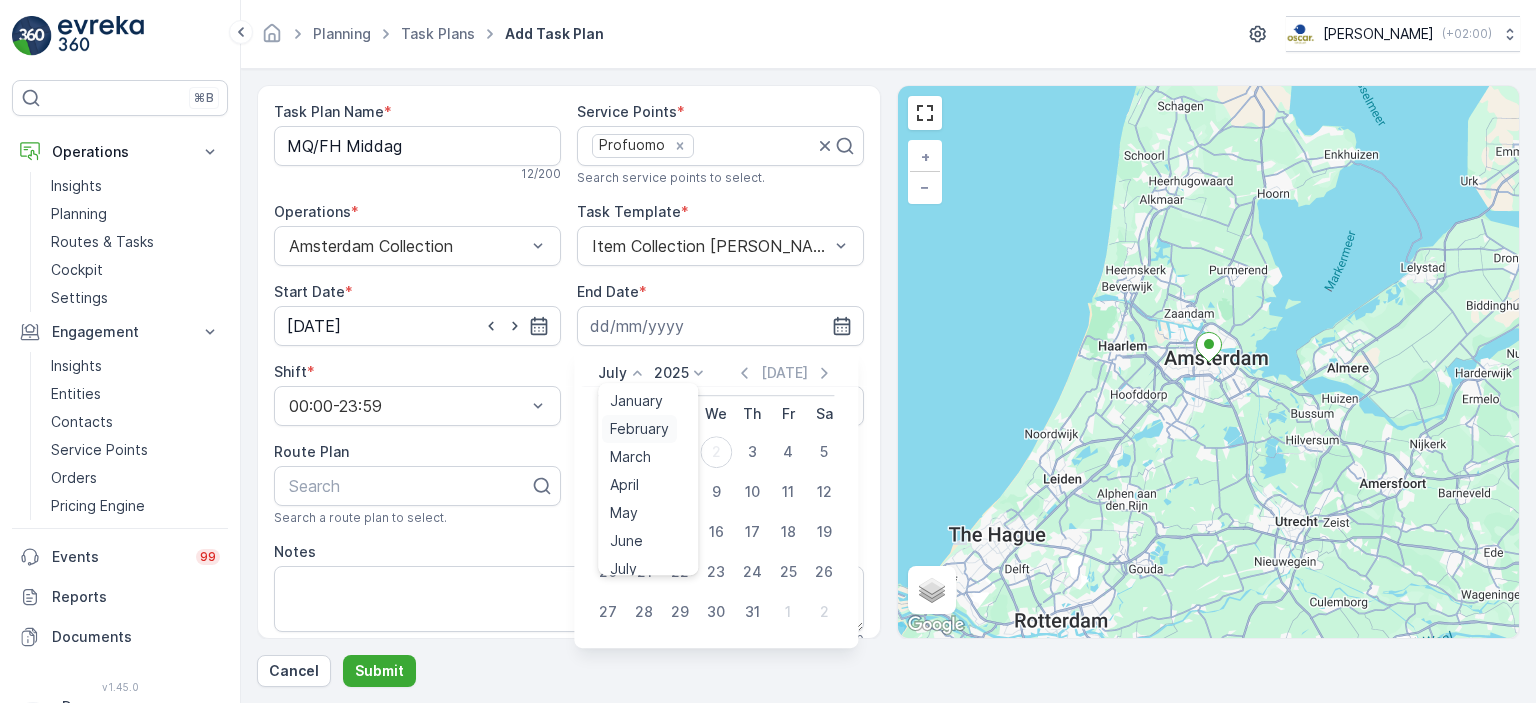 scroll, scrollTop: 152, scrollLeft: 0, axis: vertical 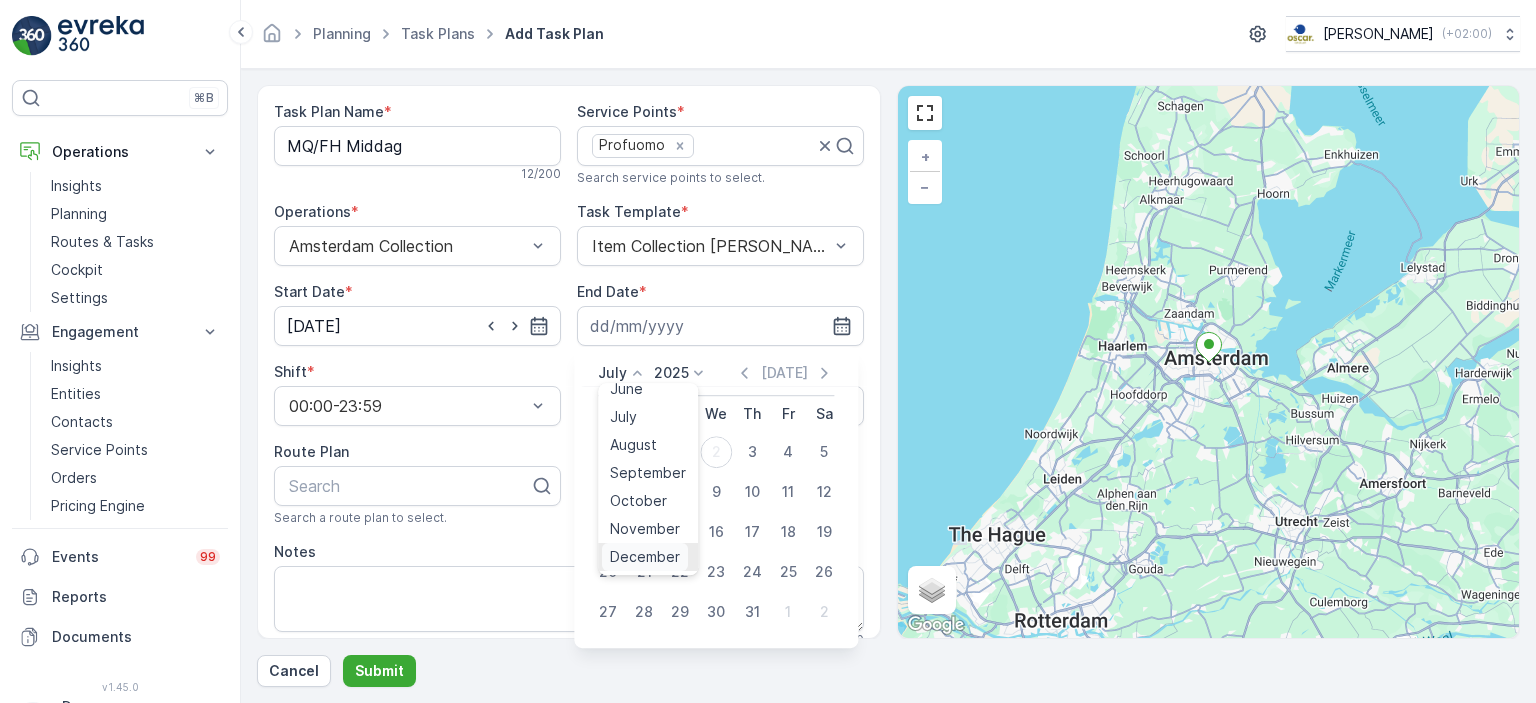 click on "December" at bounding box center (645, 557) 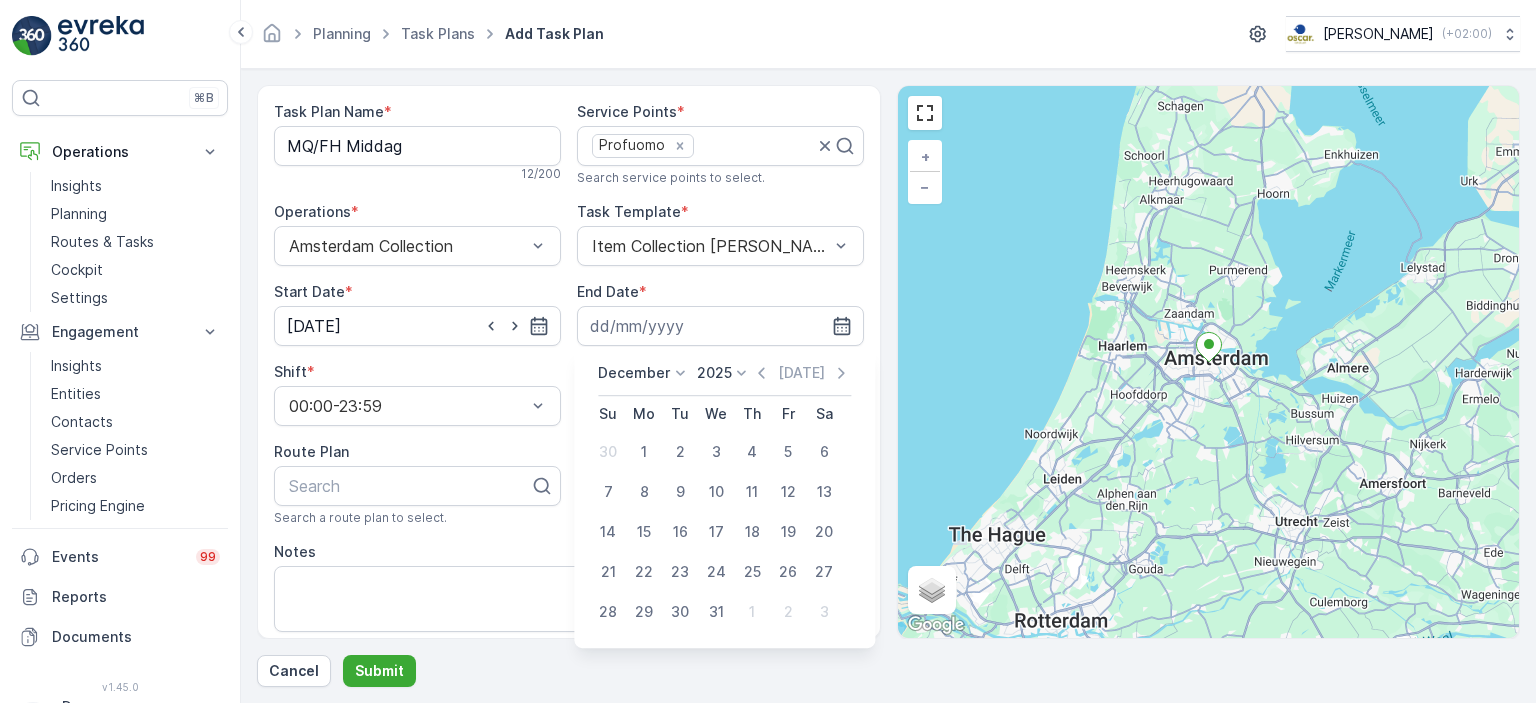 click on "2025" at bounding box center [714, 373] 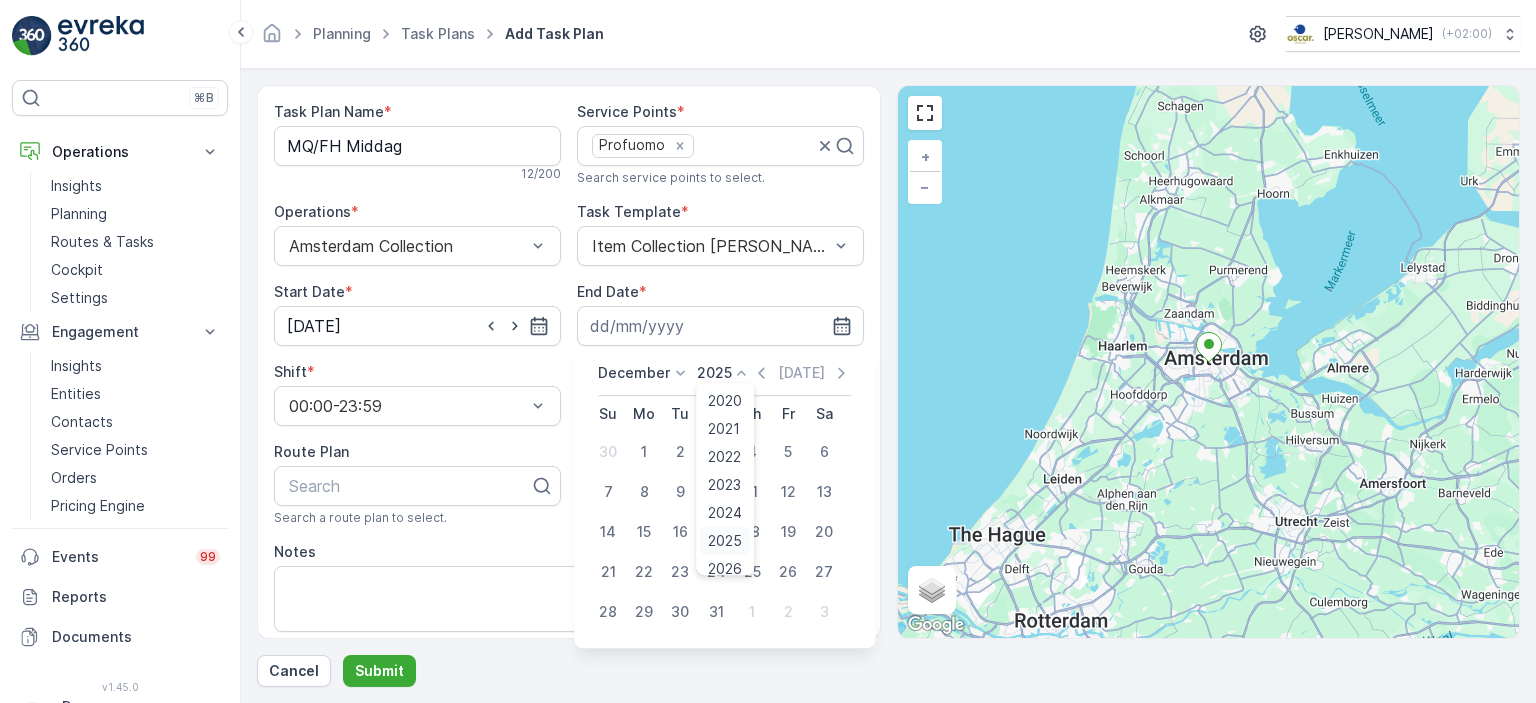 scroll, scrollTop: 124, scrollLeft: 0, axis: vertical 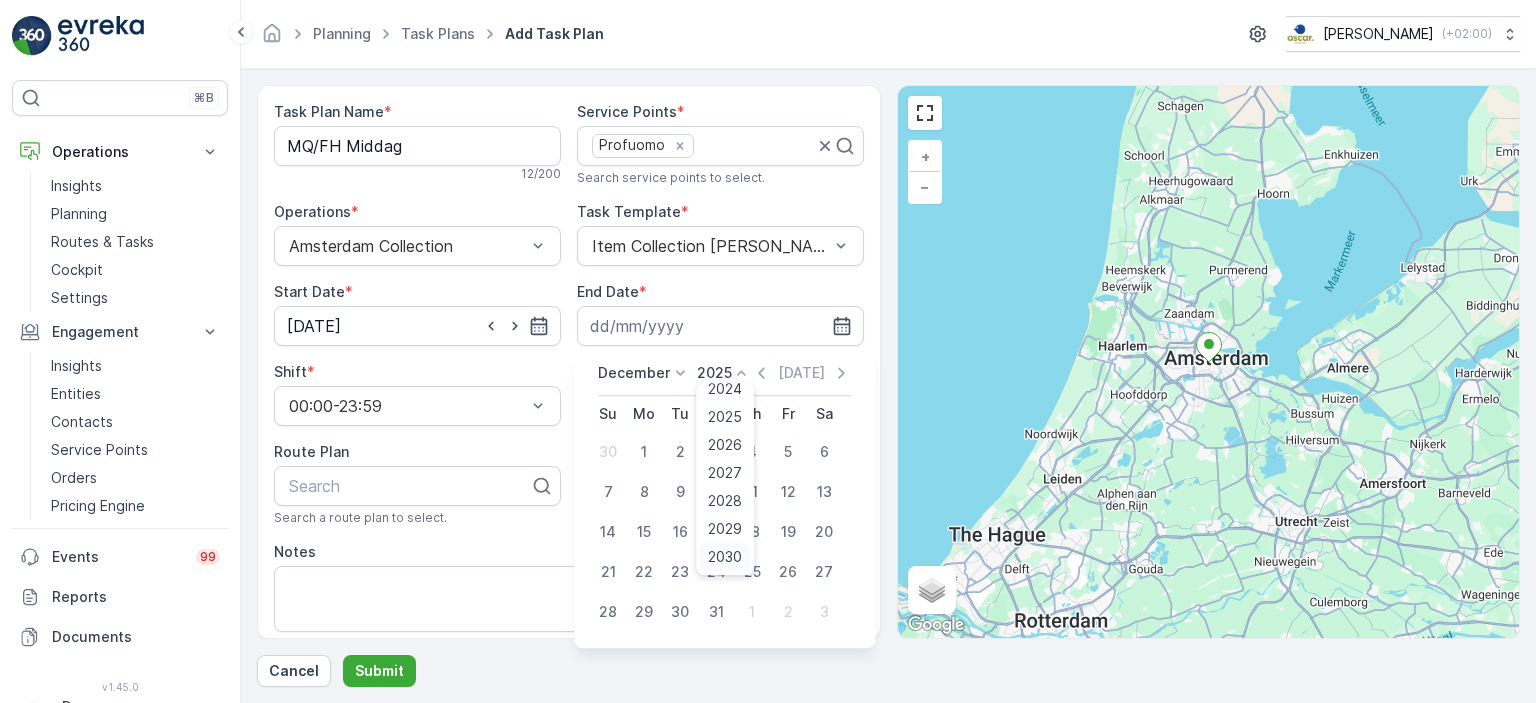 click on "2030" at bounding box center (726, 557) 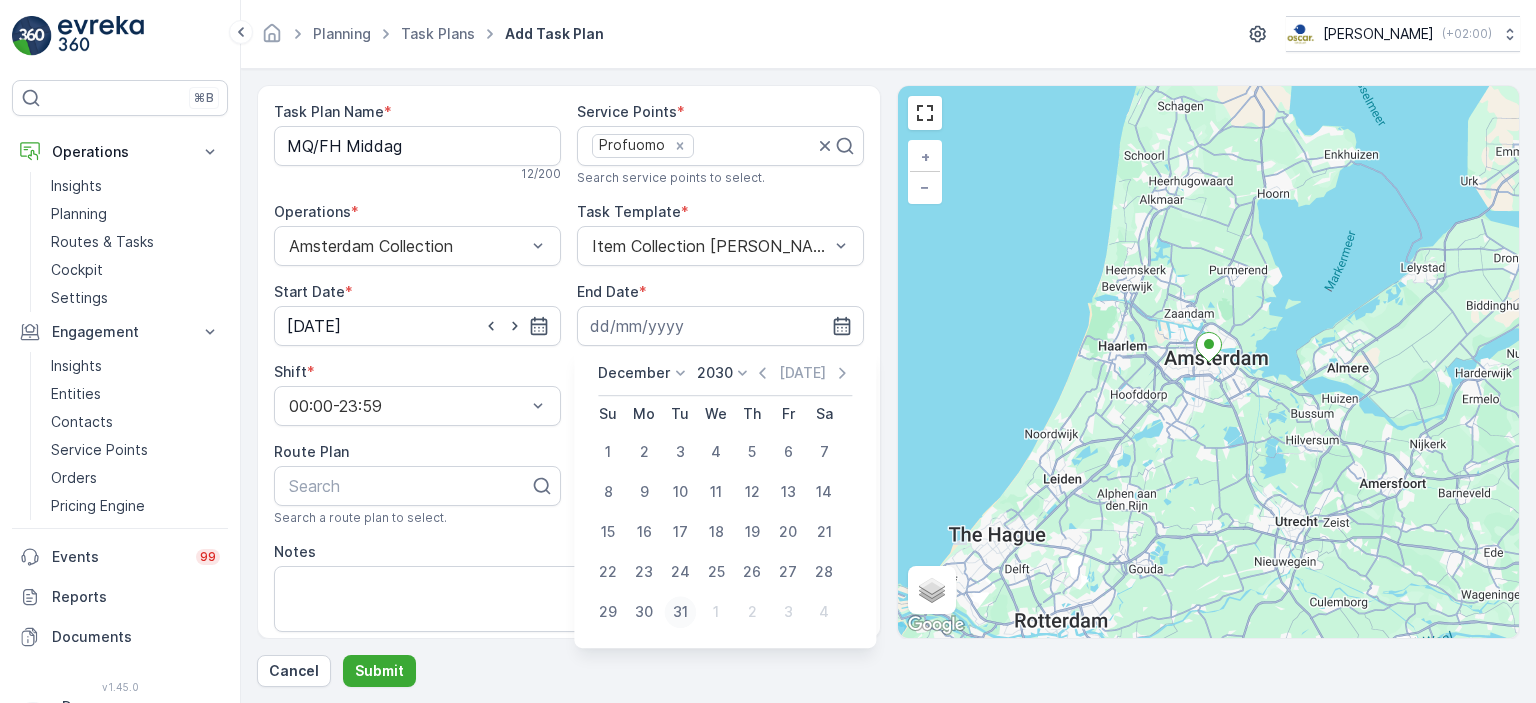 click on "31" at bounding box center [680, 612] 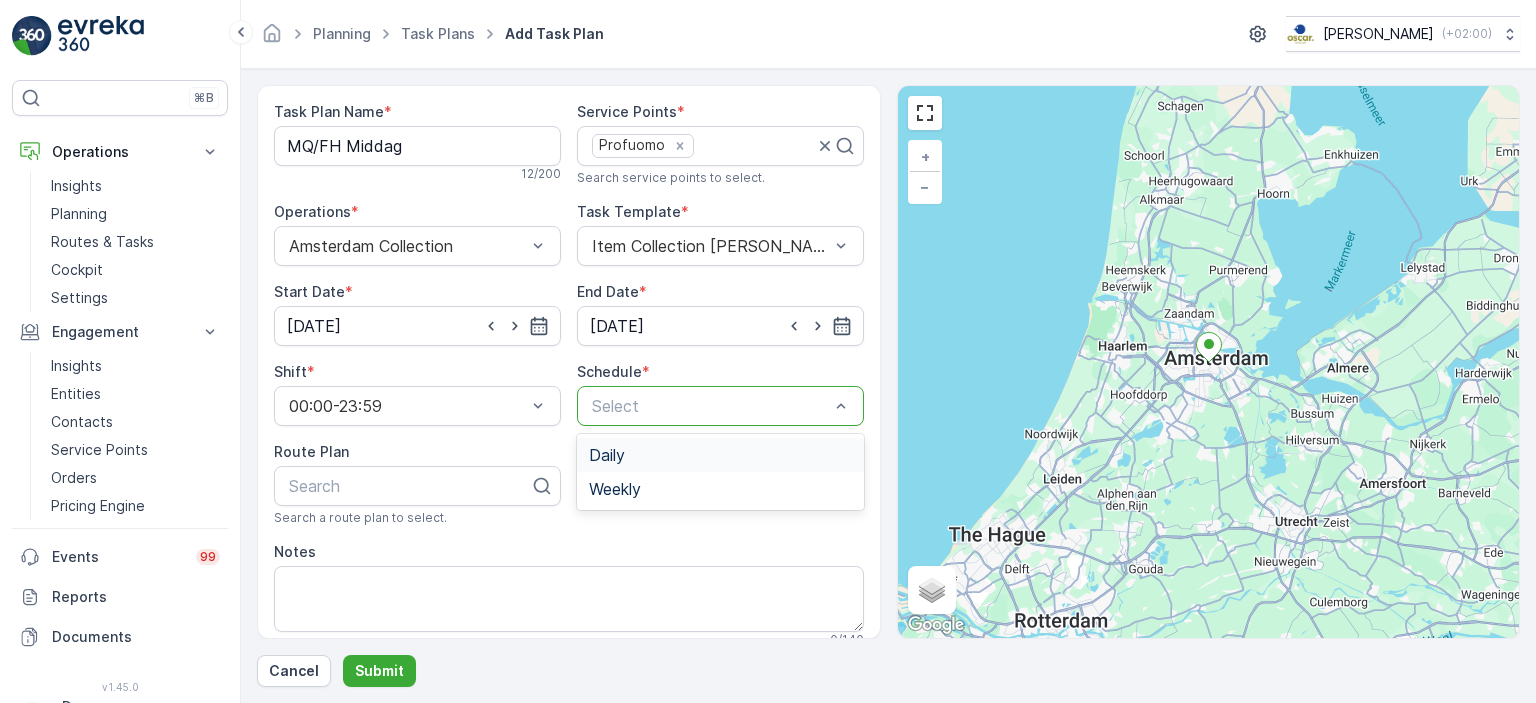 click on "Daily" at bounding box center [720, 455] 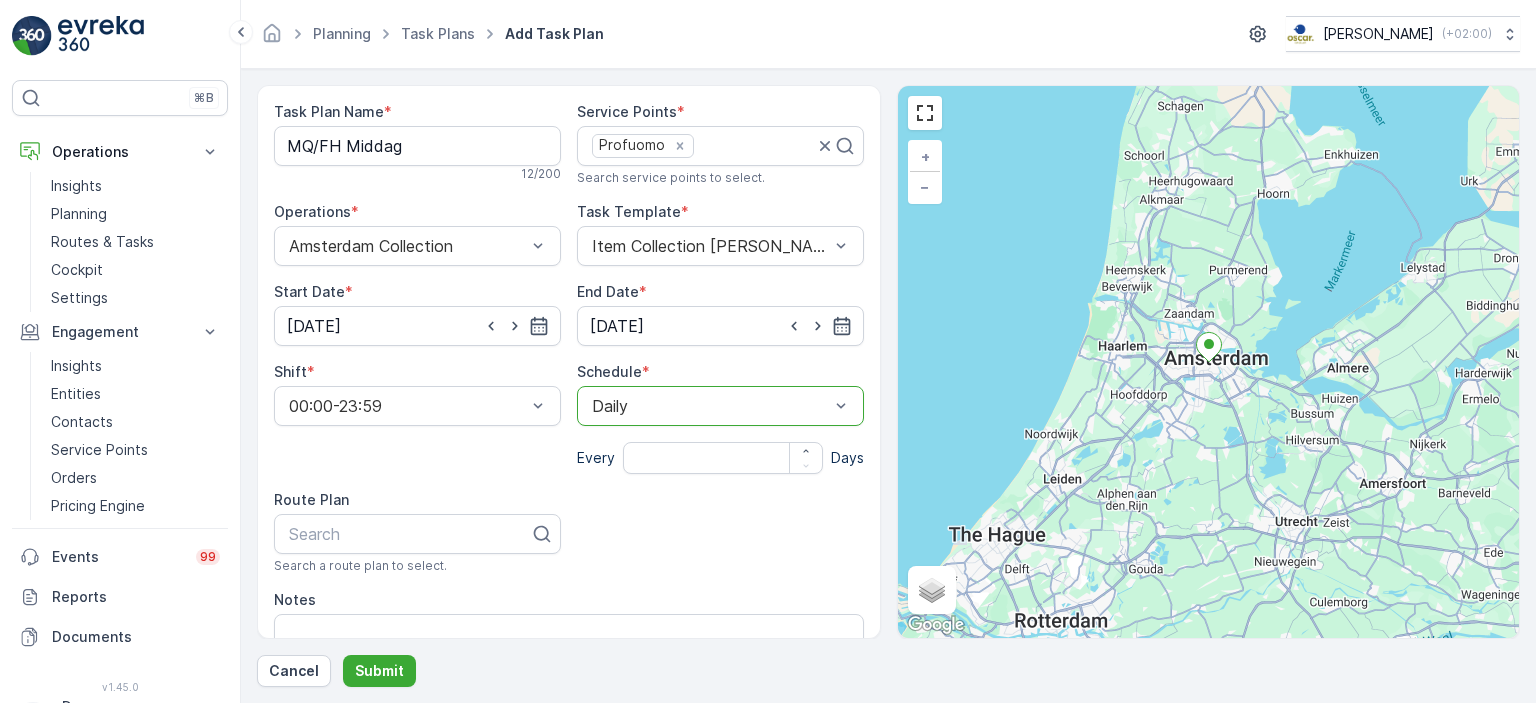 click at bounding box center [710, 406] 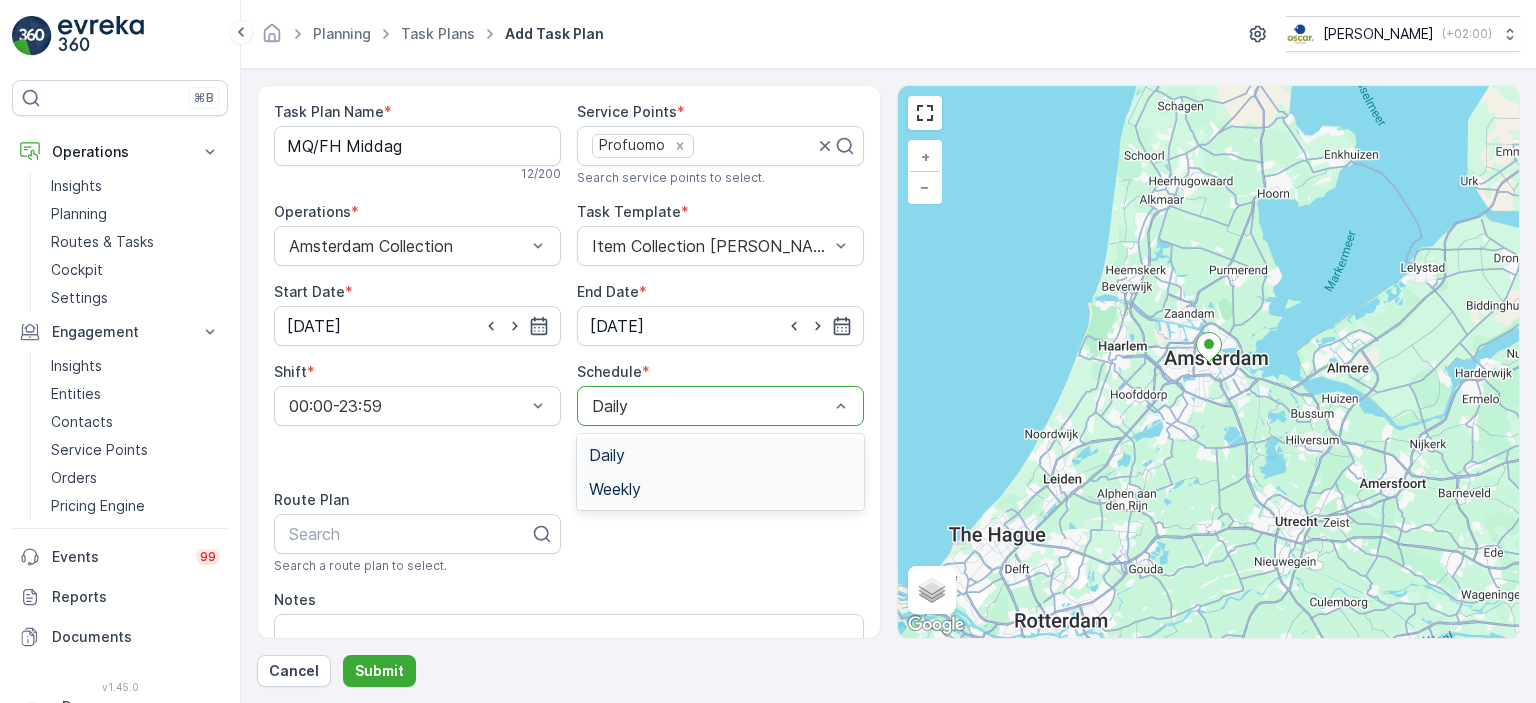 click on "Weekly" at bounding box center (720, 489) 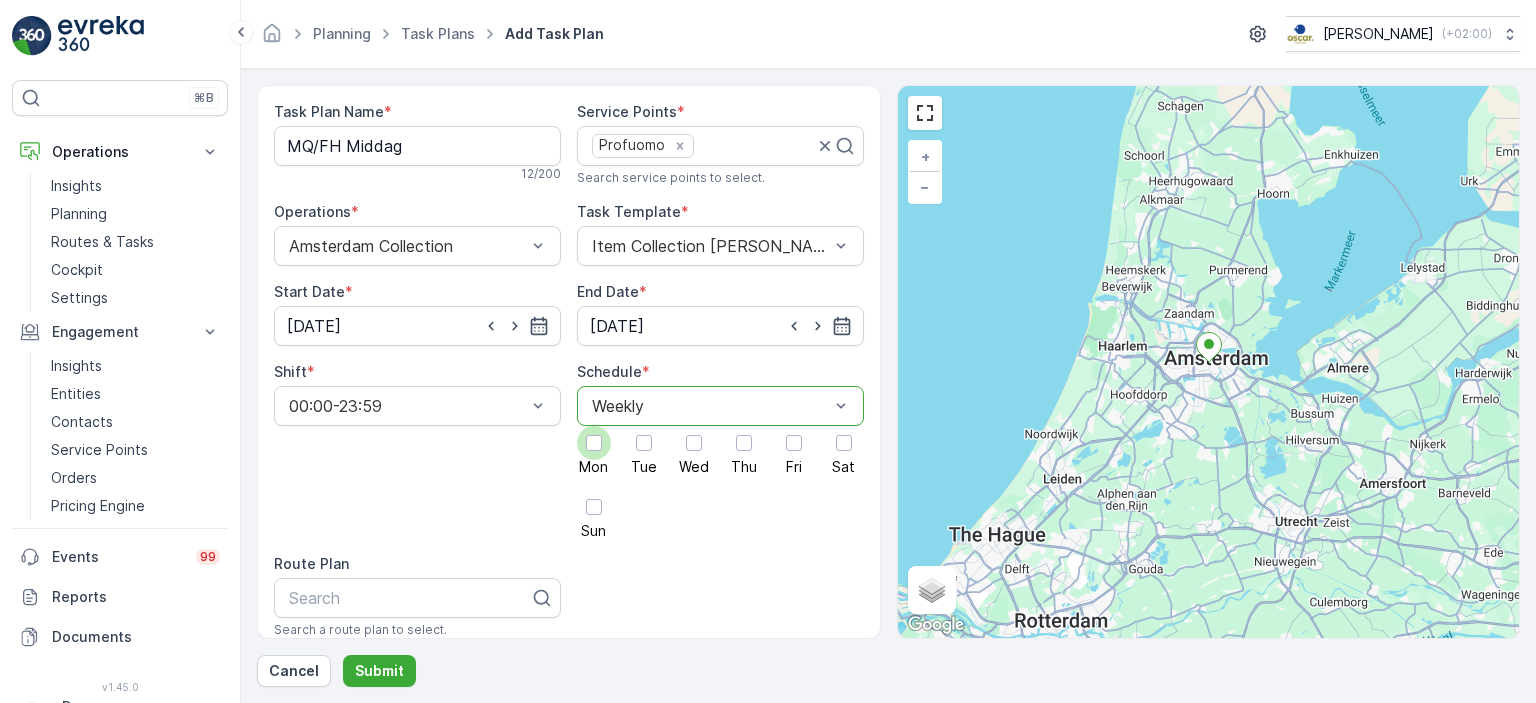click at bounding box center [594, 443] 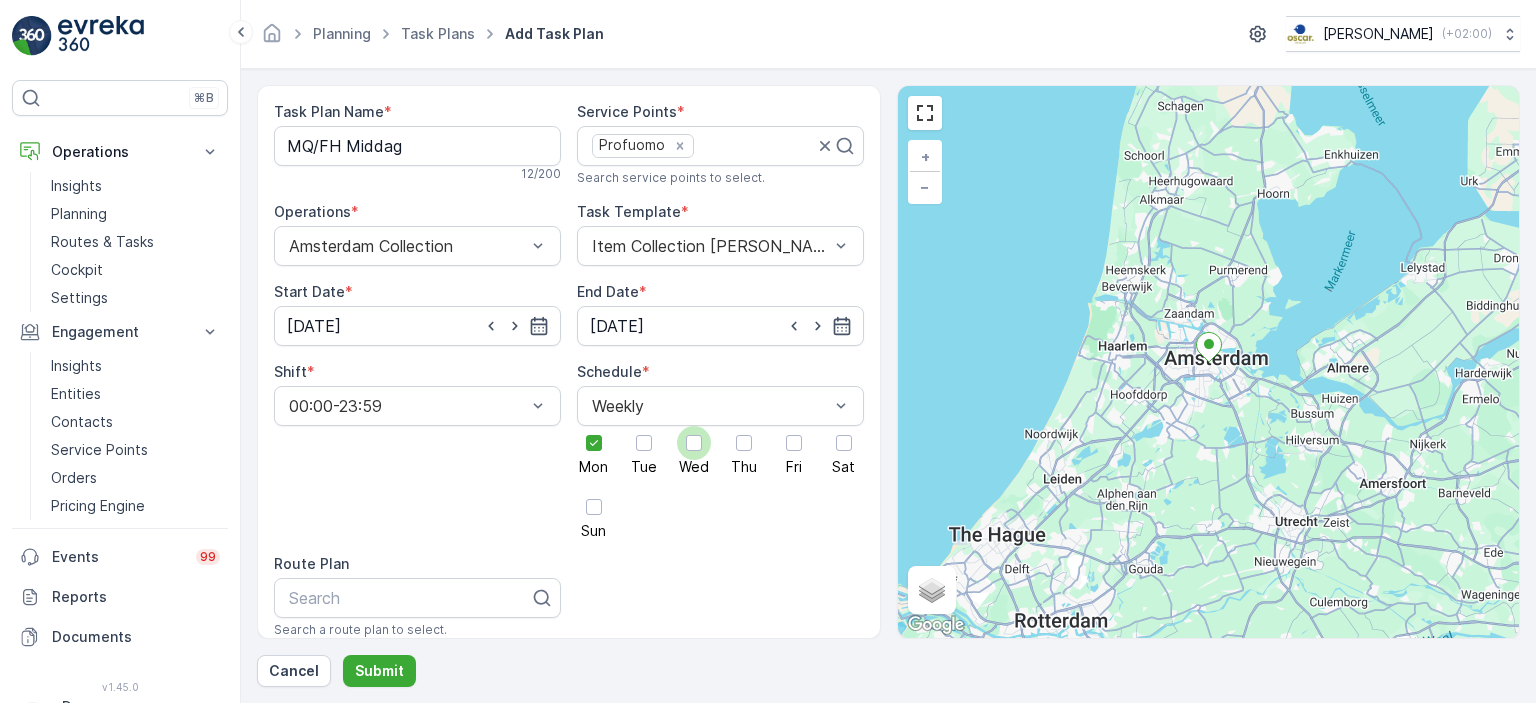 click at bounding box center [694, 443] 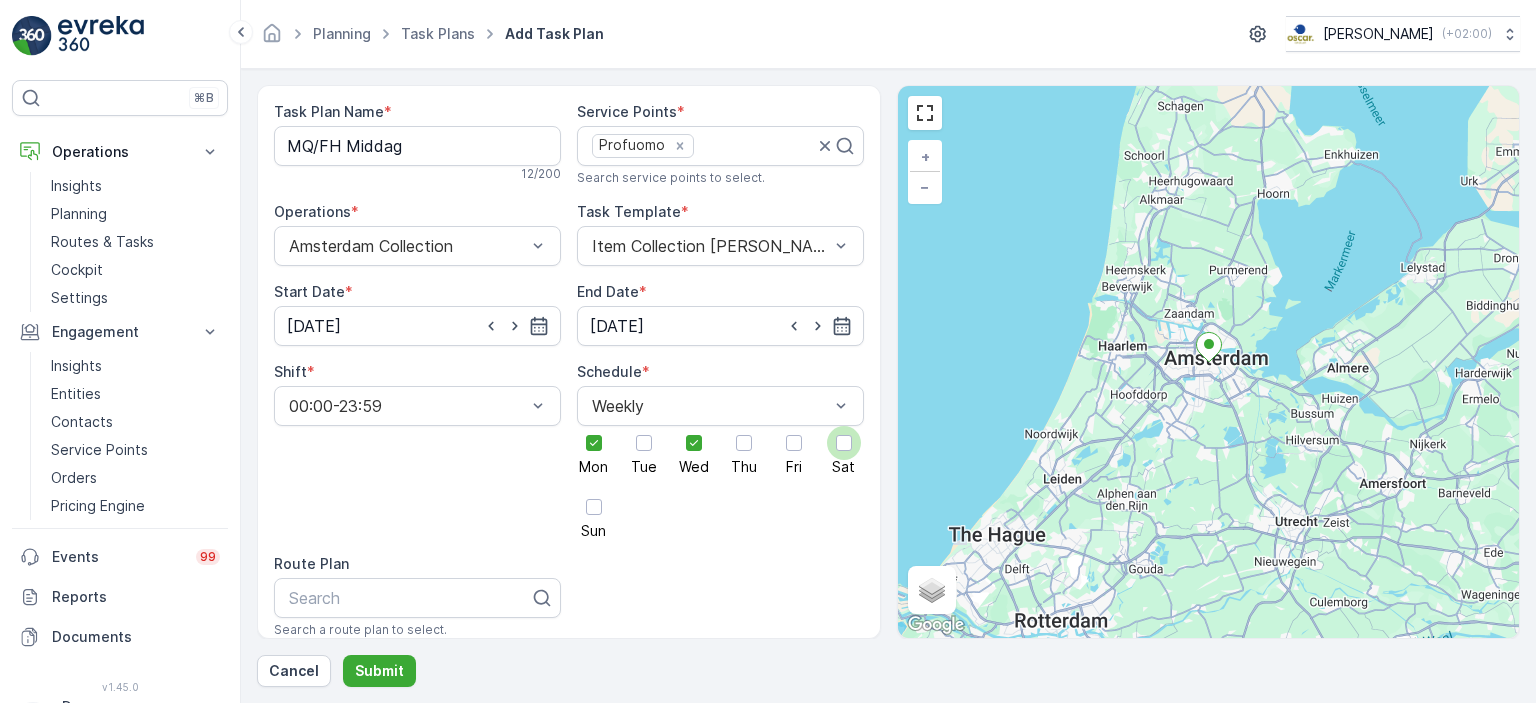 click at bounding box center (844, 443) 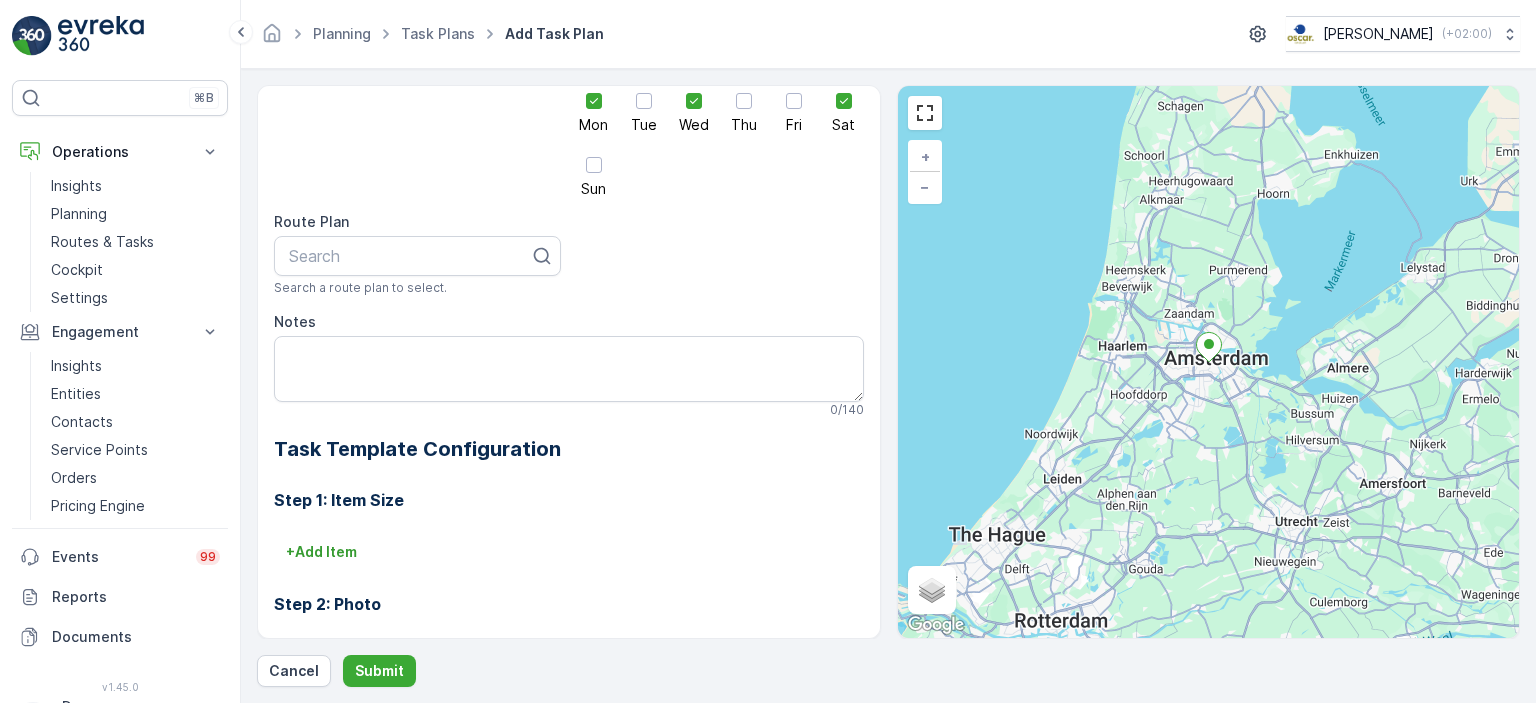 scroll, scrollTop: 343, scrollLeft: 0, axis: vertical 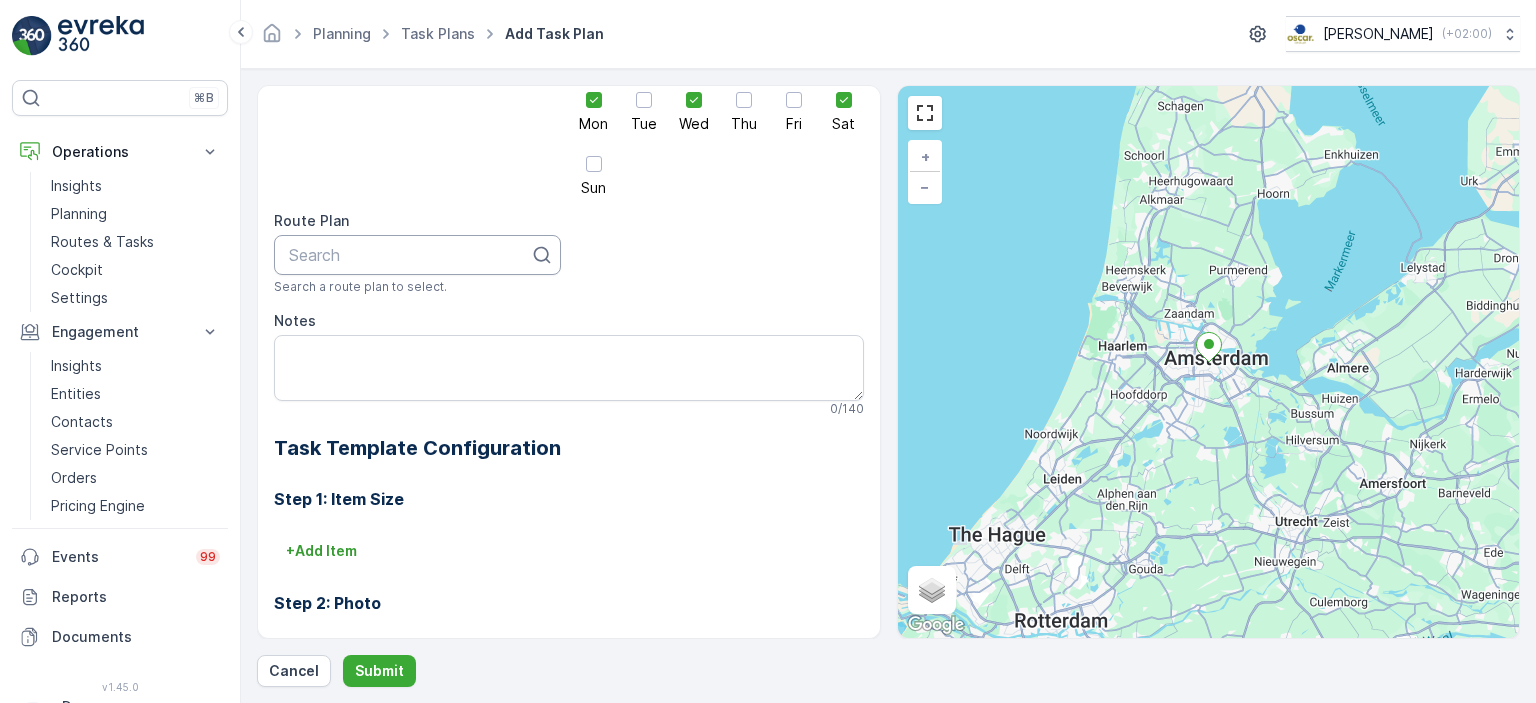 click at bounding box center (409, 255) 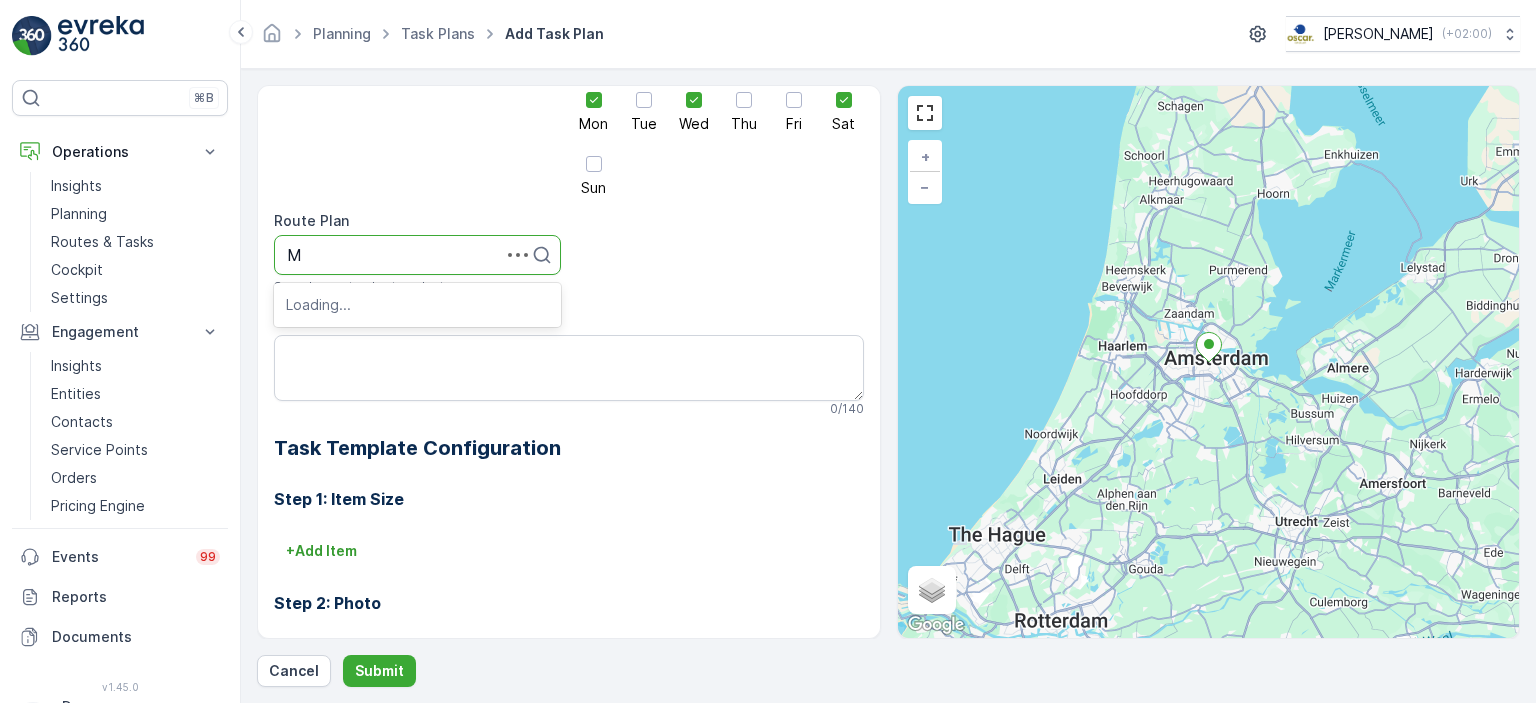 type on "Mq" 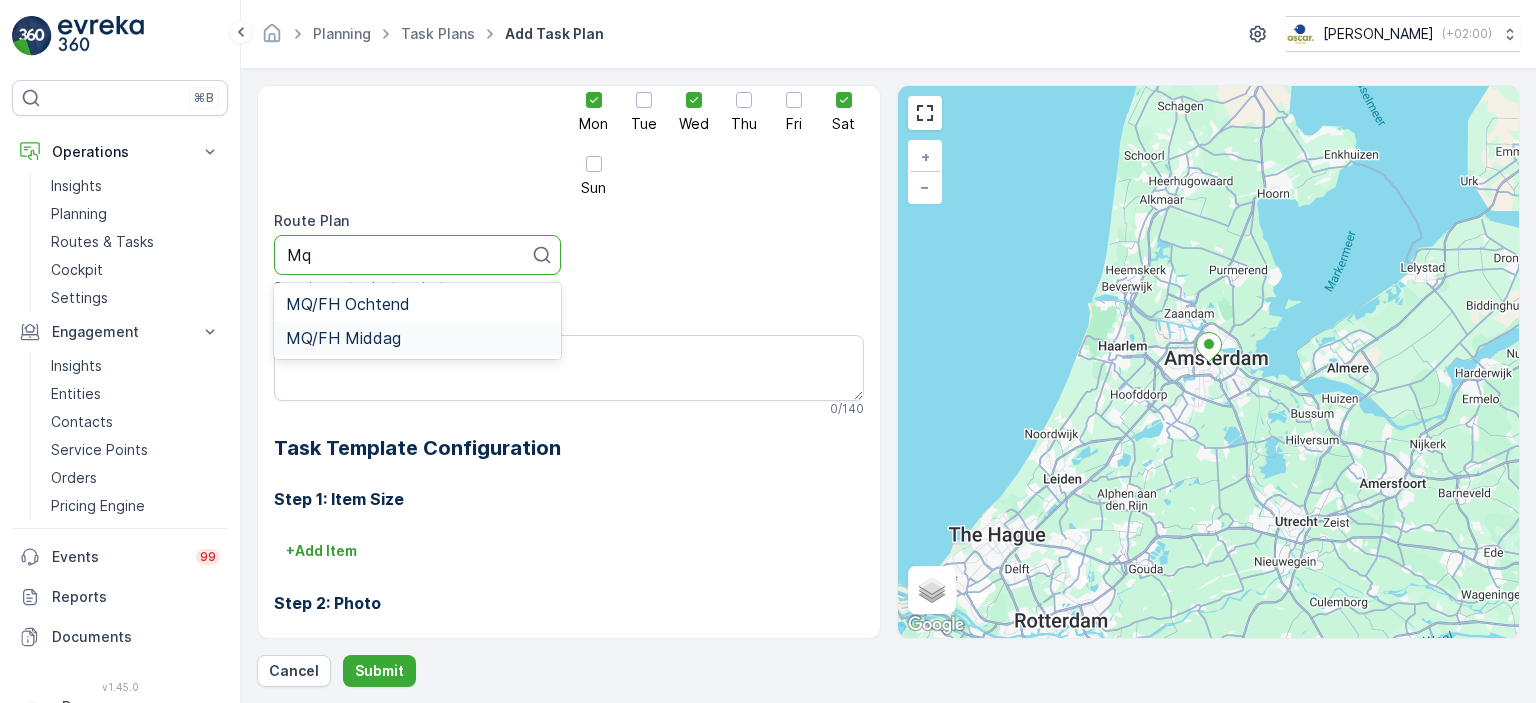 click on "MQ/FH Middag" at bounding box center (417, 338) 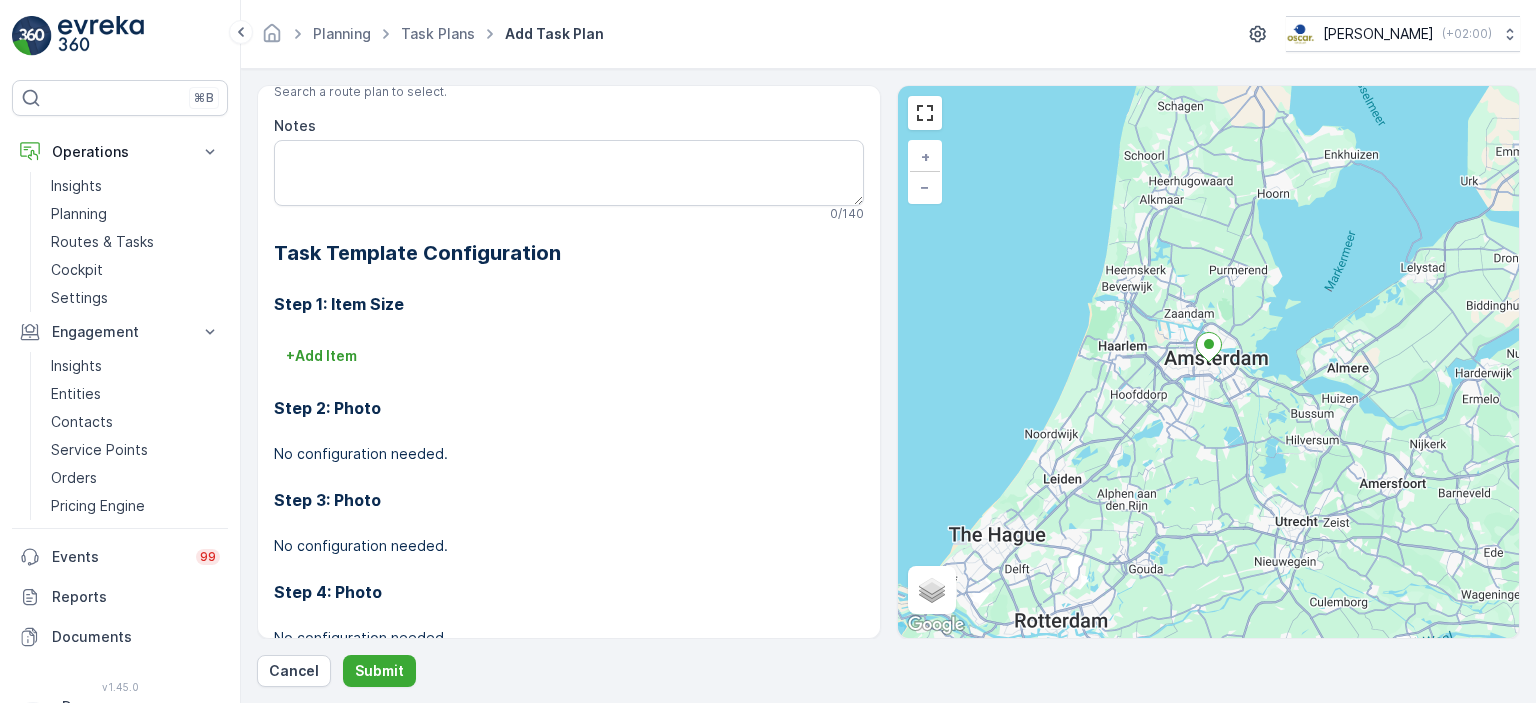 scroll, scrollTop: 594, scrollLeft: 0, axis: vertical 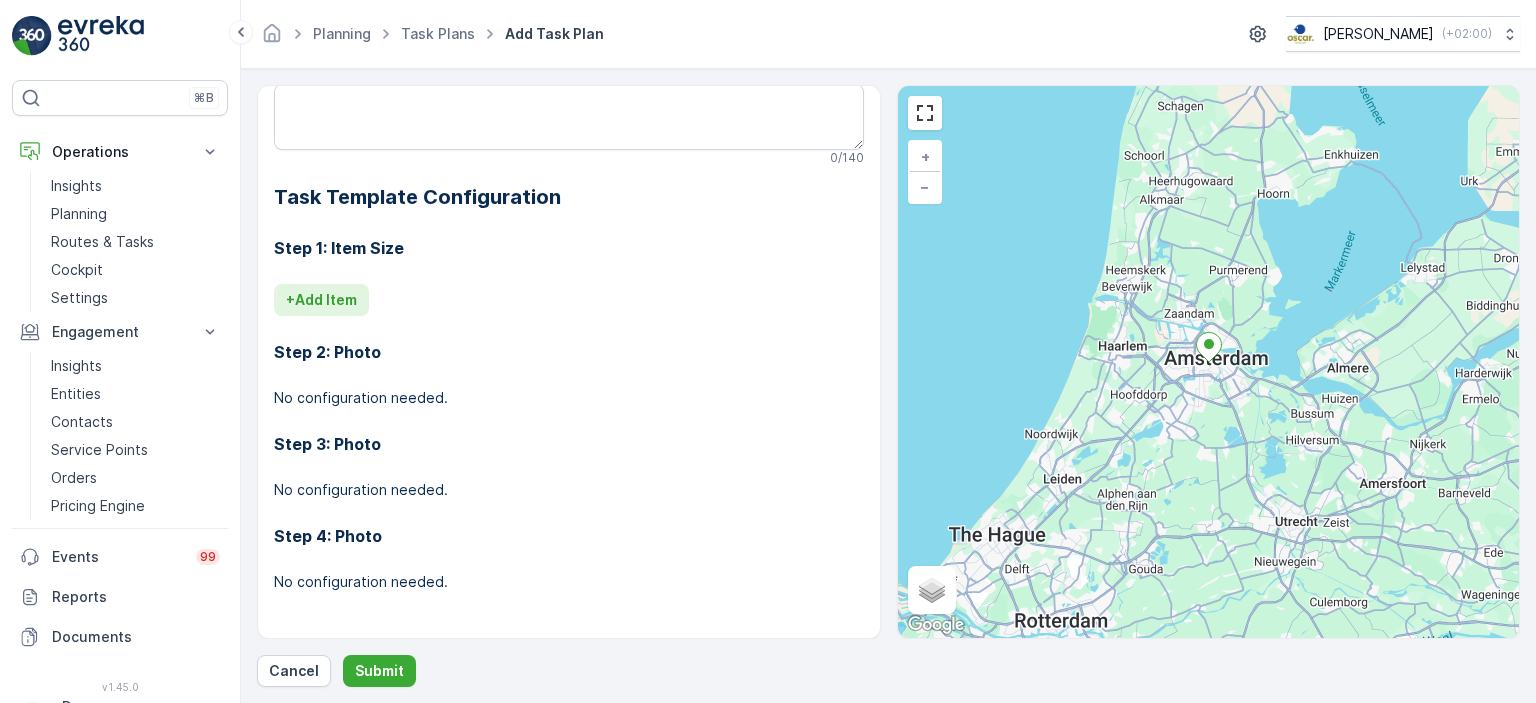 click on "+  Add Item" at bounding box center [321, 300] 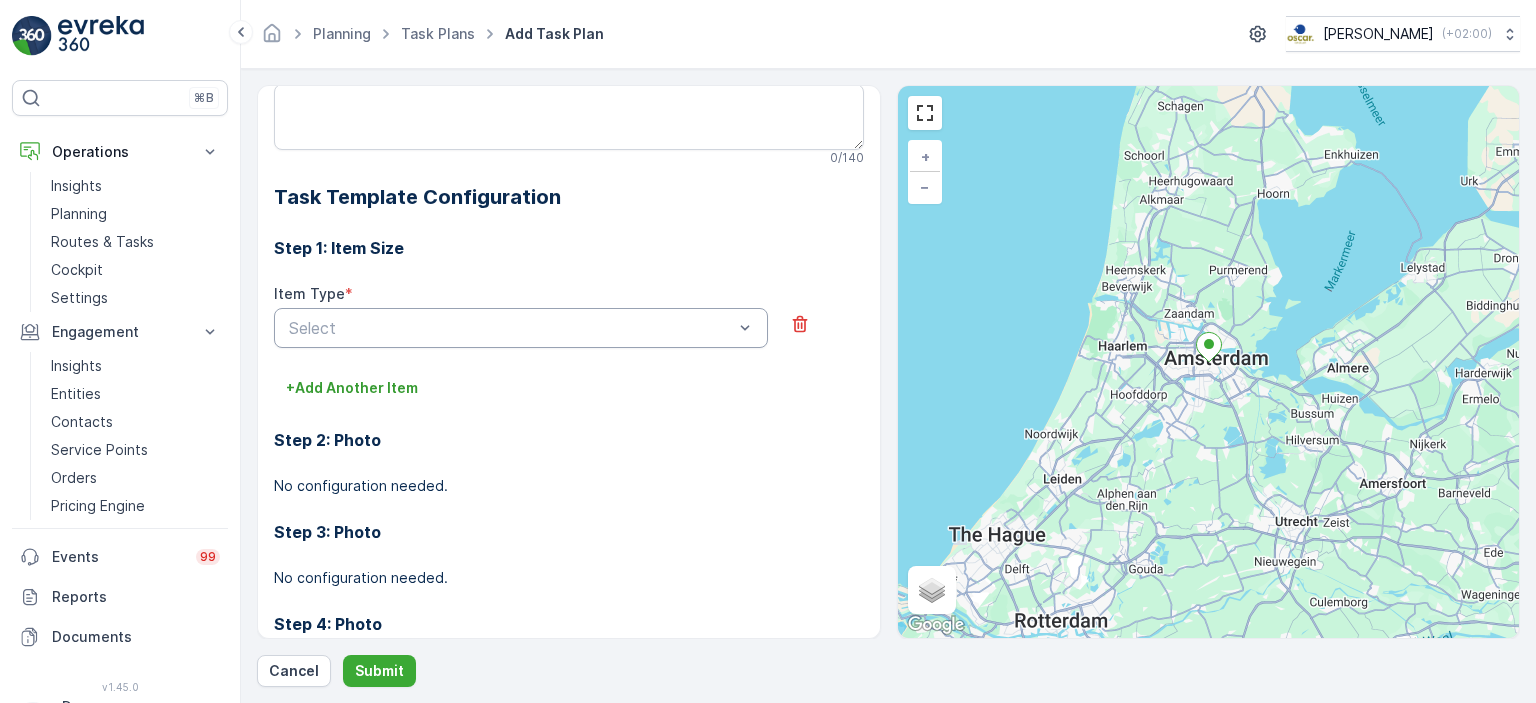 click at bounding box center (511, 328) 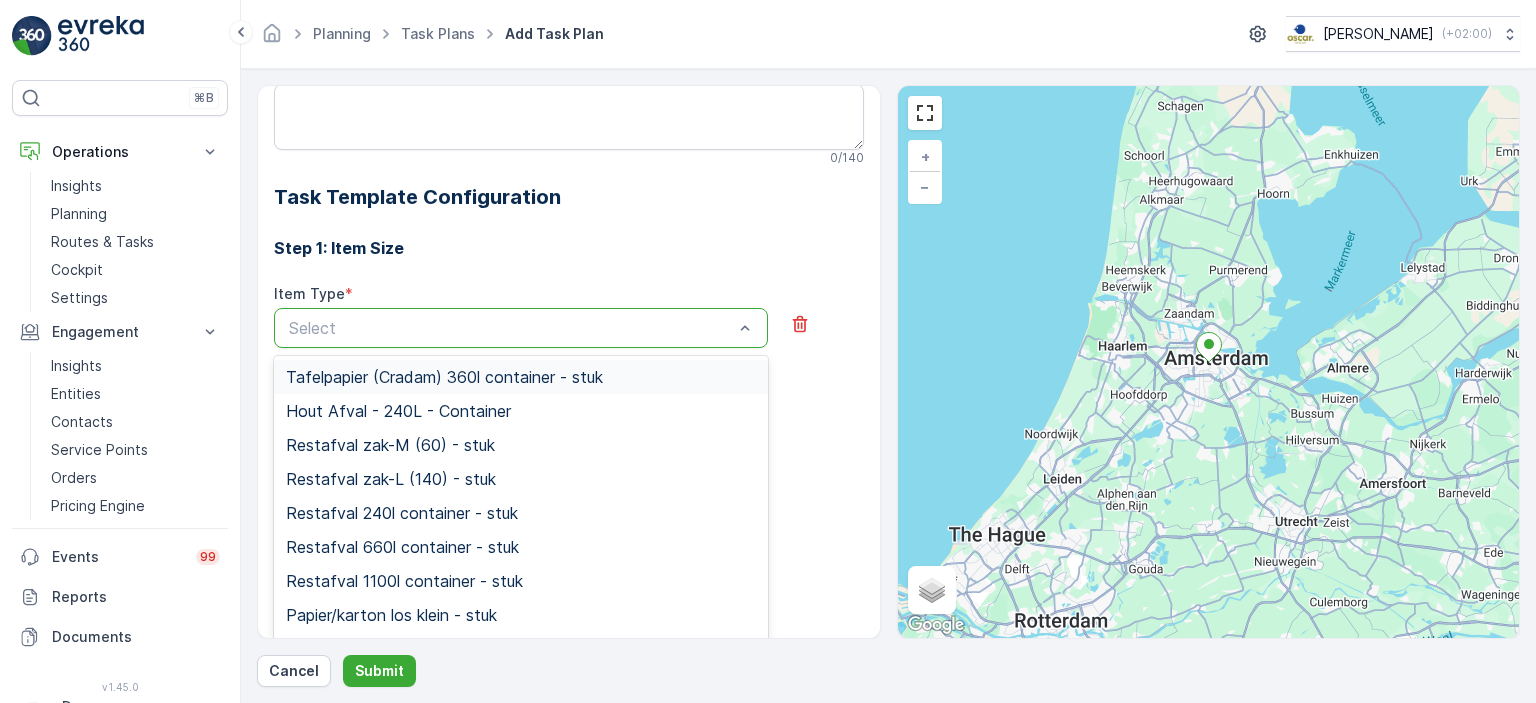 scroll, scrollTop: 682, scrollLeft: 0, axis: vertical 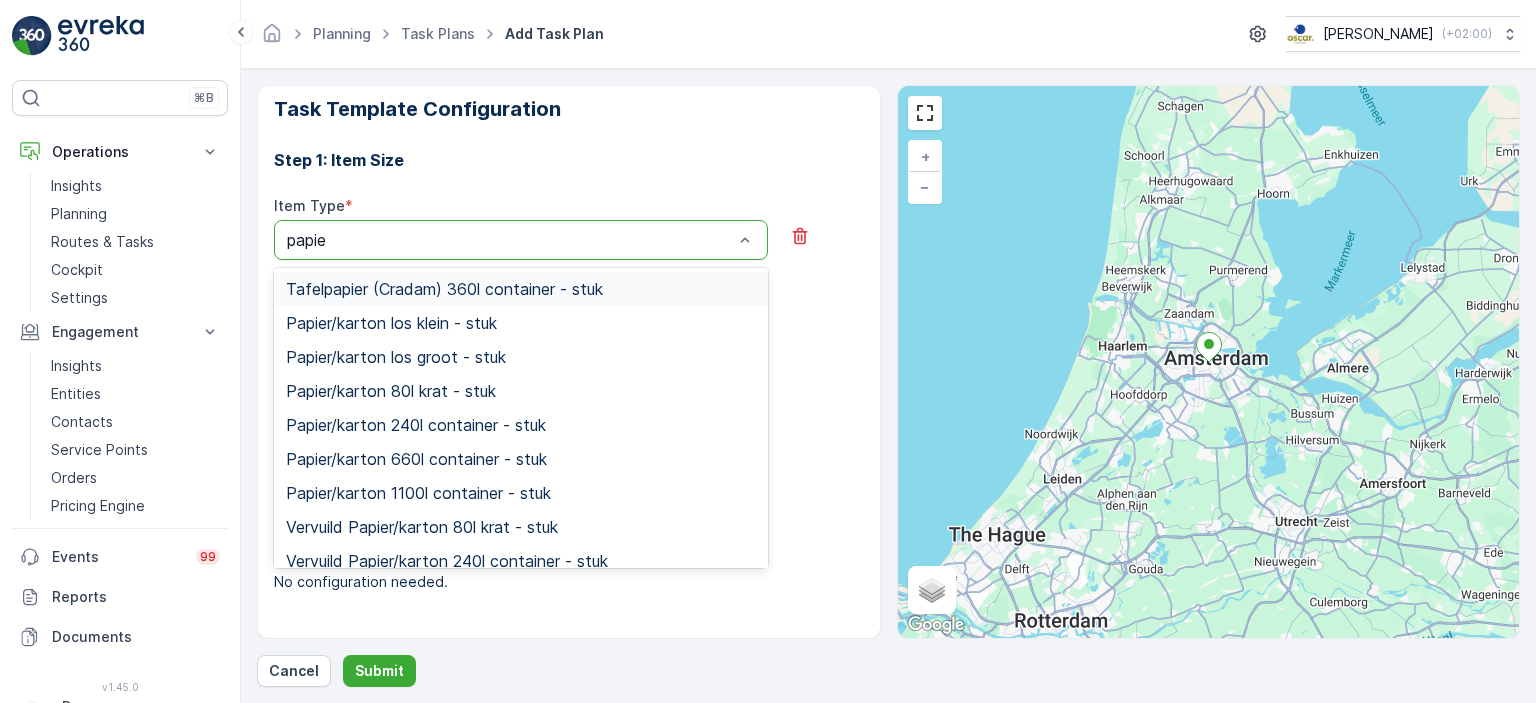 type on "papier" 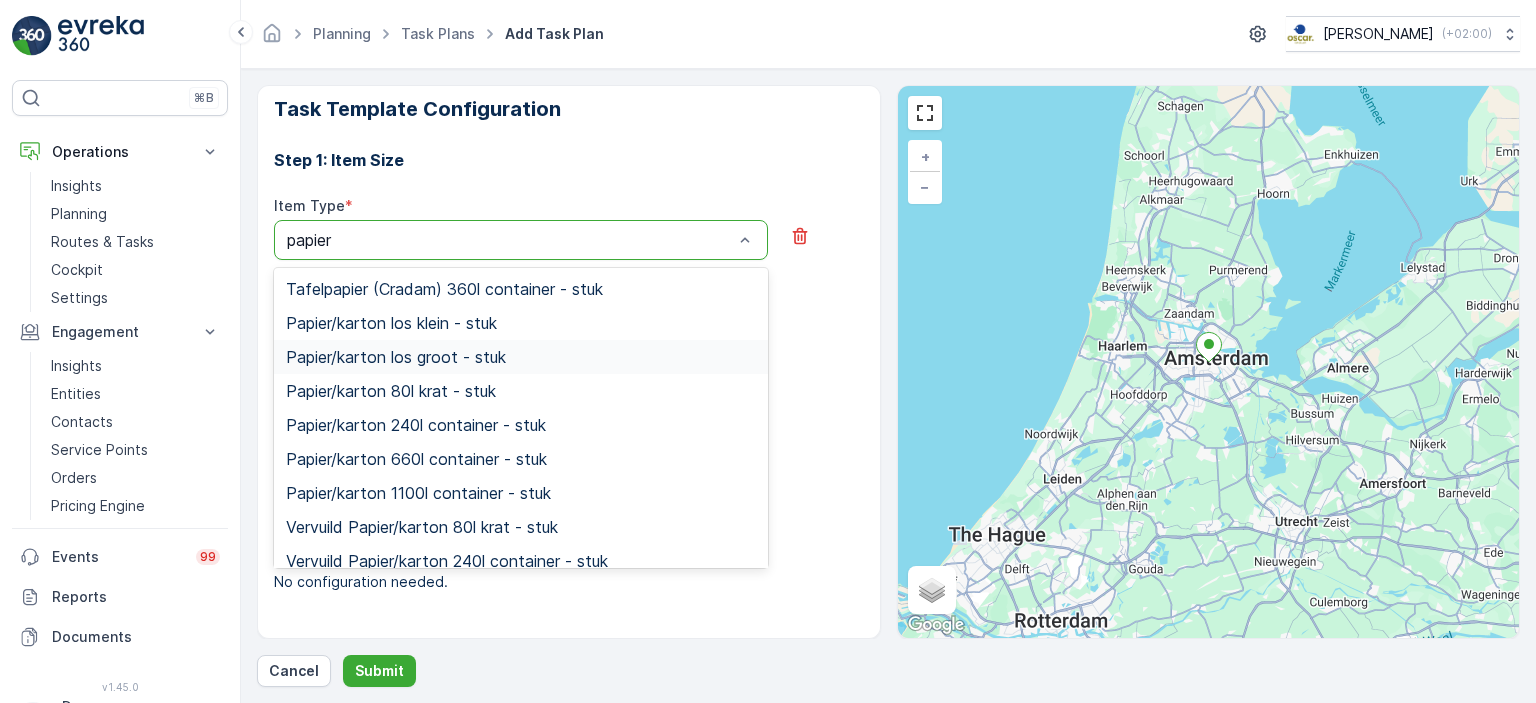 click on "Papier/karton los groot - stuk" at bounding box center [521, 357] 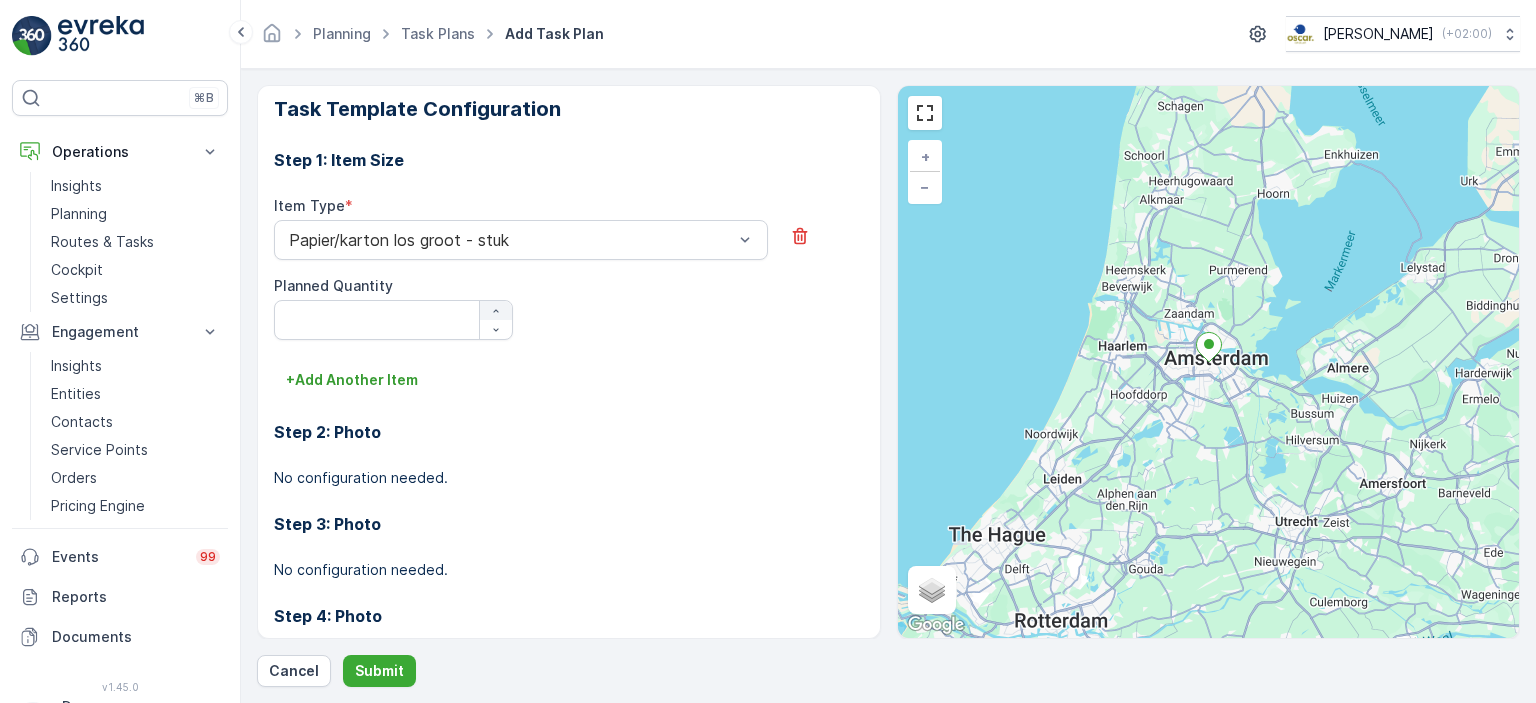 click 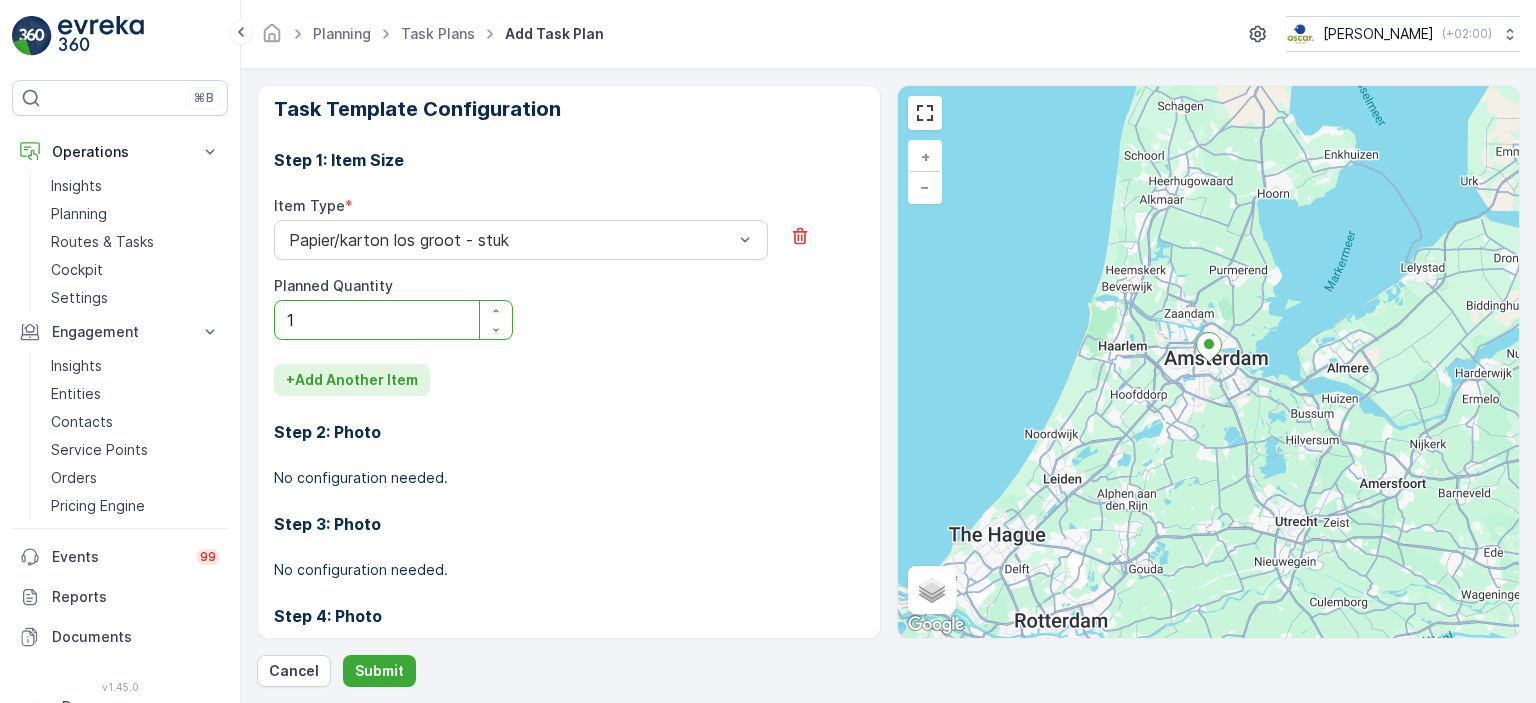 click on "+  Add Another Item" at bounding box center (352, 380) 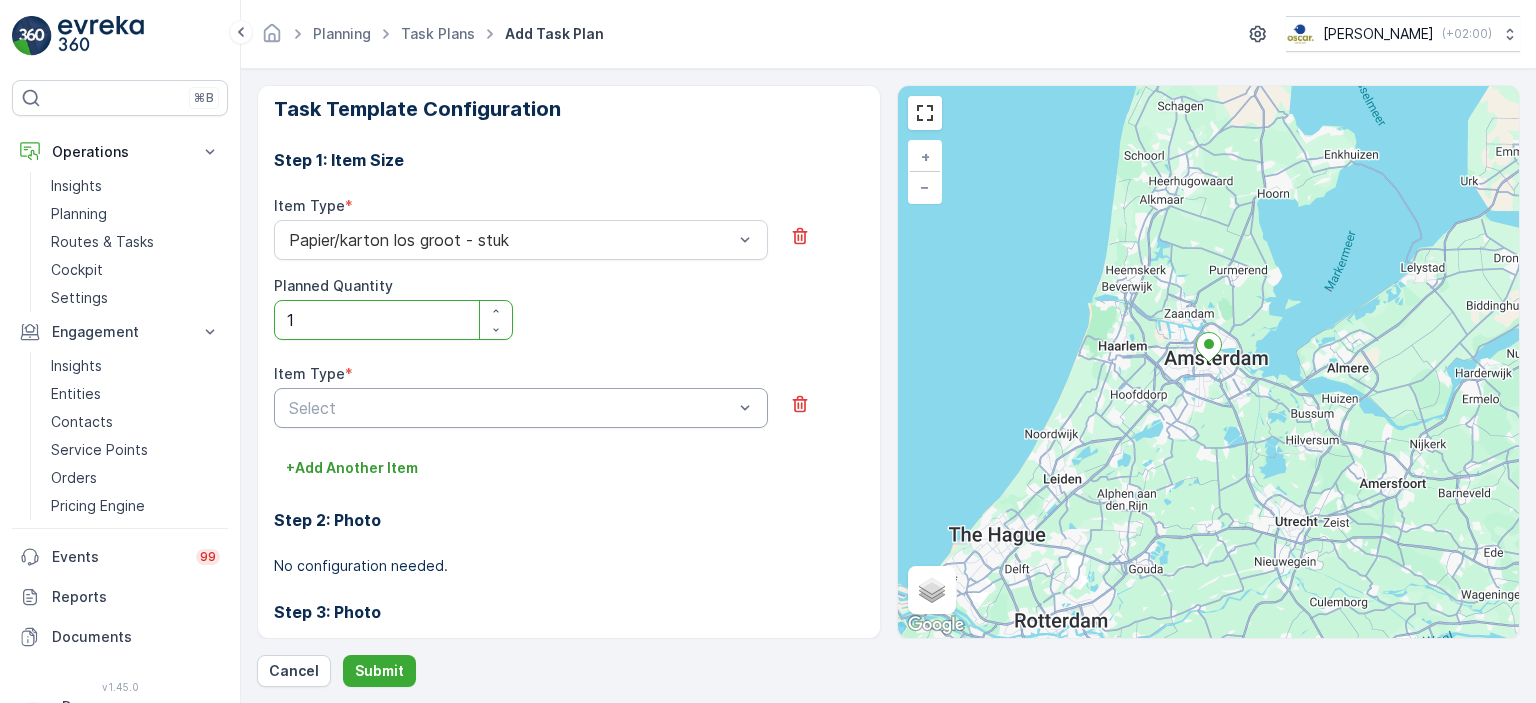 scroll, scrollTop: 850, scrollLeft: 0, axis: vertical 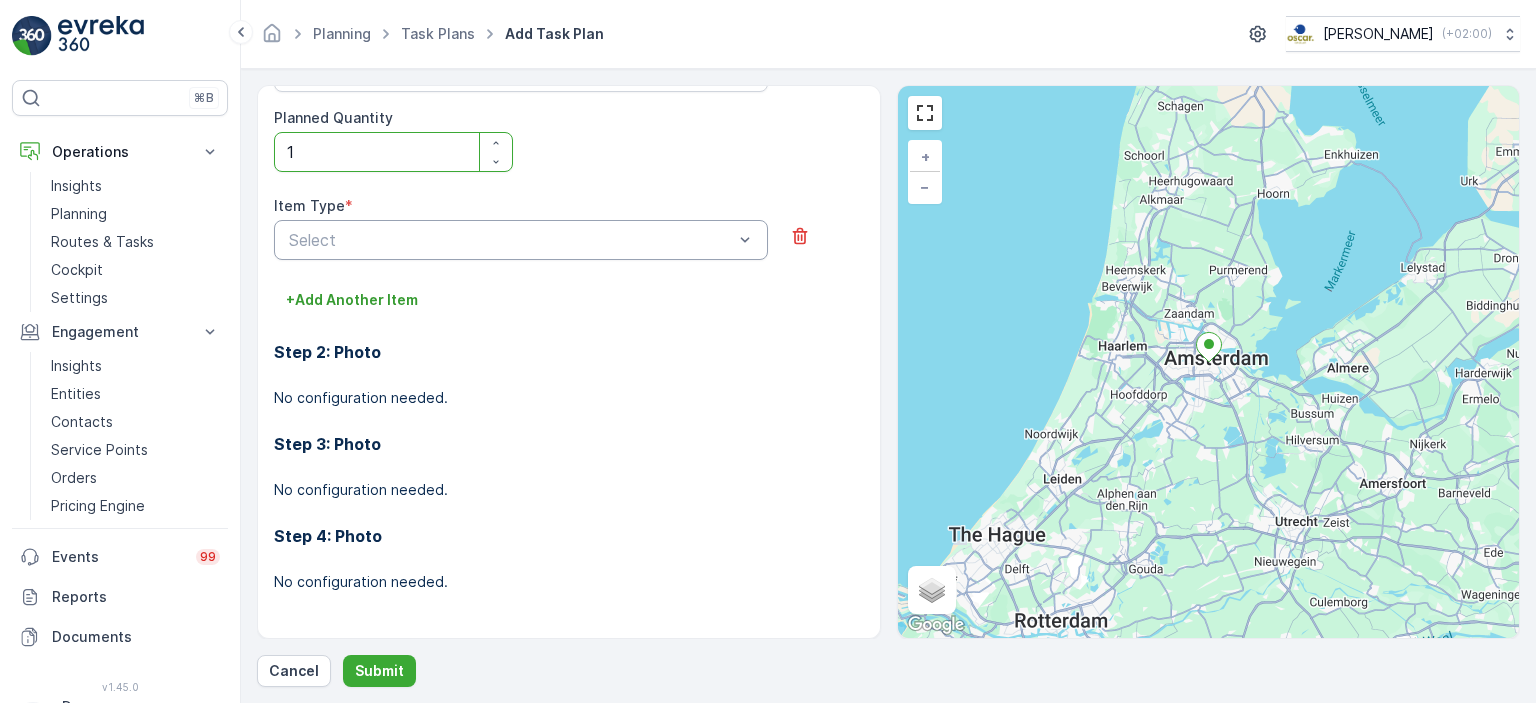 click on "Select" at bounding box center (521, 240) 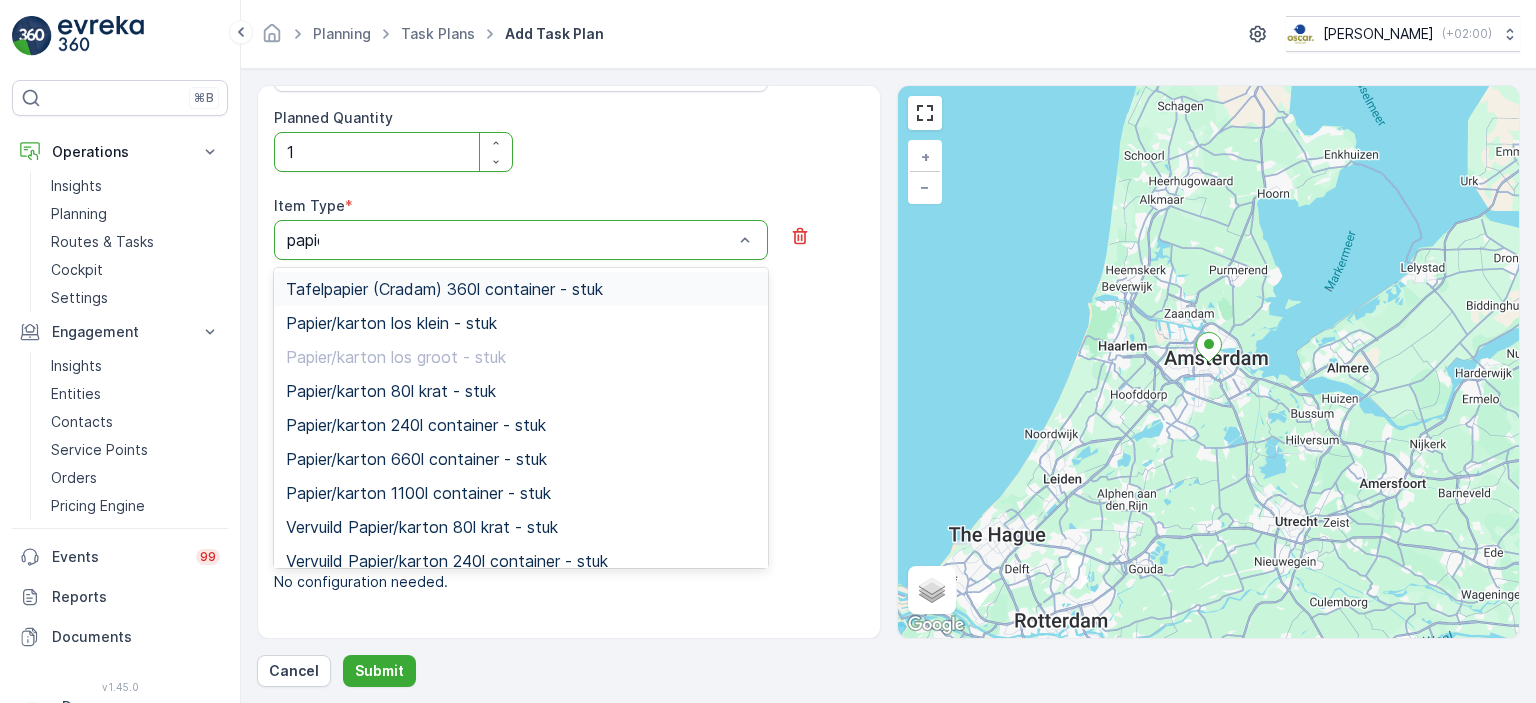 type on "papier" 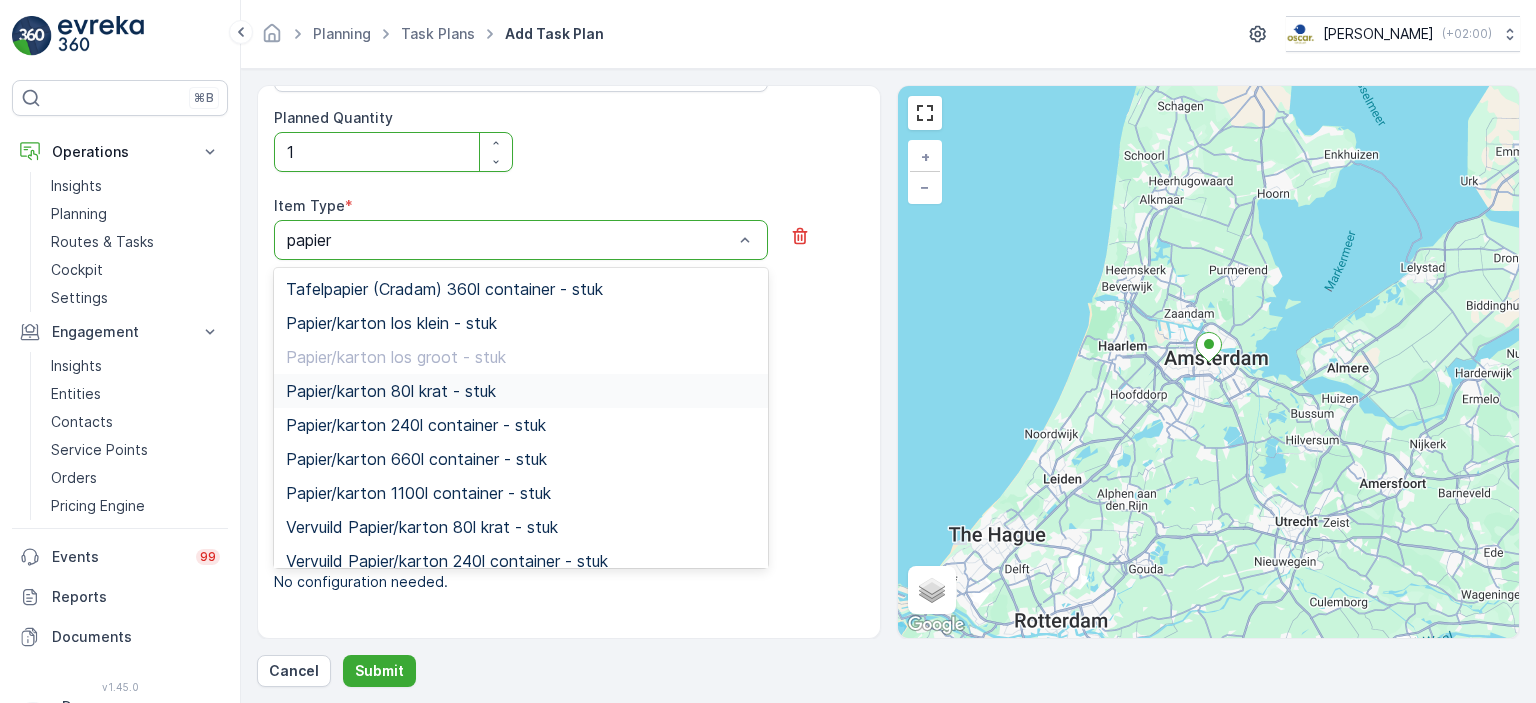 click on "Papier/karton 80l krat - stuk" at bounding box center (391, 391) 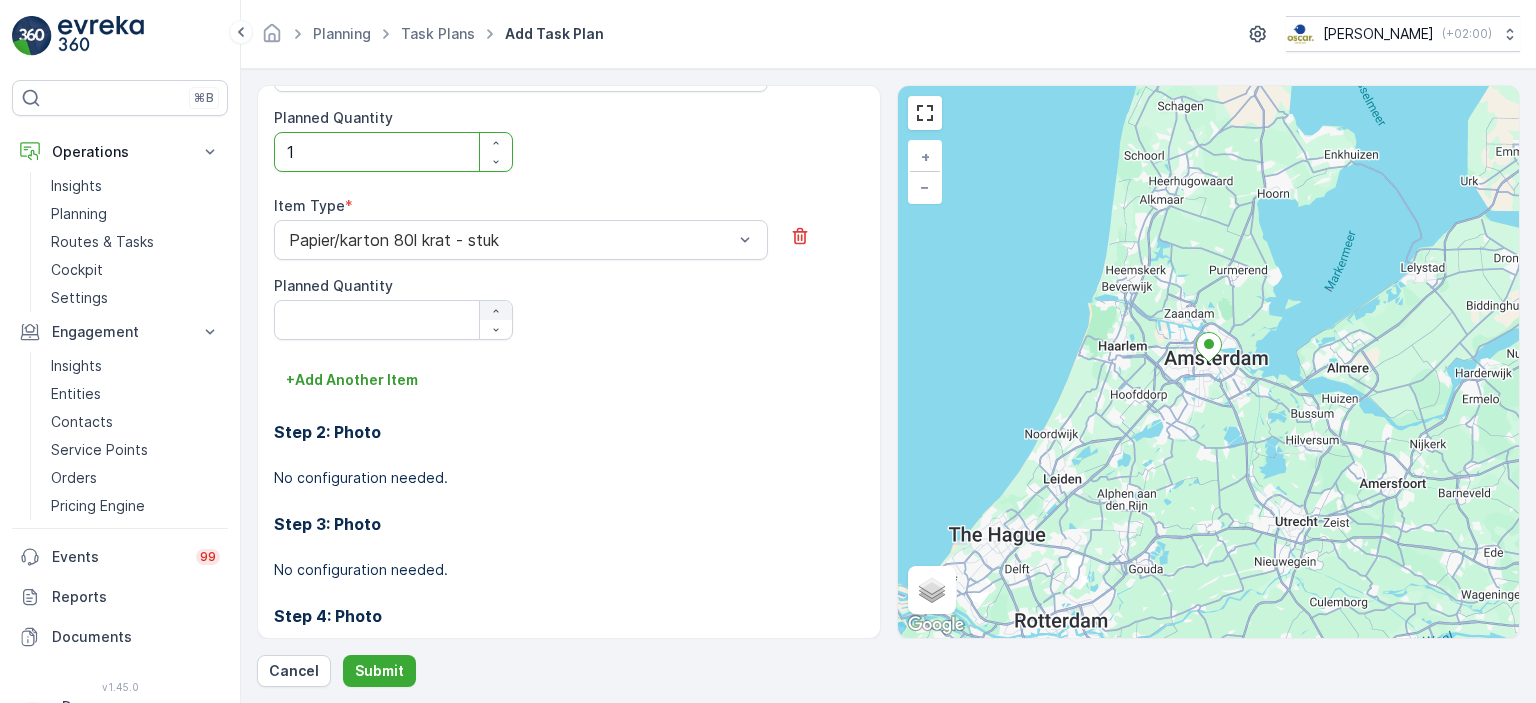 click 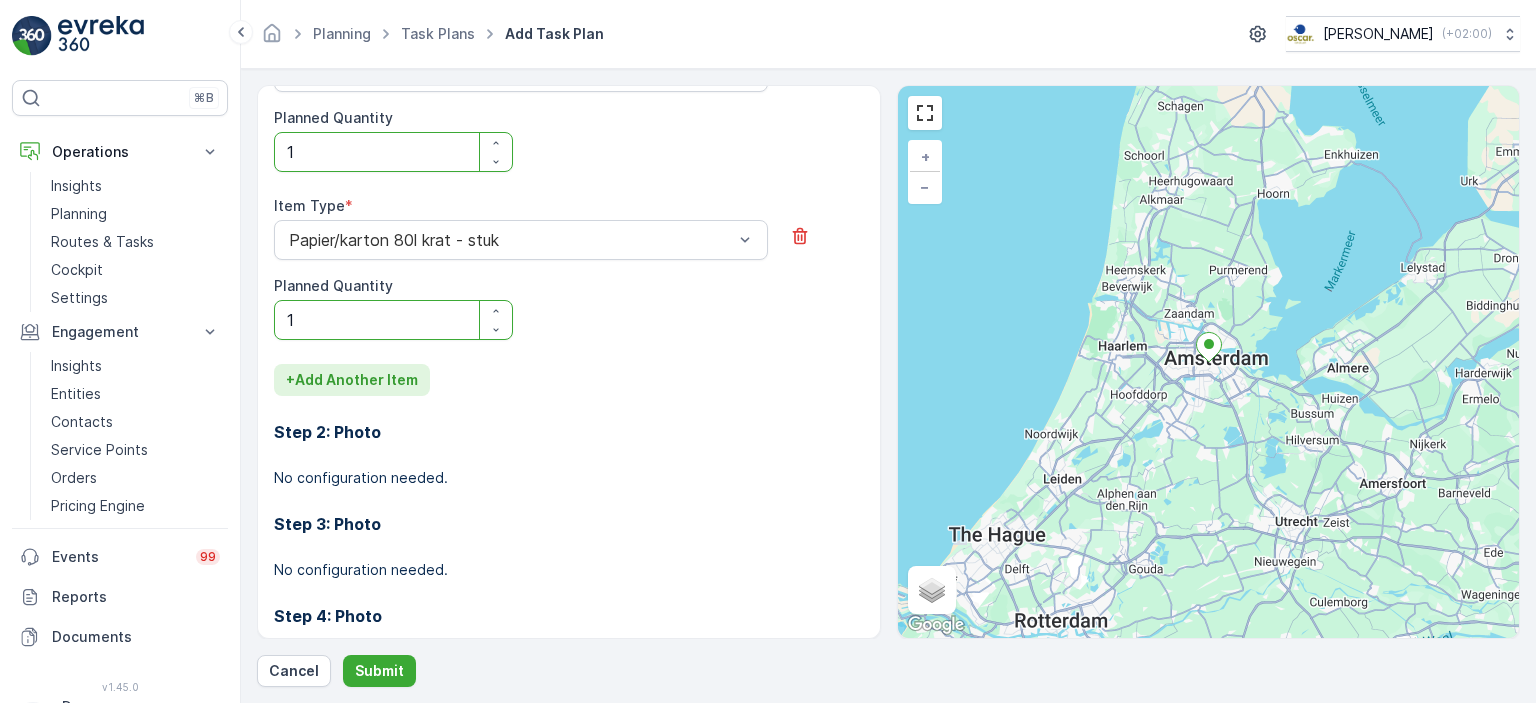 click on "+  Add Another Item" at bounding box center (352, 380) 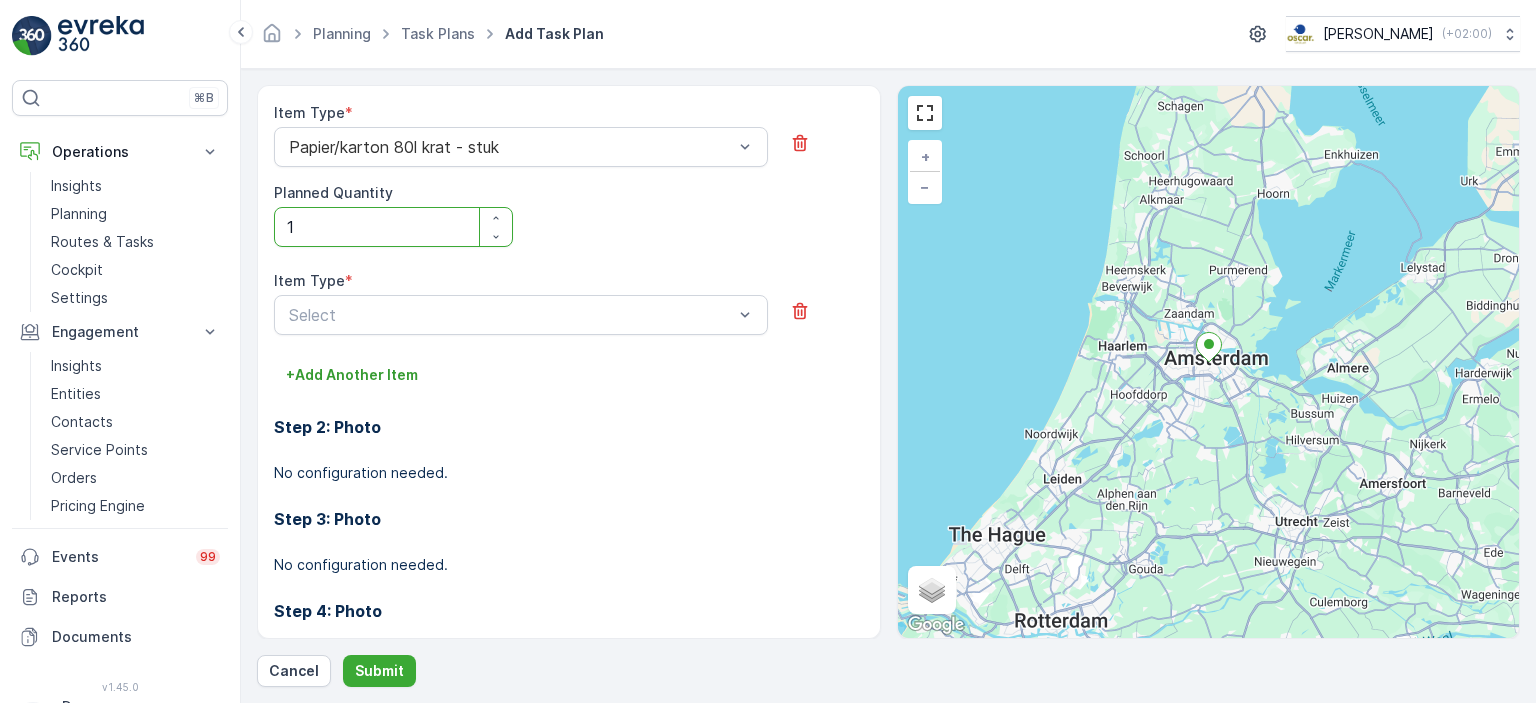 scroll, scrollTop: 1018, scrollLeft: 0, axis: vertical 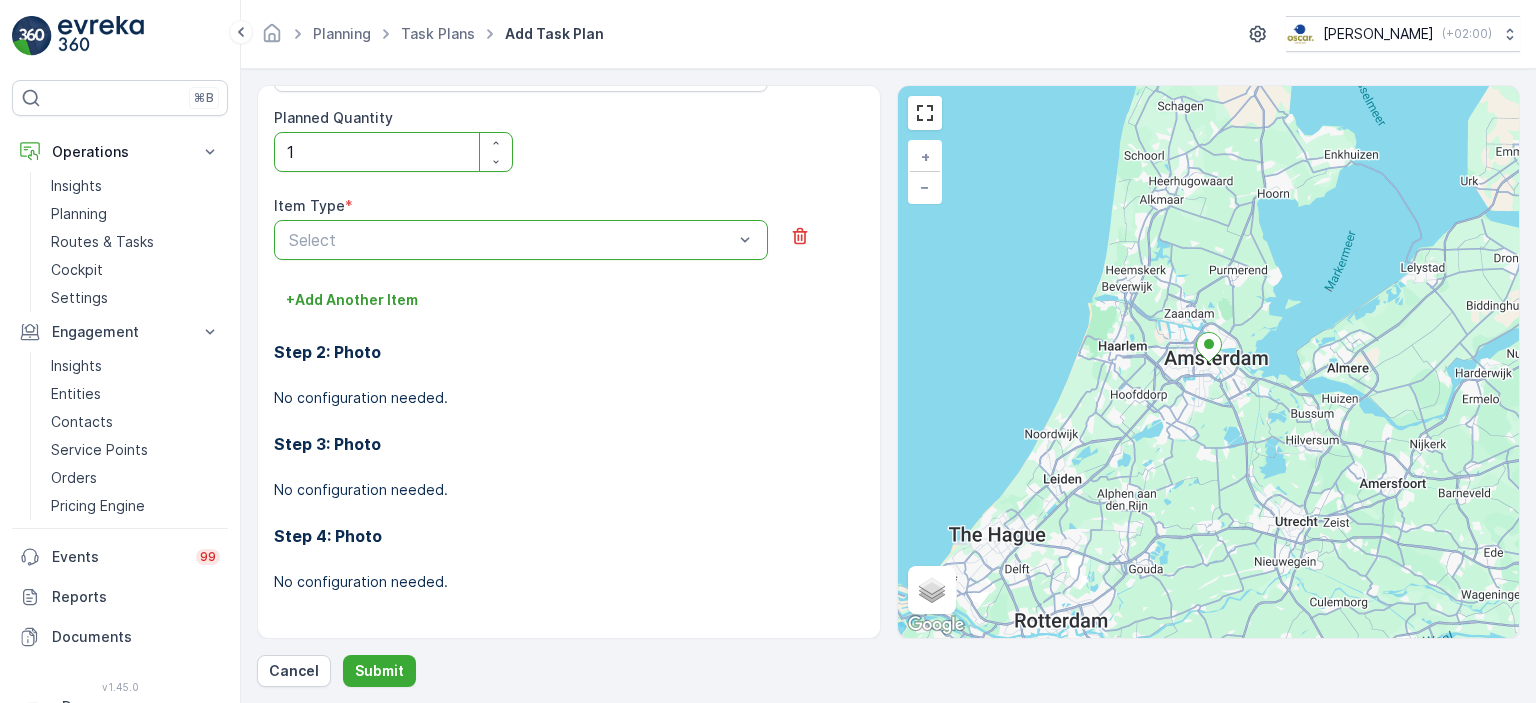 click at bounding box center (511, 240) 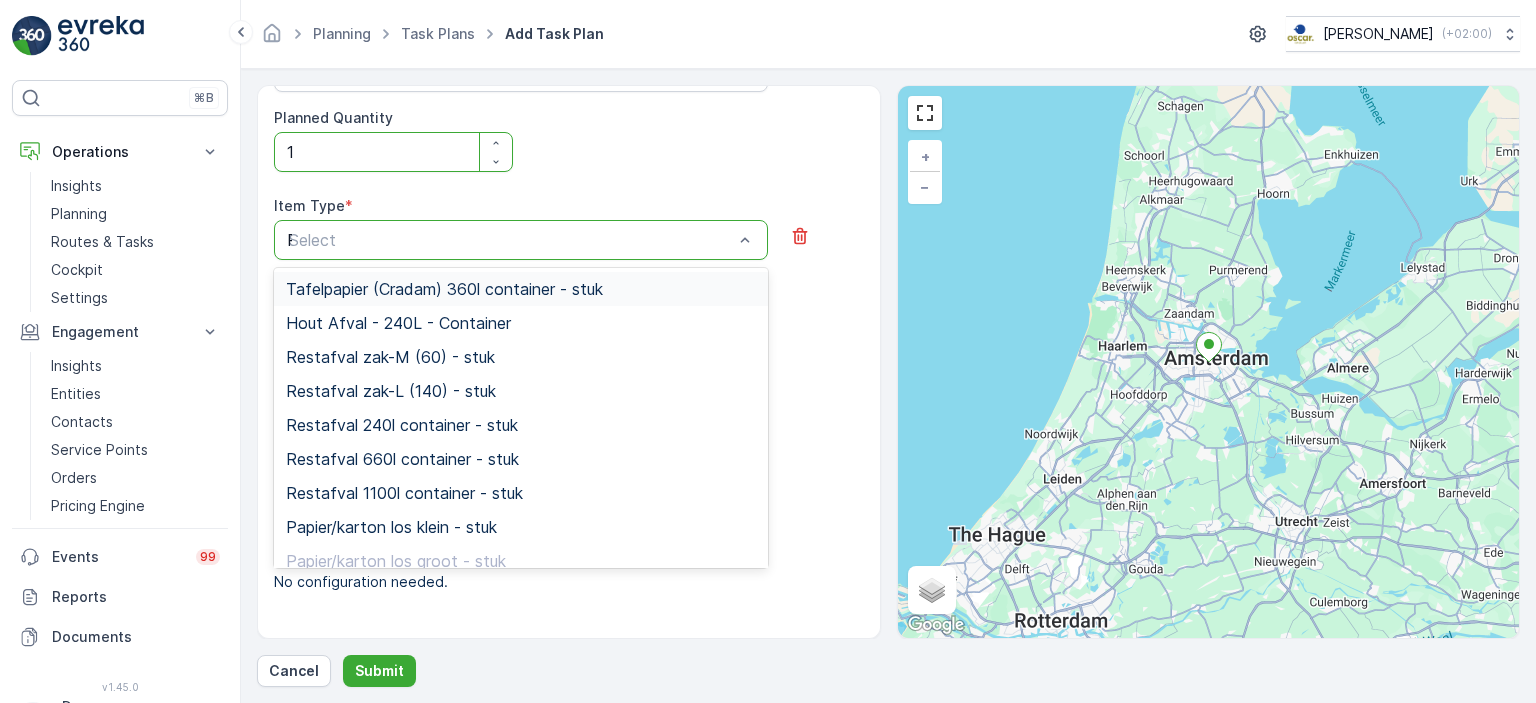 type on "PD" 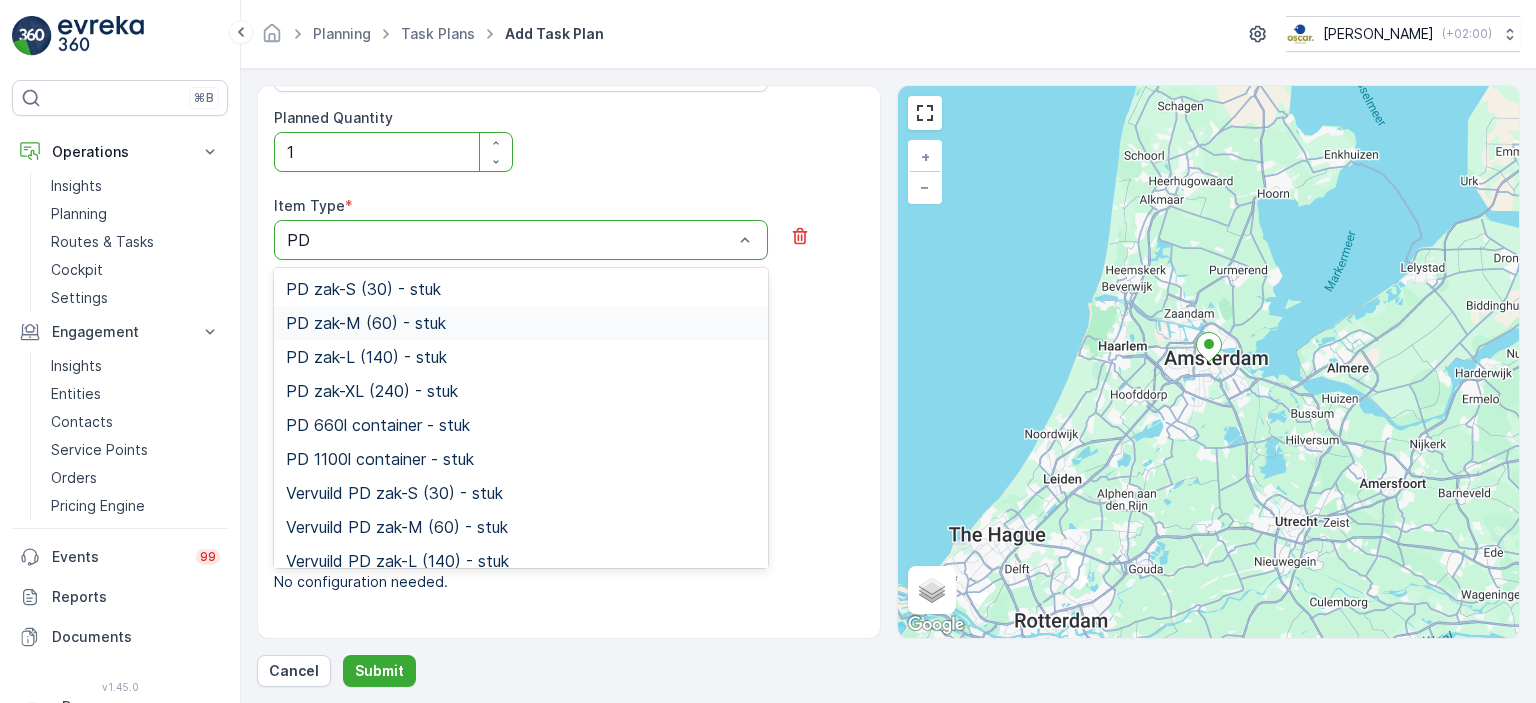click on "PD zak-M (60) - stuk" at bounding box center [521, 323] 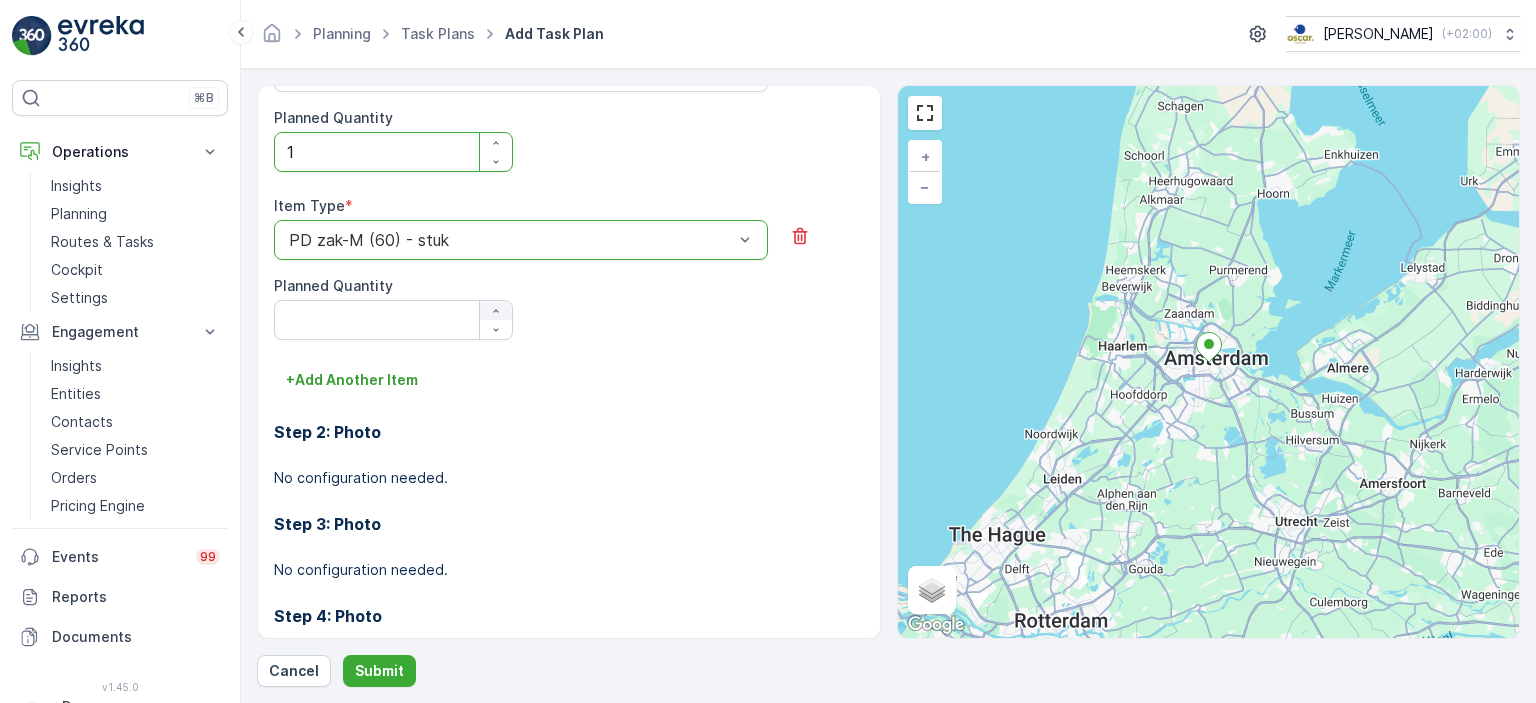 click at bounding box center (496, 311) 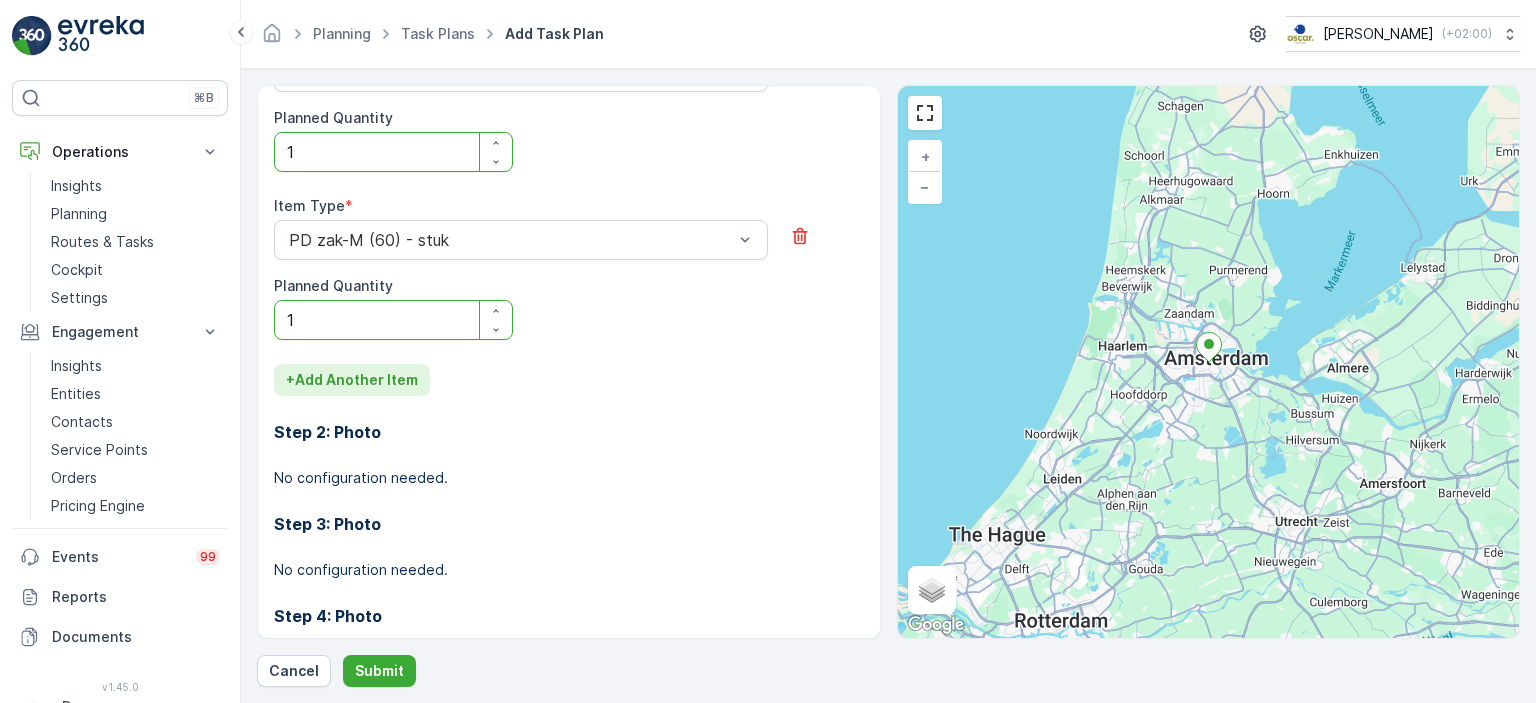 click on "+  Add Another Item" at bounding box center (352, 380) 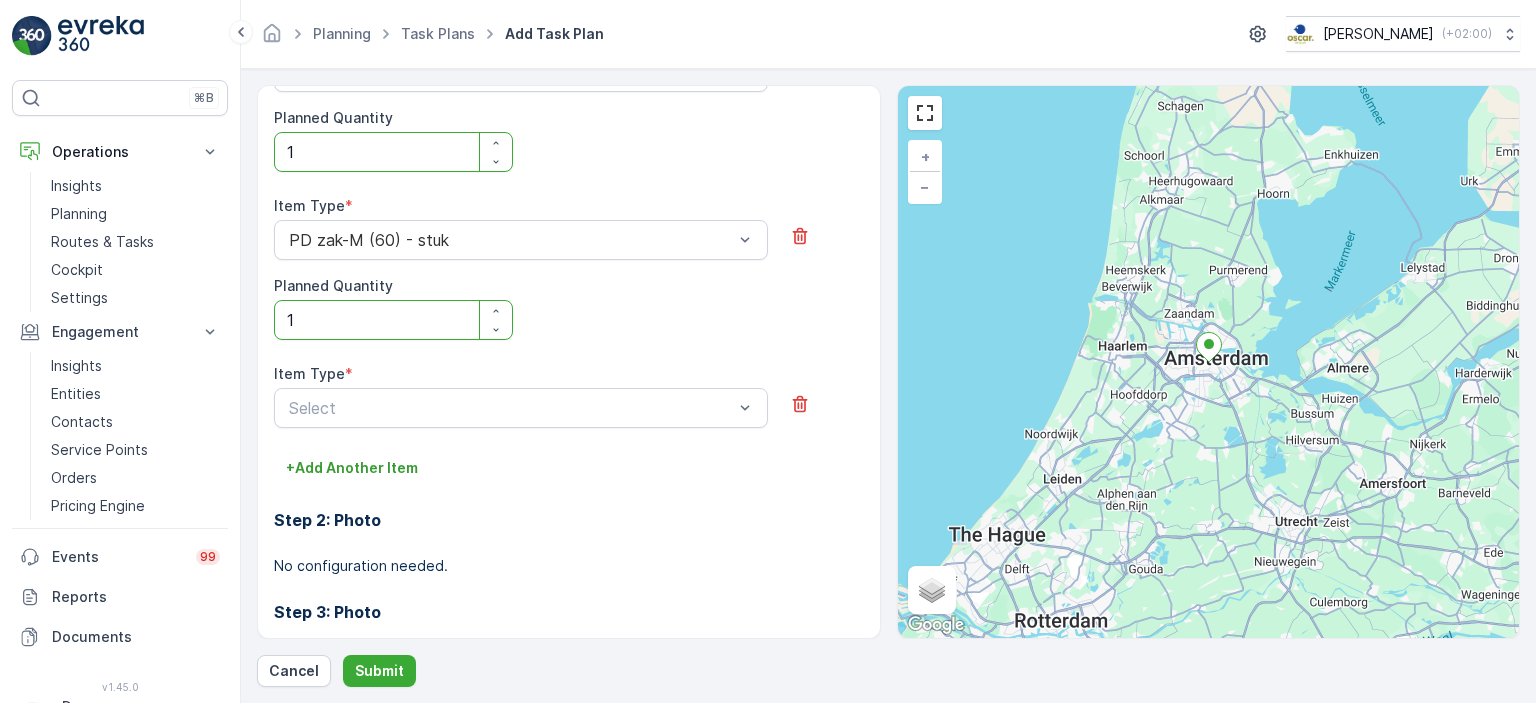 type 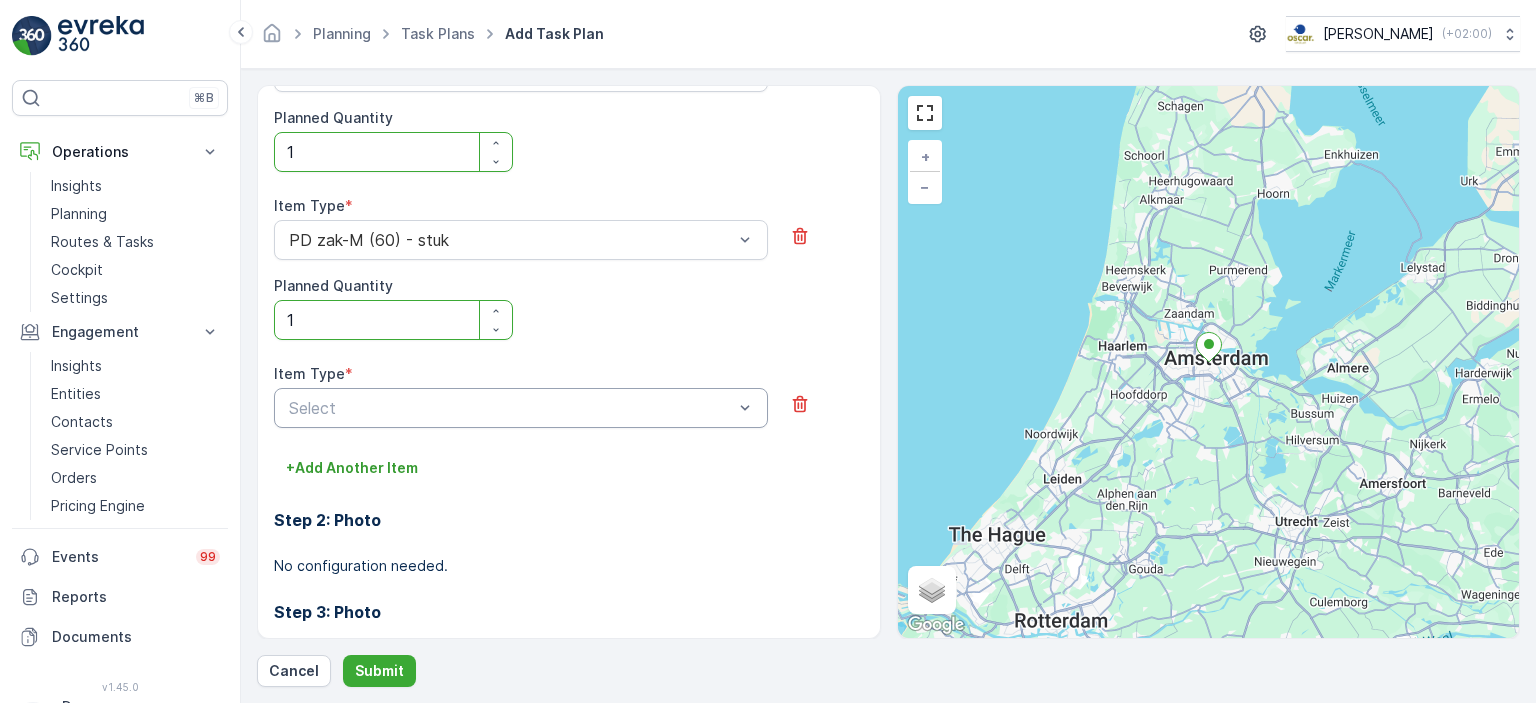 click on "Select" at bounding box center [521, 408] 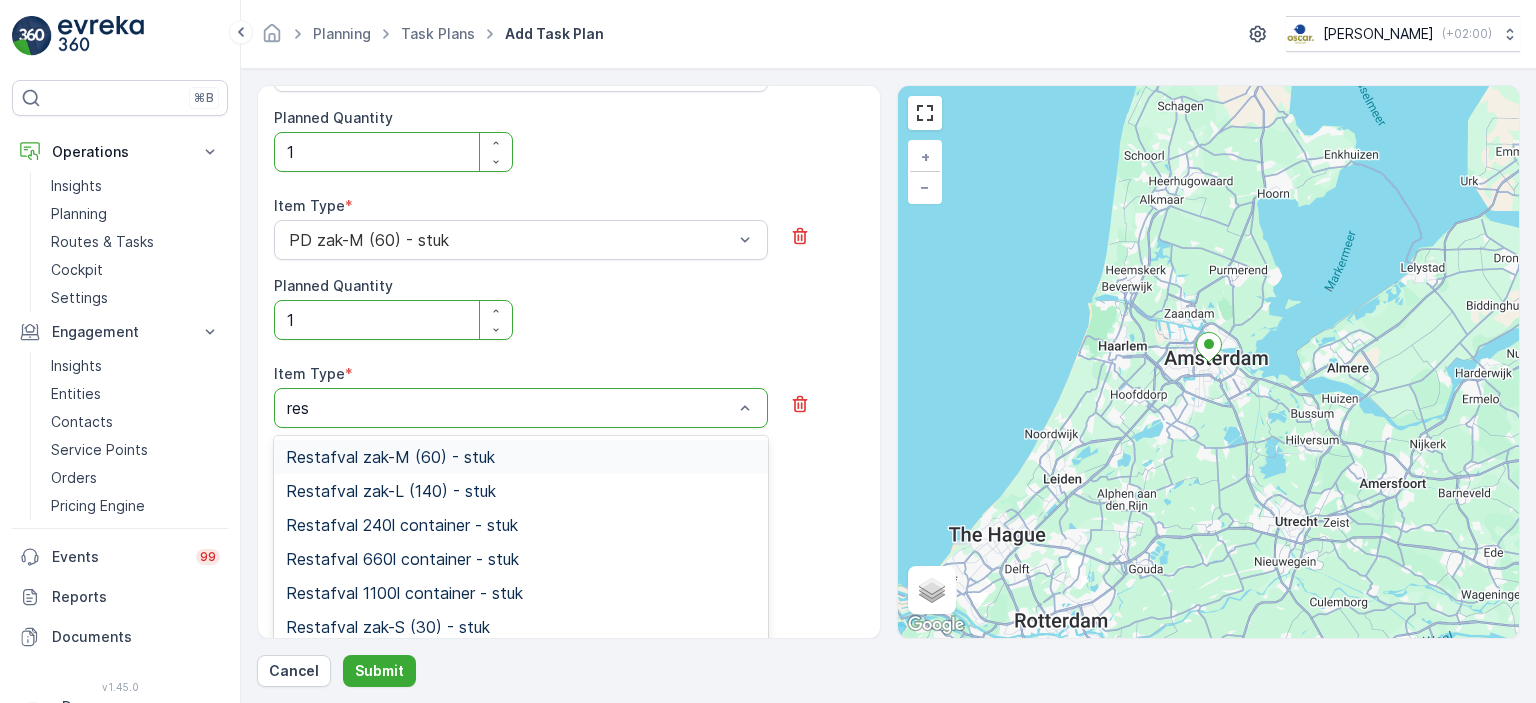 type on "rest" 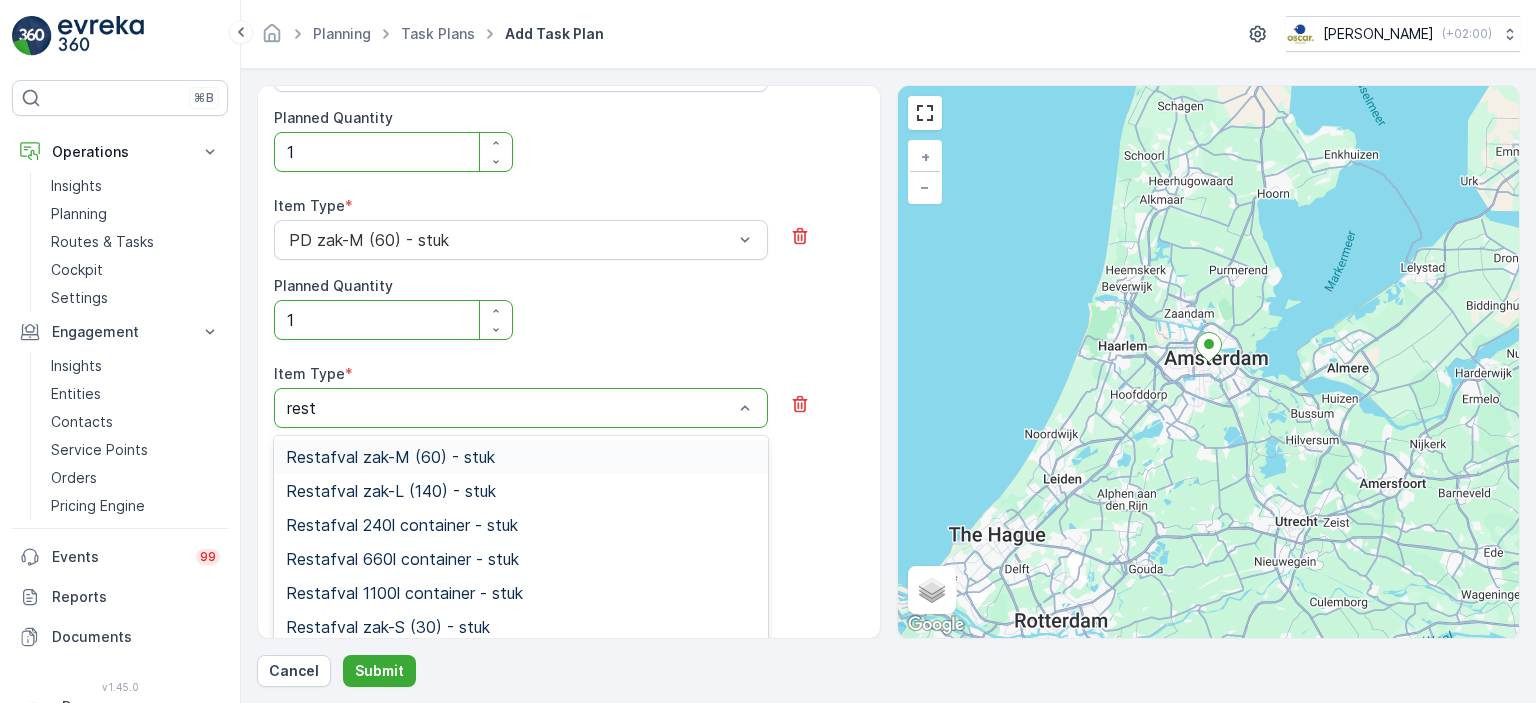click on "Restafval zak-M (60) - stuk" at bounding box center [390, 457] 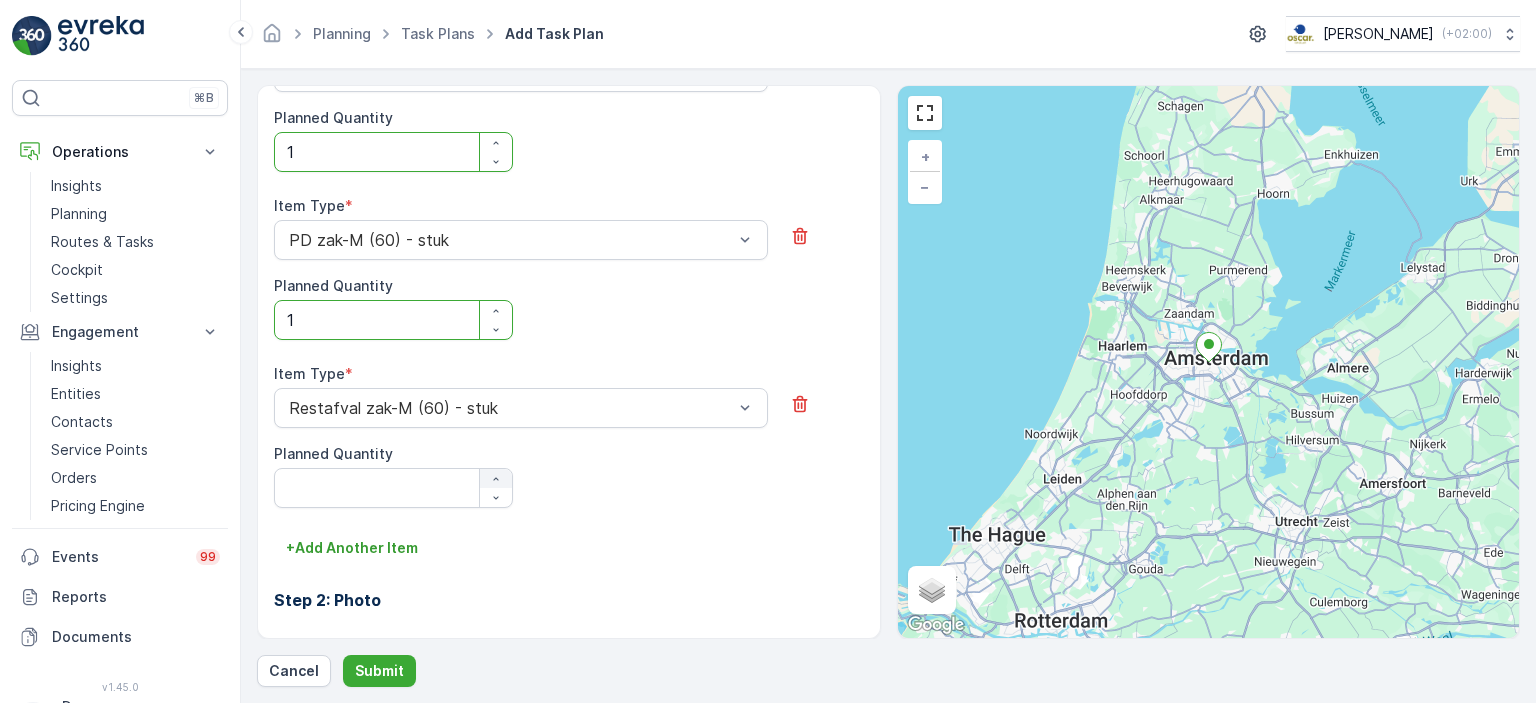 click 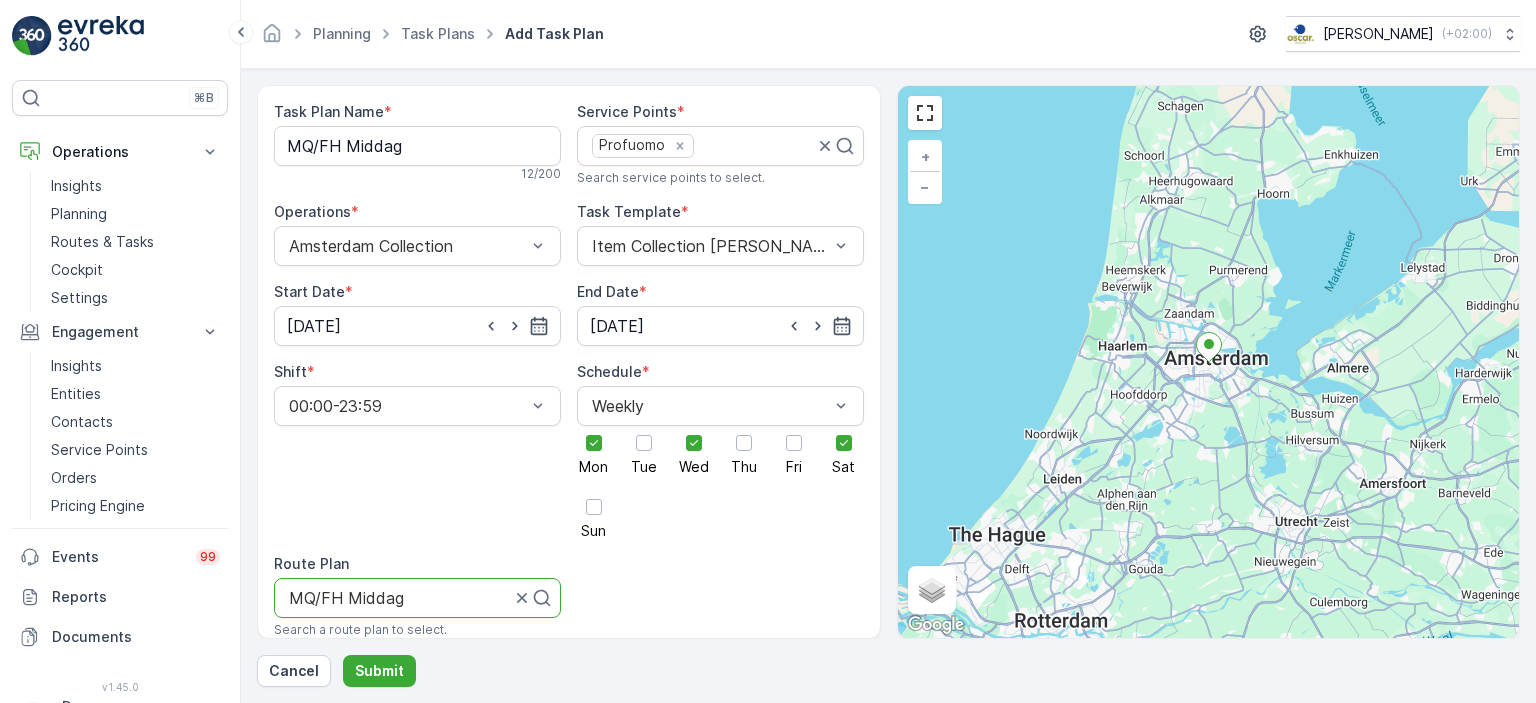 scroll, scrollTop: 256, scrollLeft: 0, axis: vertical 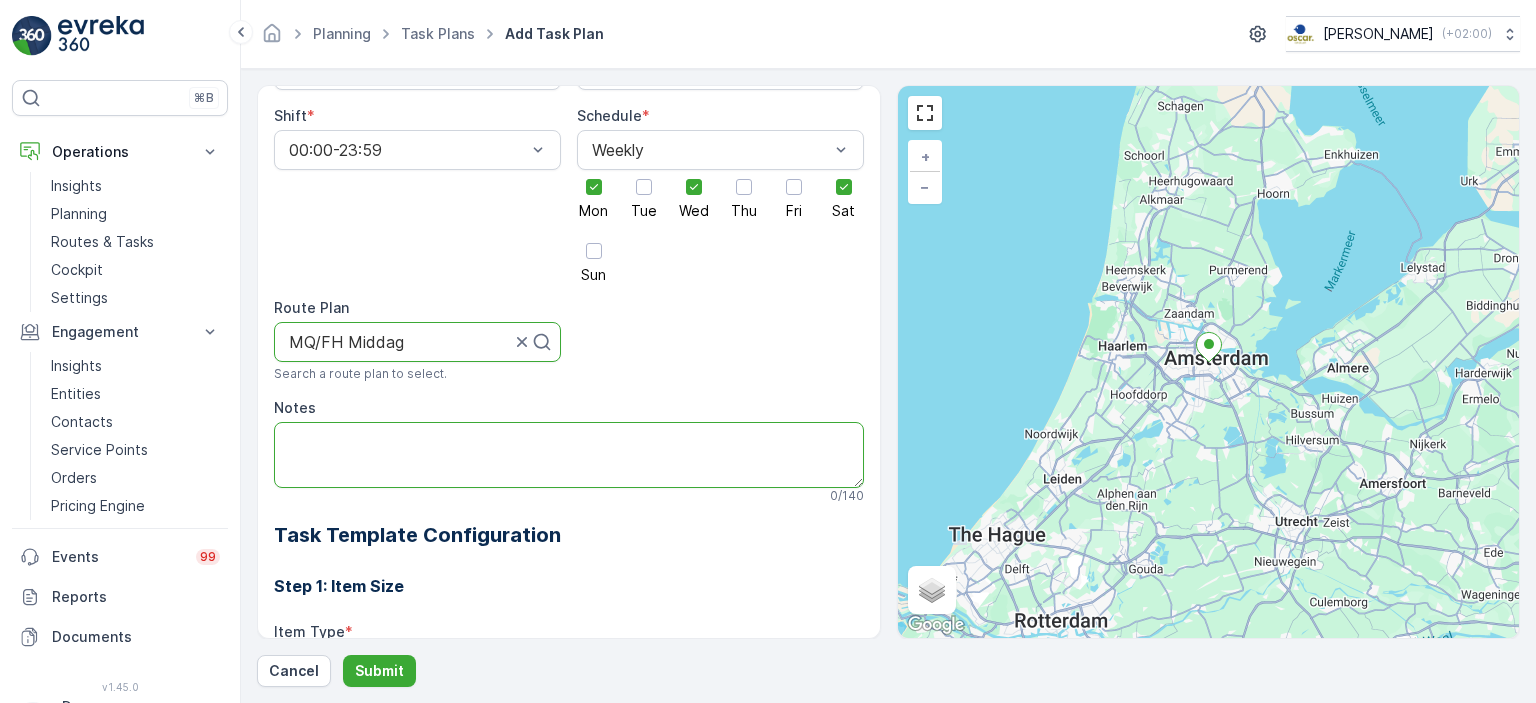 click on "Notes" at bounding box center (569, 455) 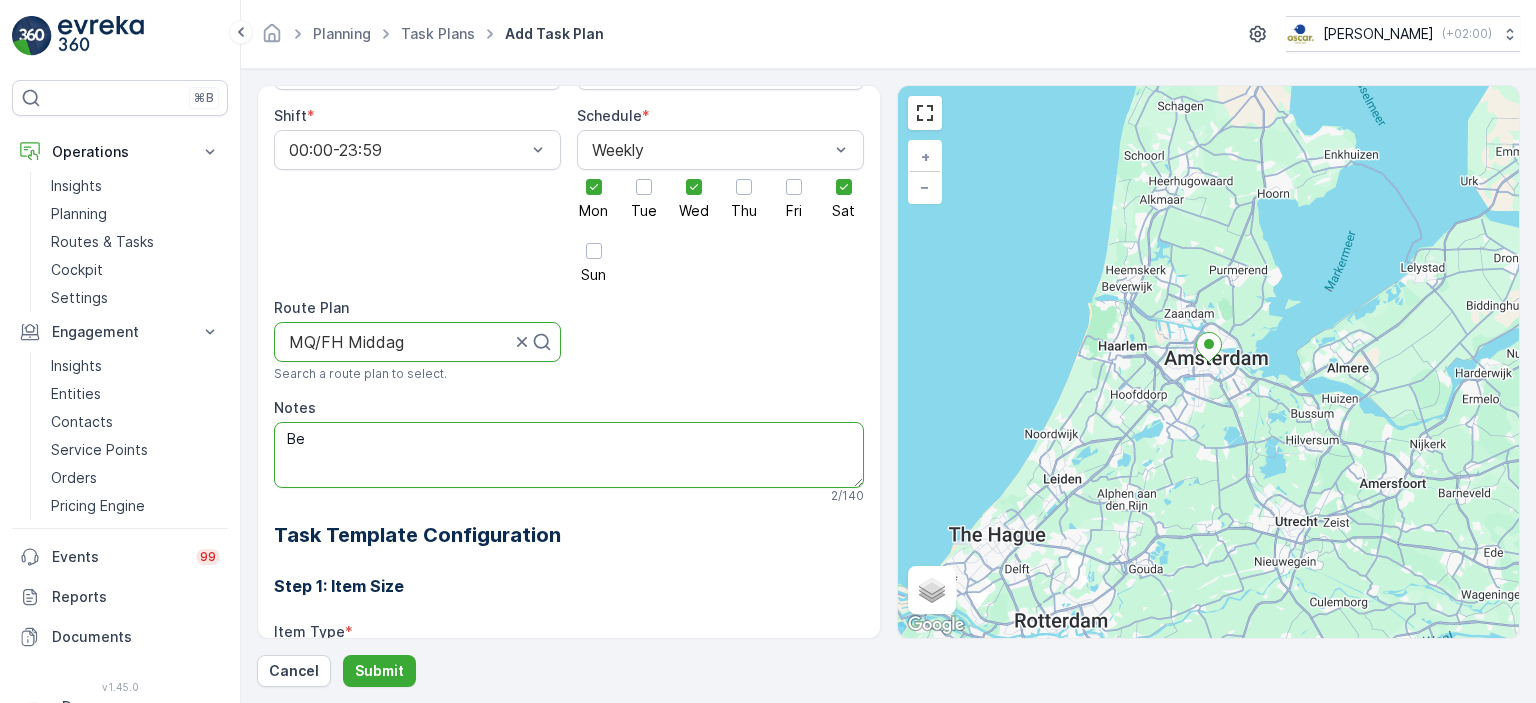 type on "B" 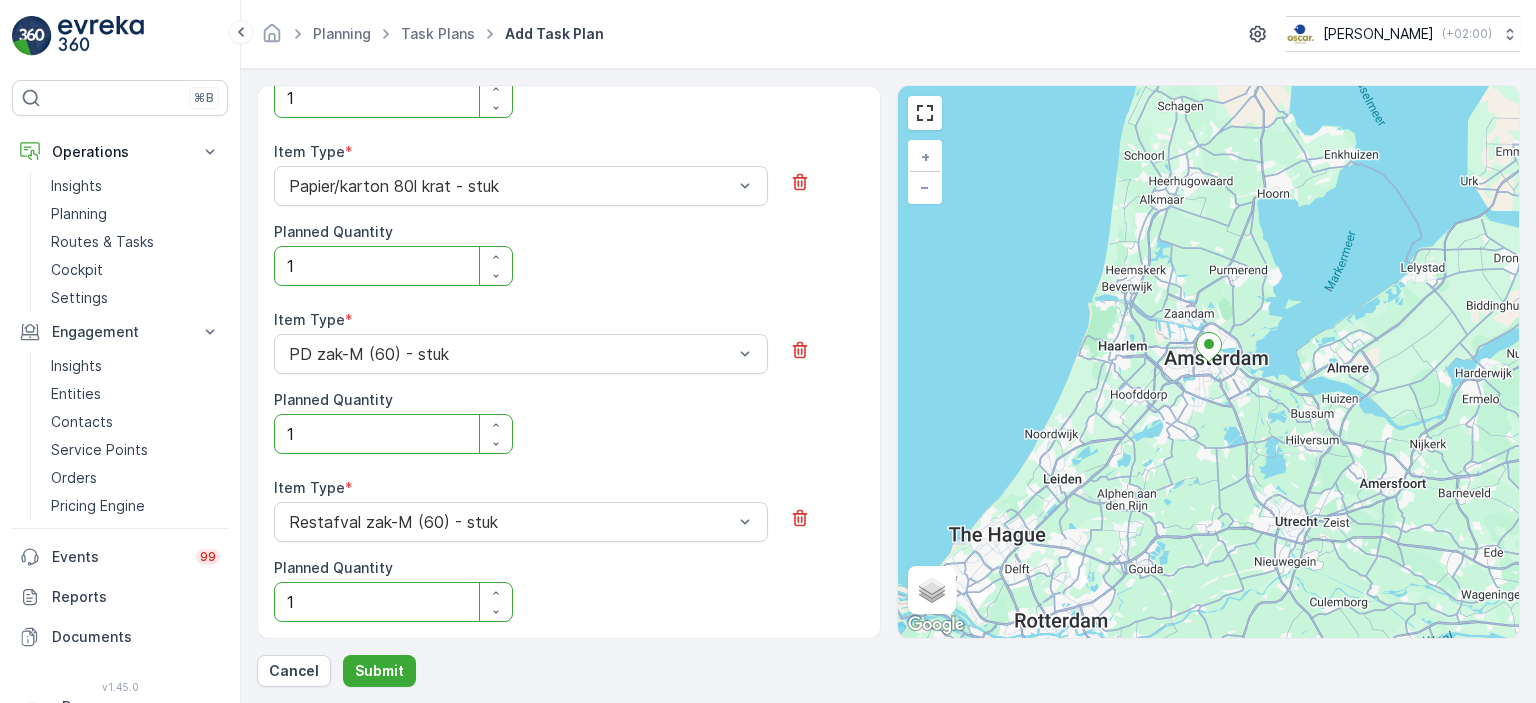 scroll, scrollTop: 1043, scrollLeft: 0, axis: vertical 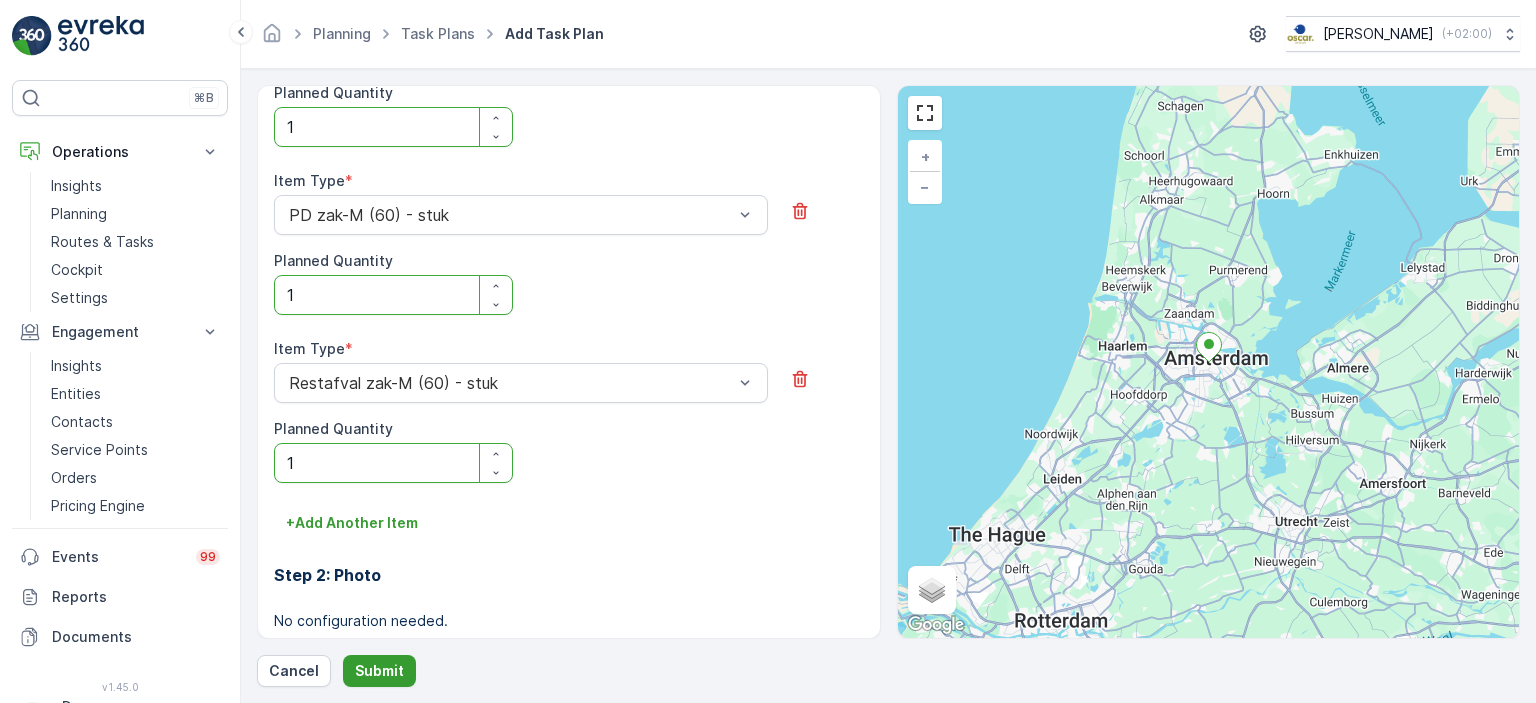 type on "Loop de winkel binnen en zeg dat je van Oscar bent." 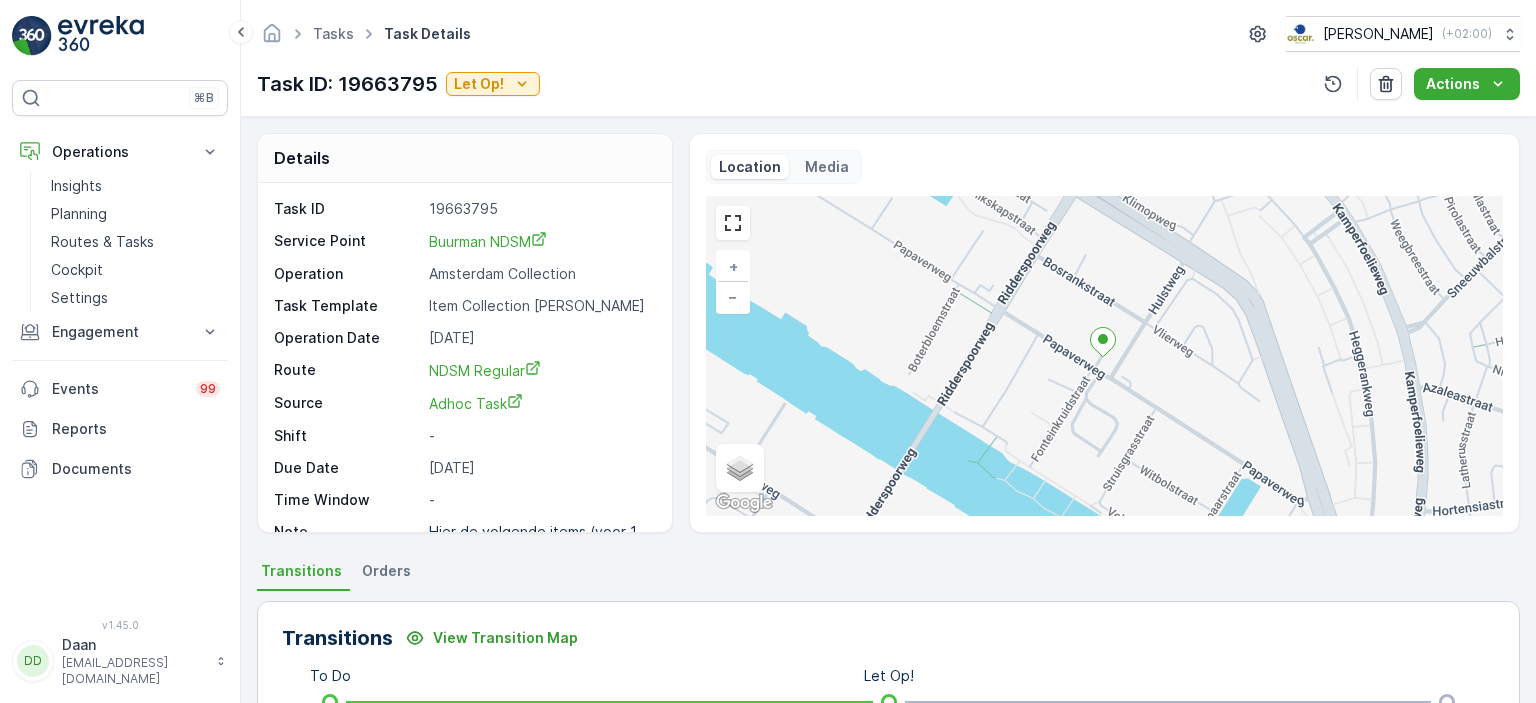 scroll, scrollTop: 0, scrollLeft: 0, axis: both 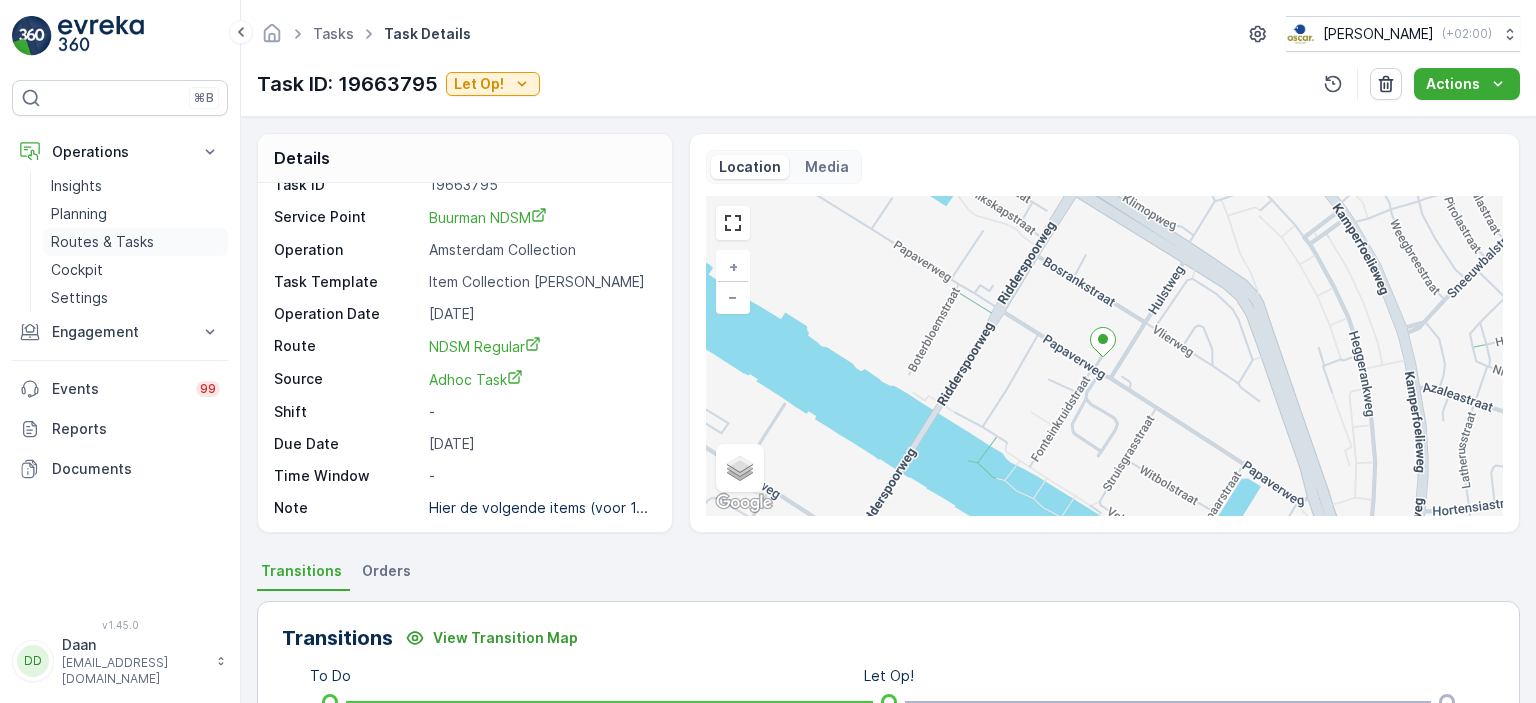 click on "Routes & Tasks" at bounding box center [102, 242] 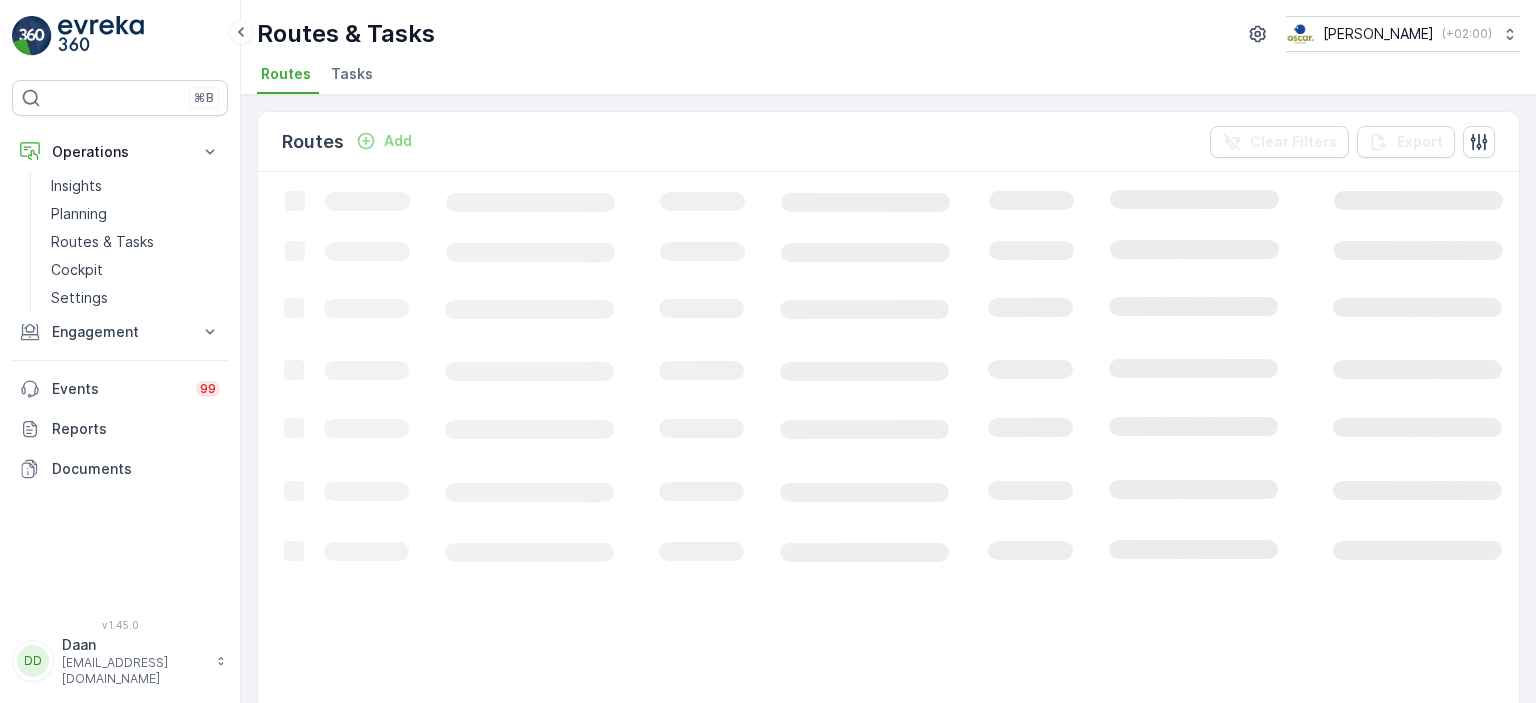 click on "Tasks" at bounding box center (352, 74) 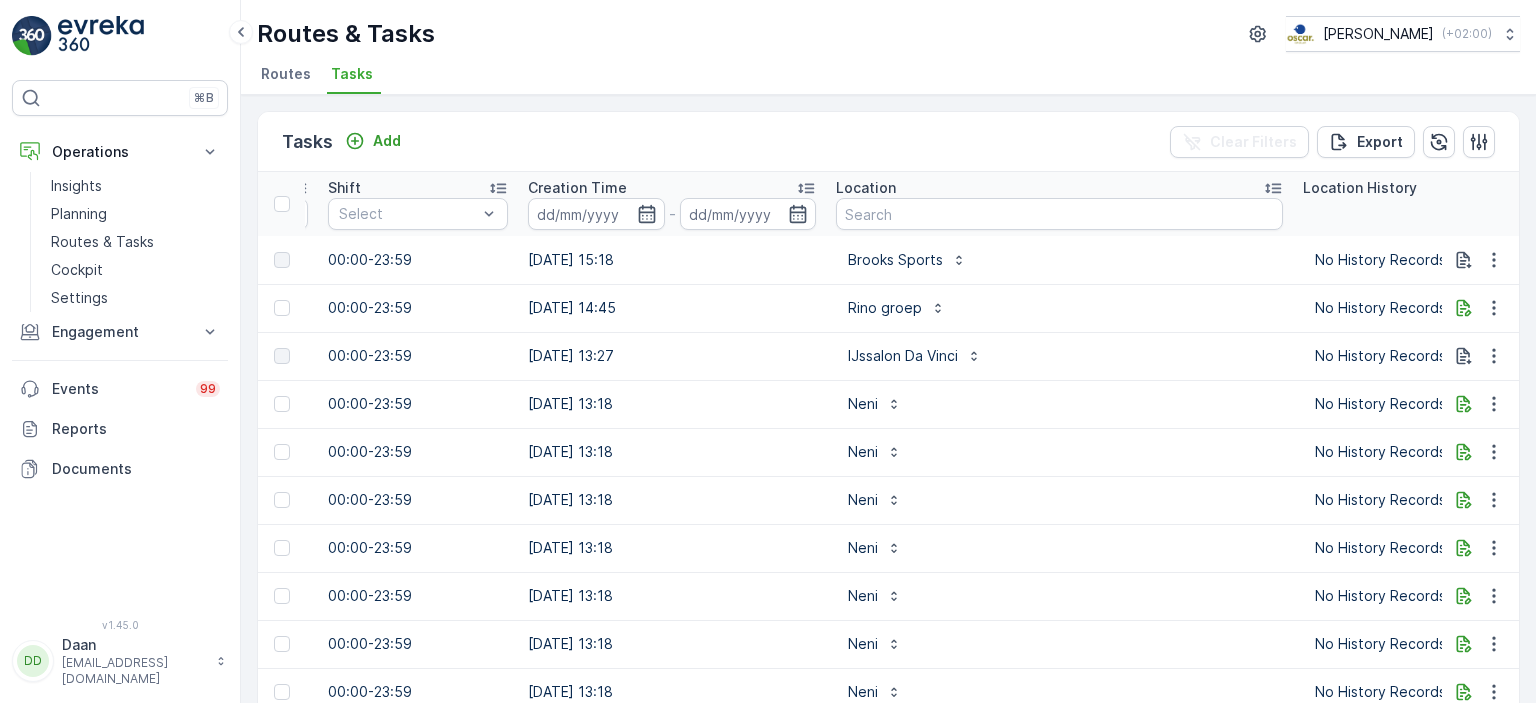 scroll, scrollTop: 0, scrollLeft: 1411, axis: horizontal 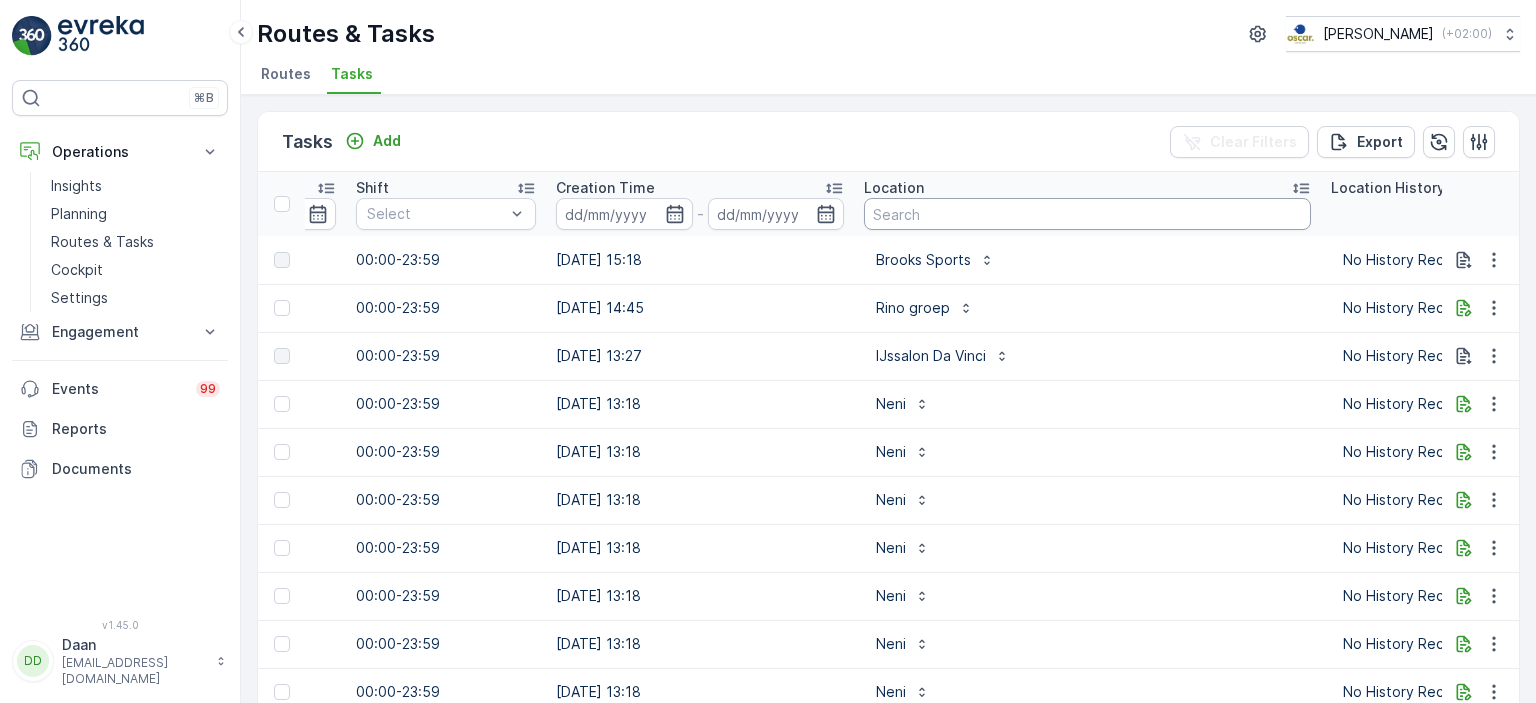 click at bounding box center [1087, 214] 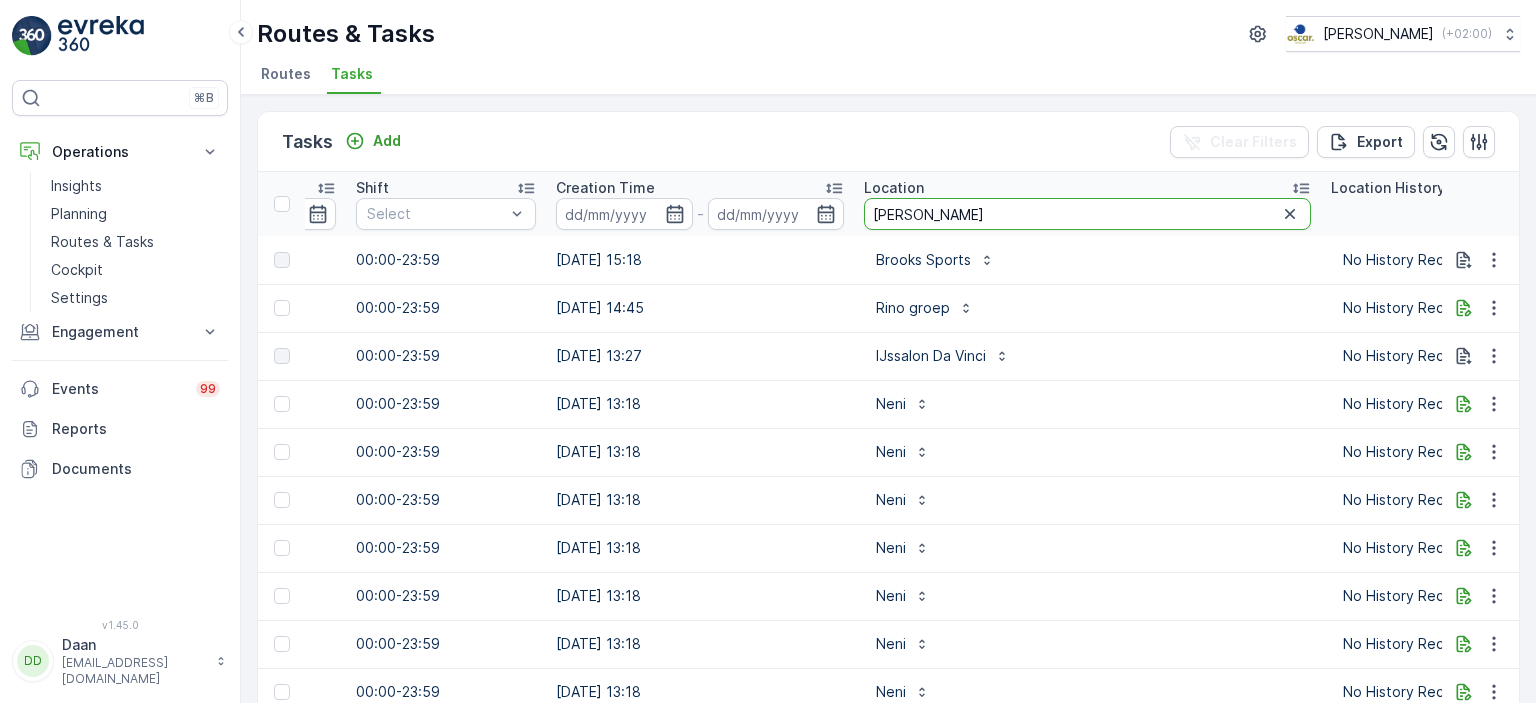 type on "GEorg" 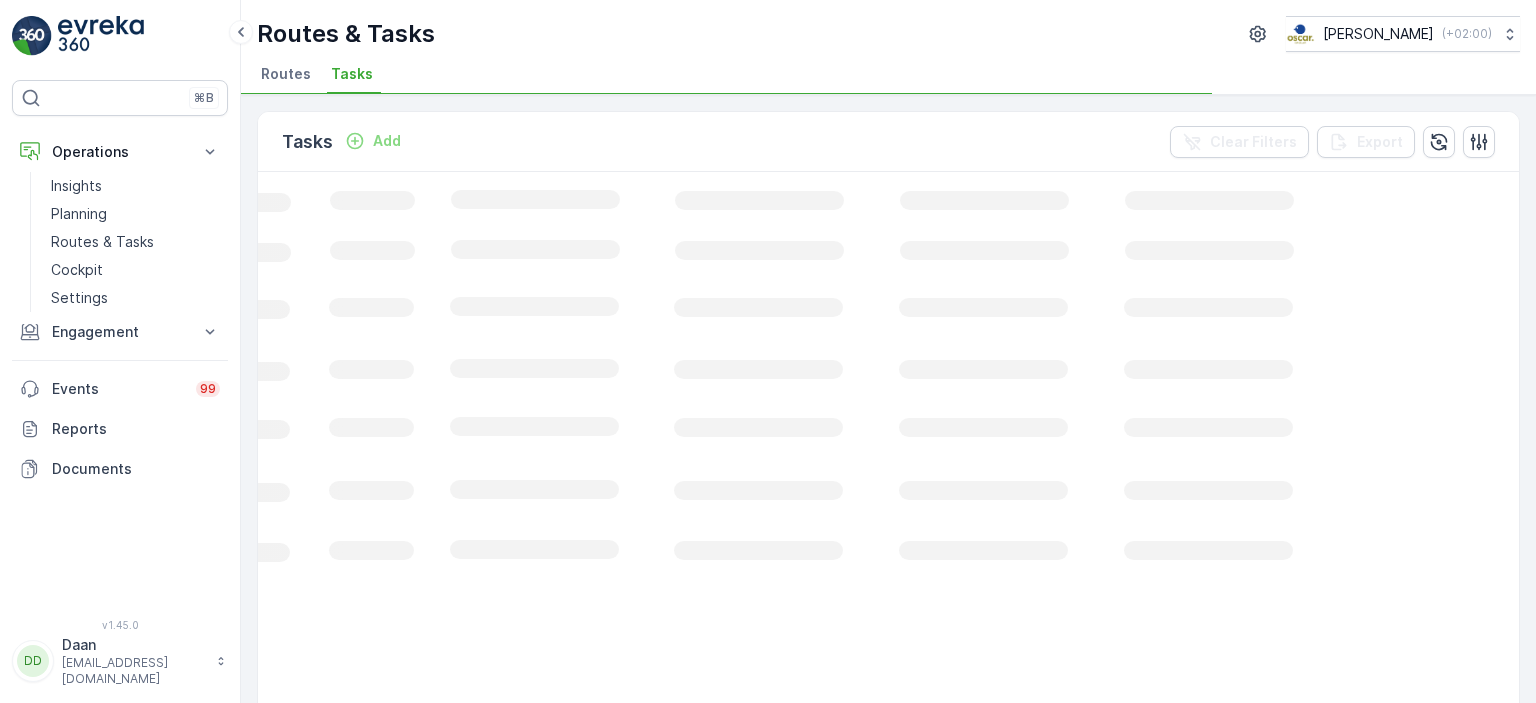 scroll, scrollTop: 0, scrollLeft: 663, axis: horizontal 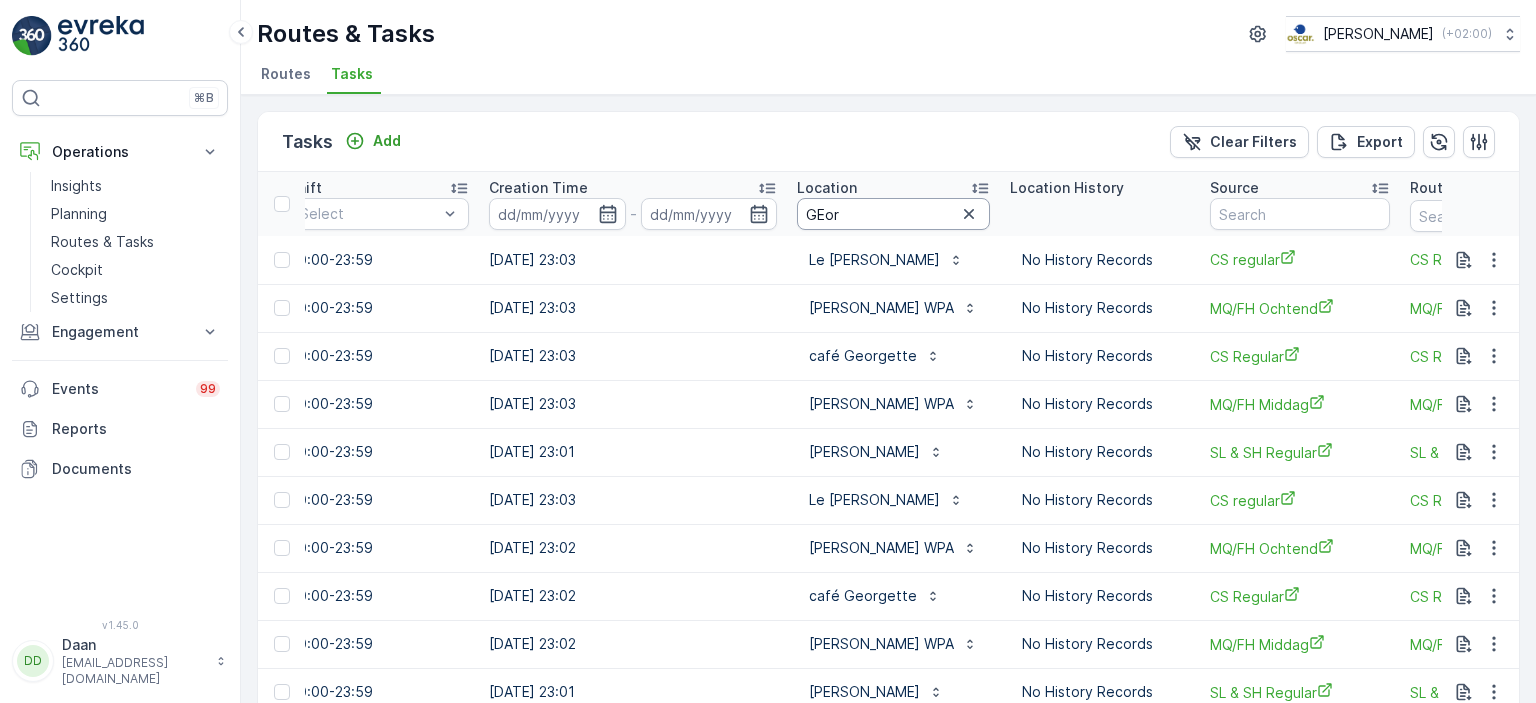 click on "GEor" at bounding box center [893, 214] 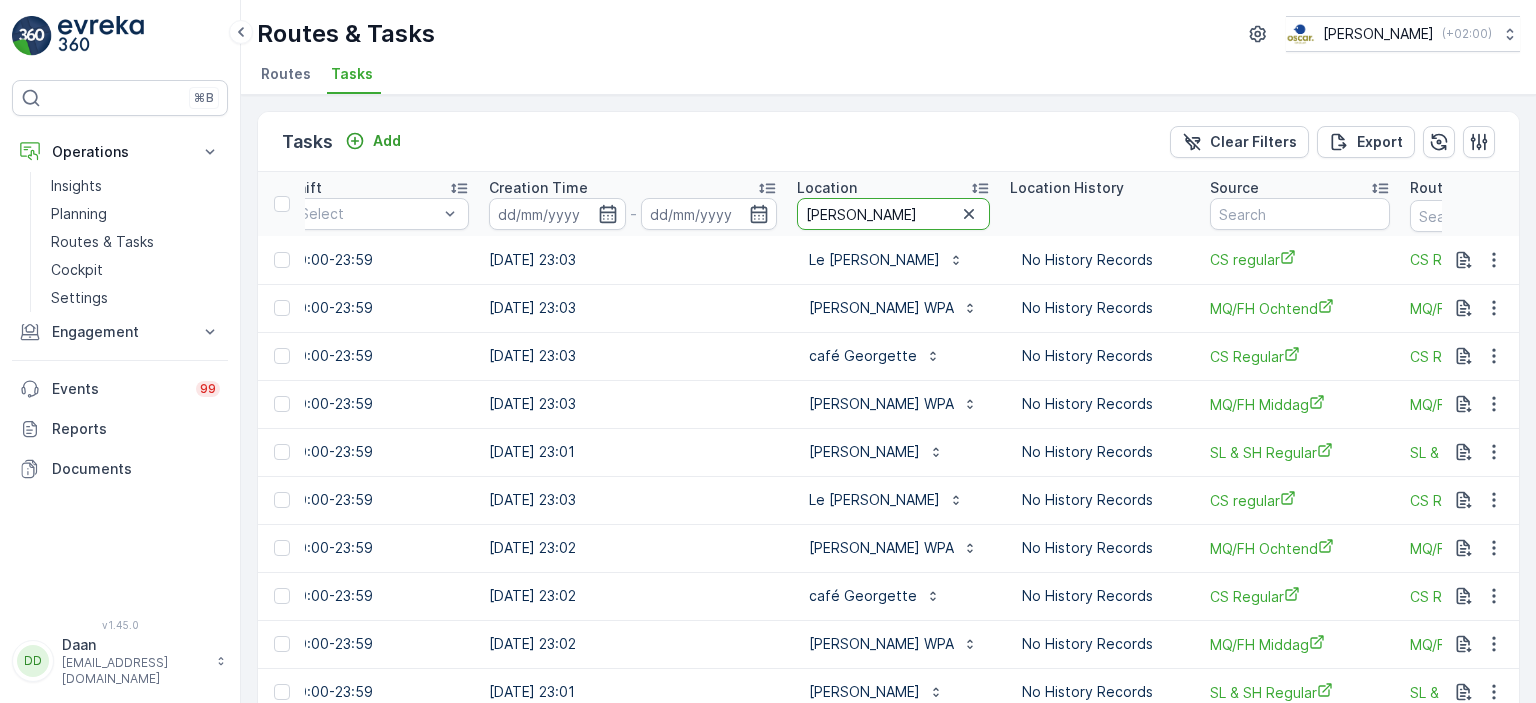 type on "[PERSON_NAME]" 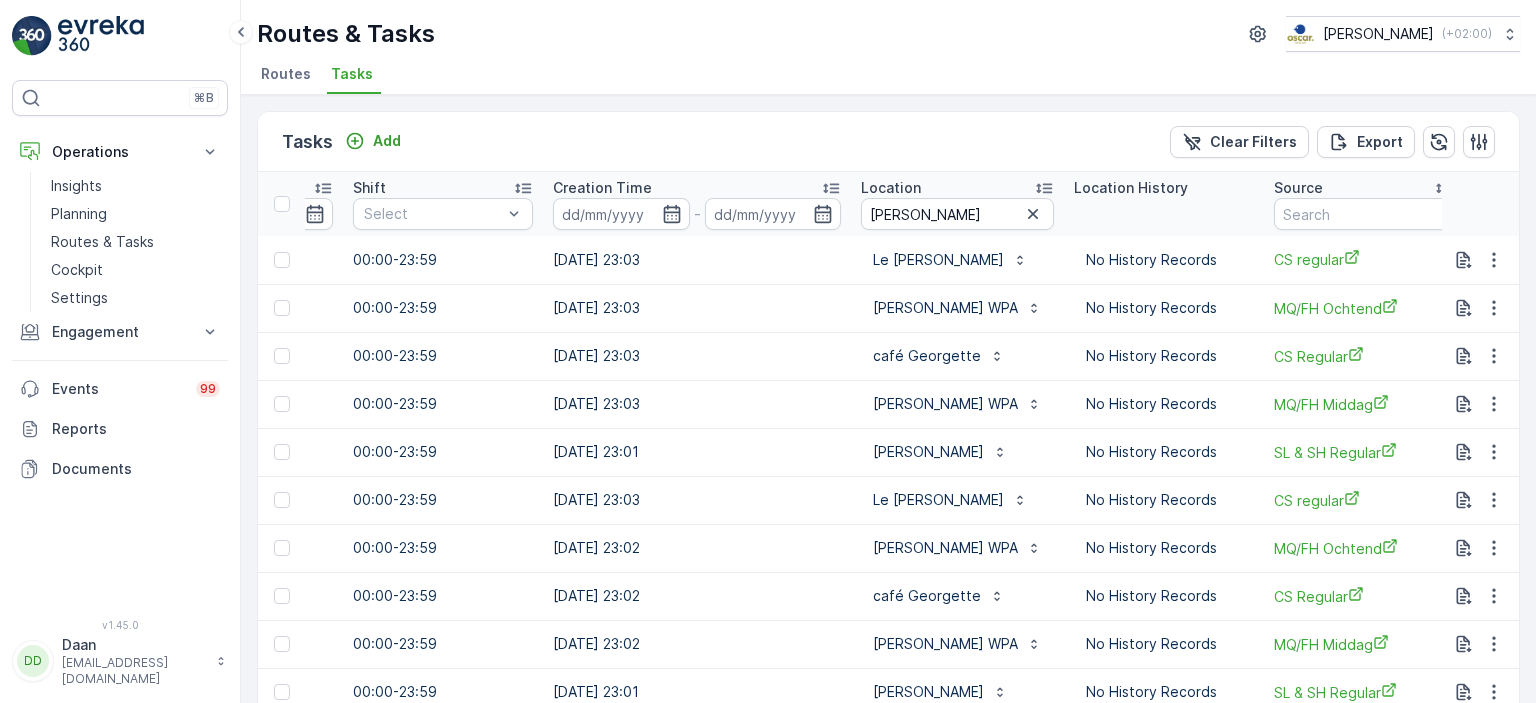 scroll, scrollTop: 0, scrollLeft: 1415, axis: horizontal 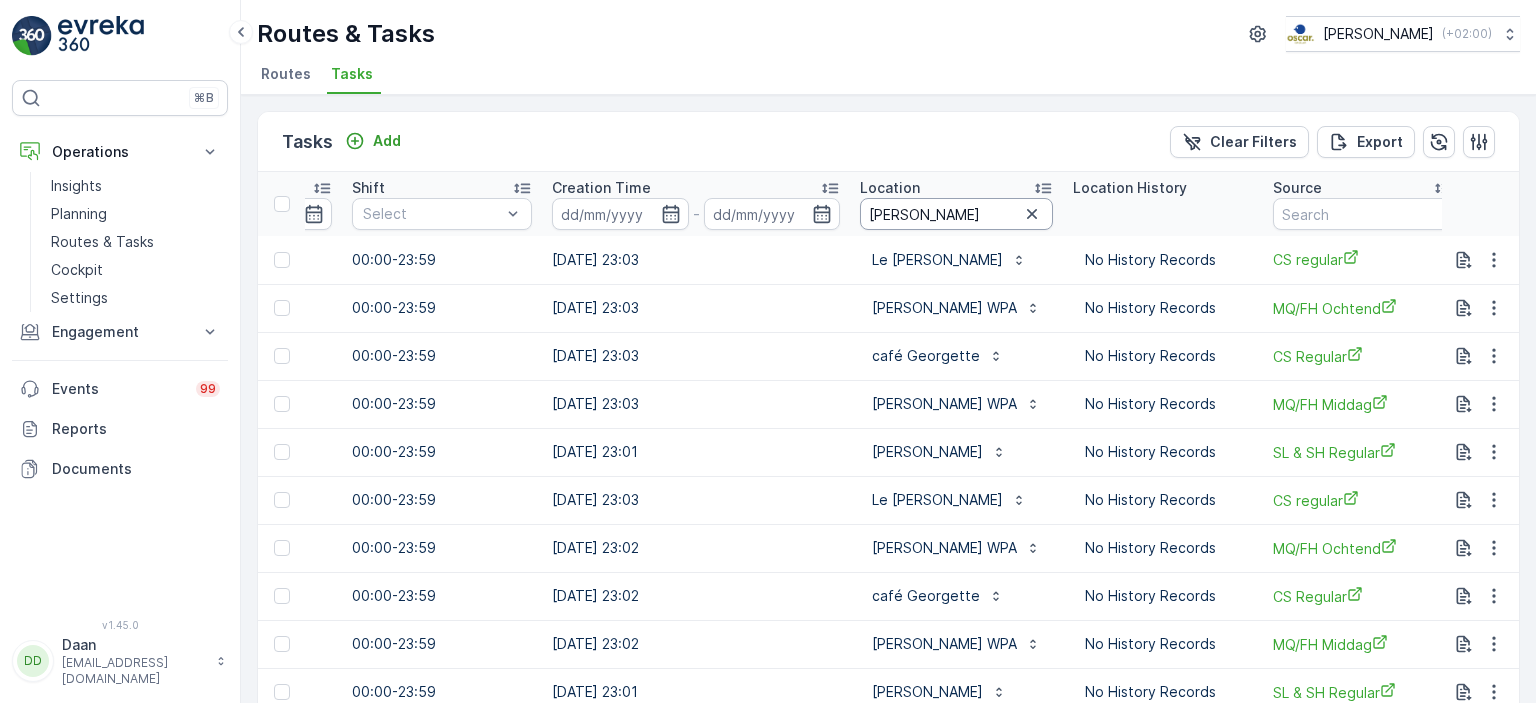 click on "[PERSON_NAME]" at bounding box center (956, 214) 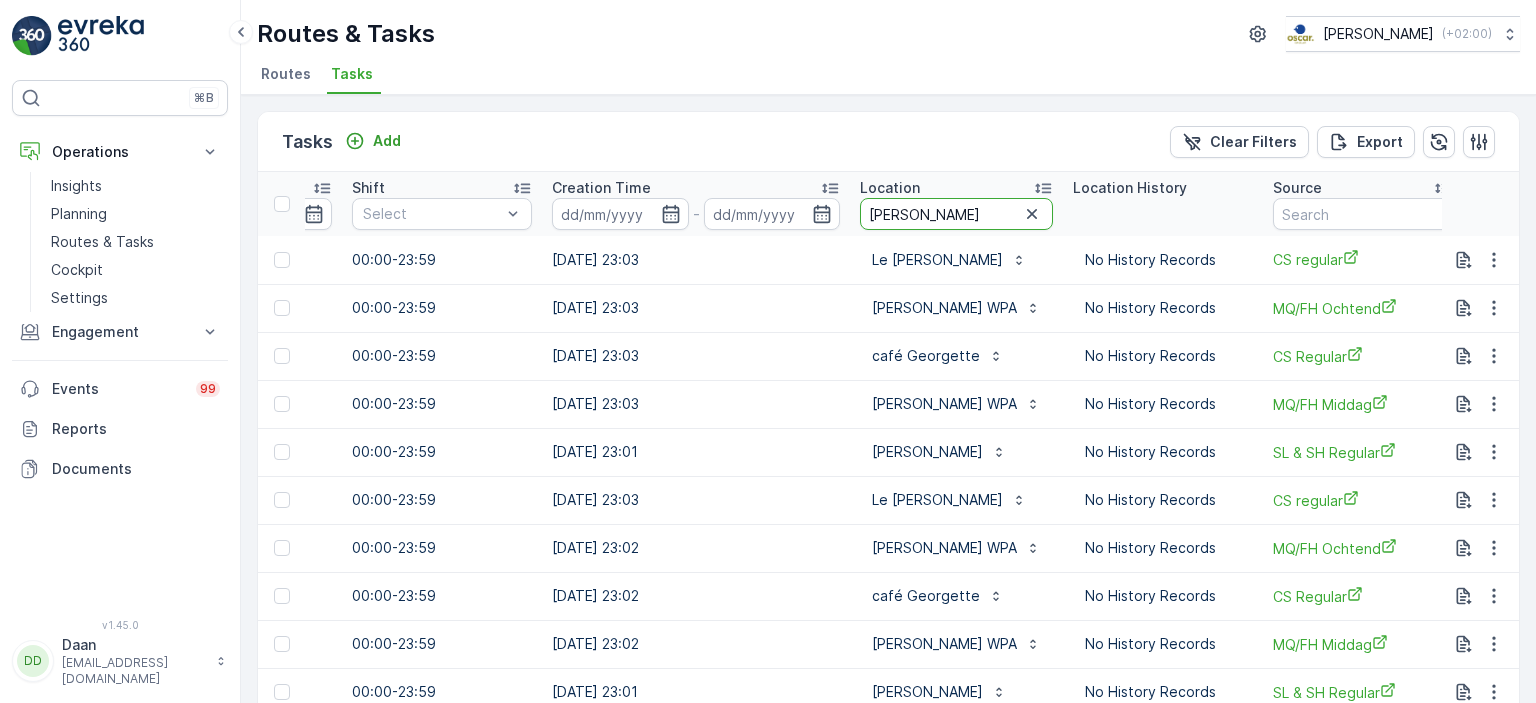 type on "[PERSON_NAME]" 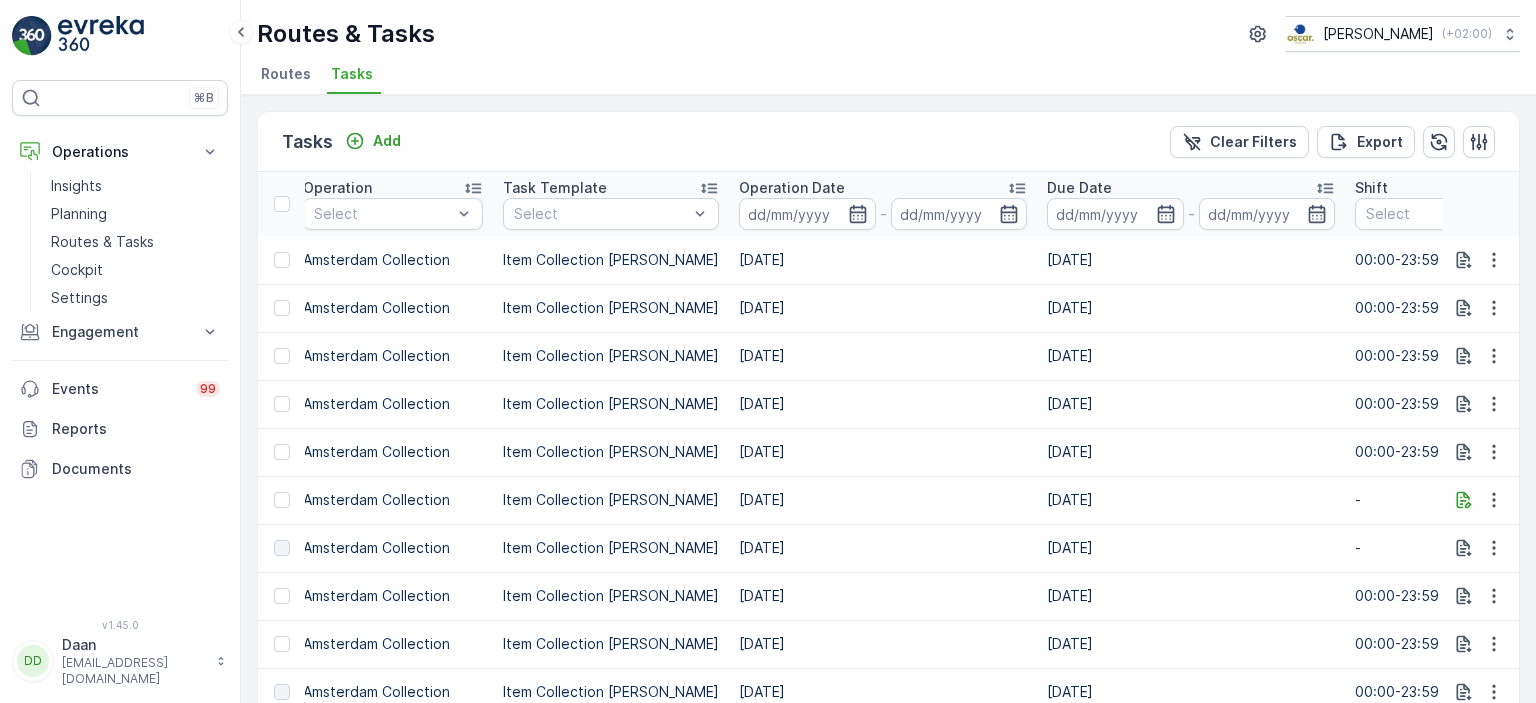 scroll, scrollTop: 0, scrollLeft: 0, axis: both 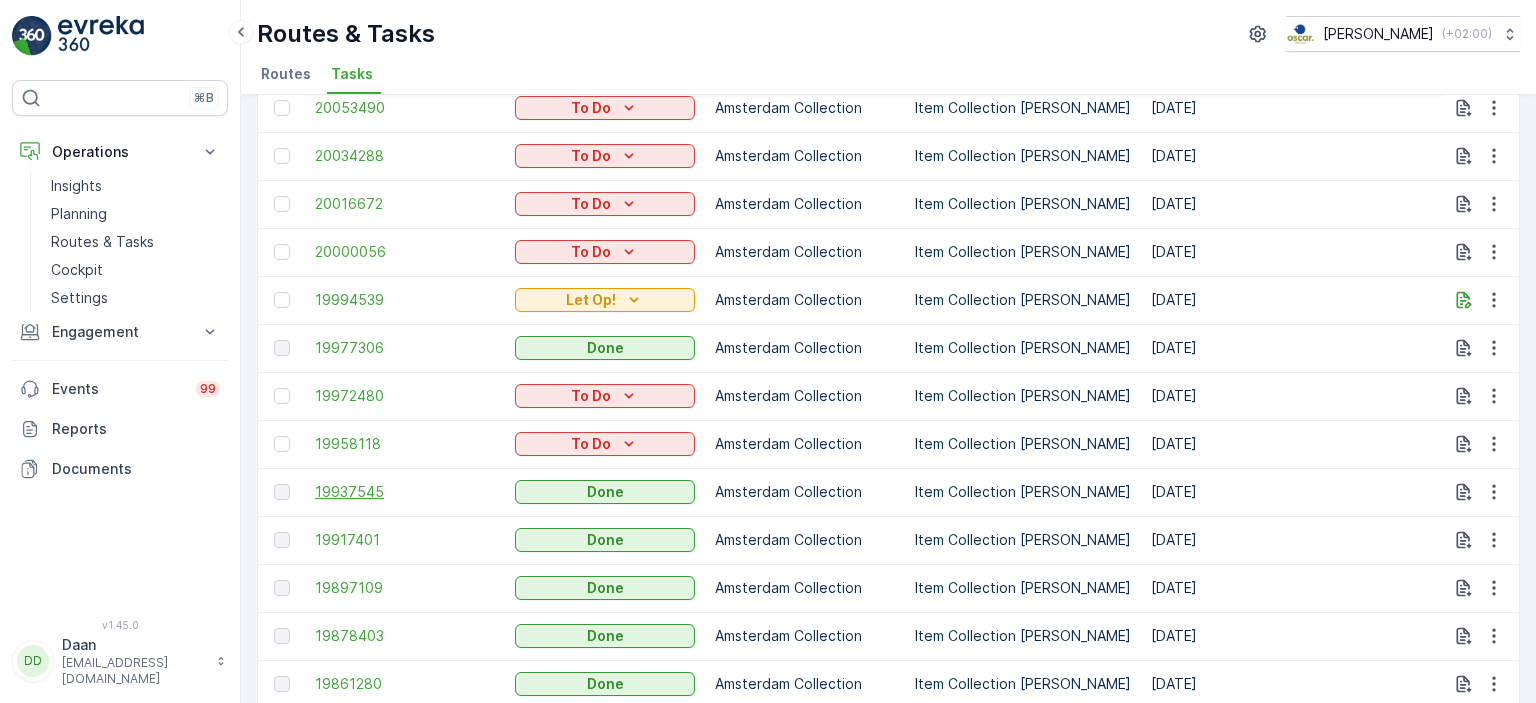 click on "19937545" at bounding box center [405, 492] 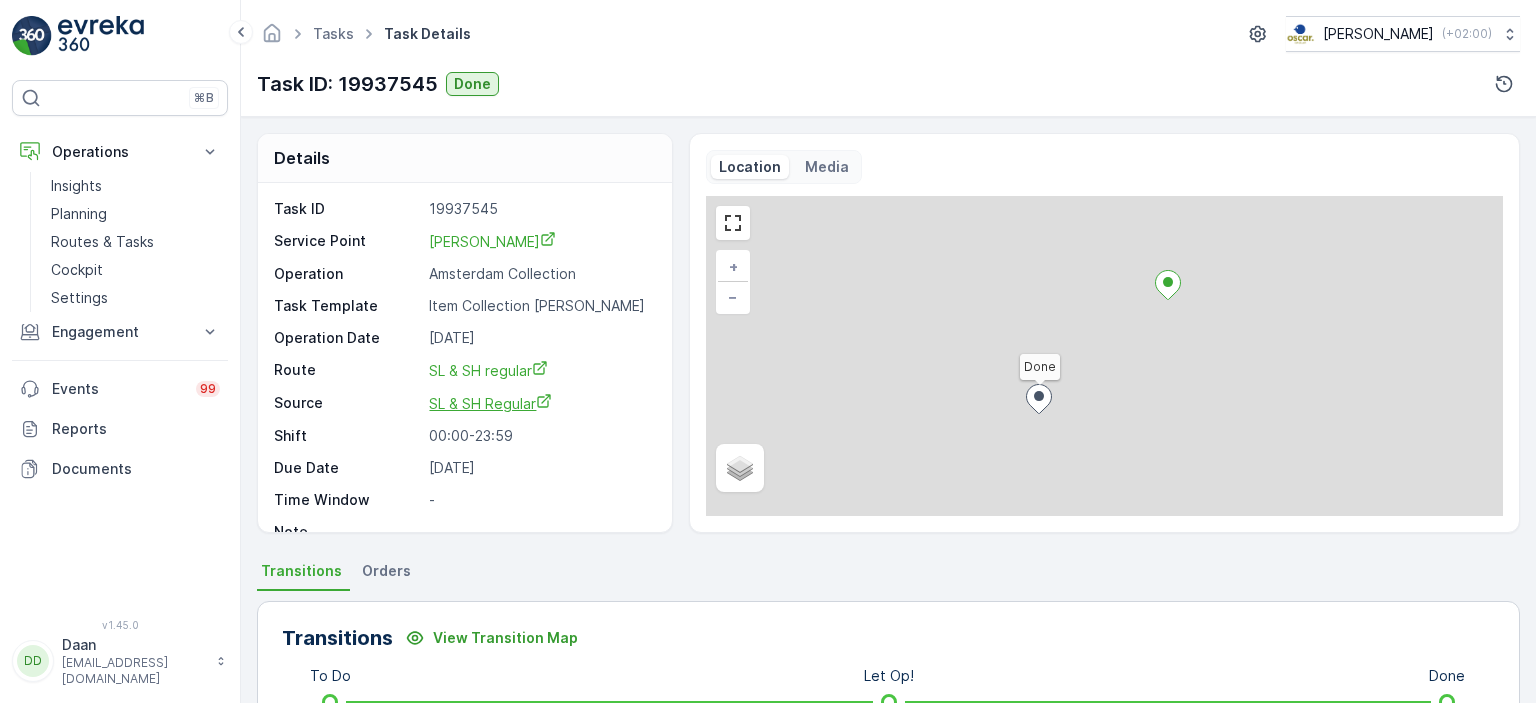 scroll, scrollTop: 24, scrollLeft: 0, axis: vertical 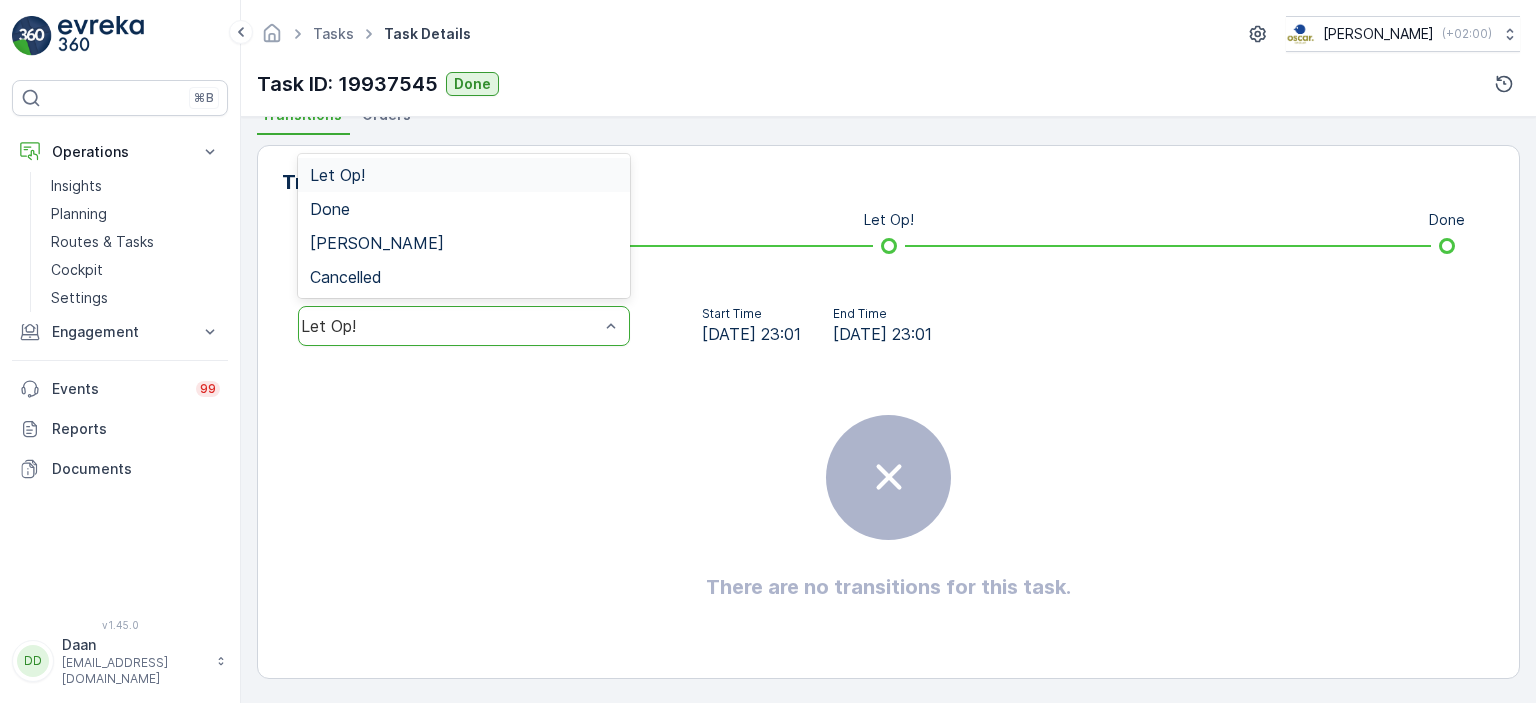 click on "Let Op!" at bounding box center [450, 326] 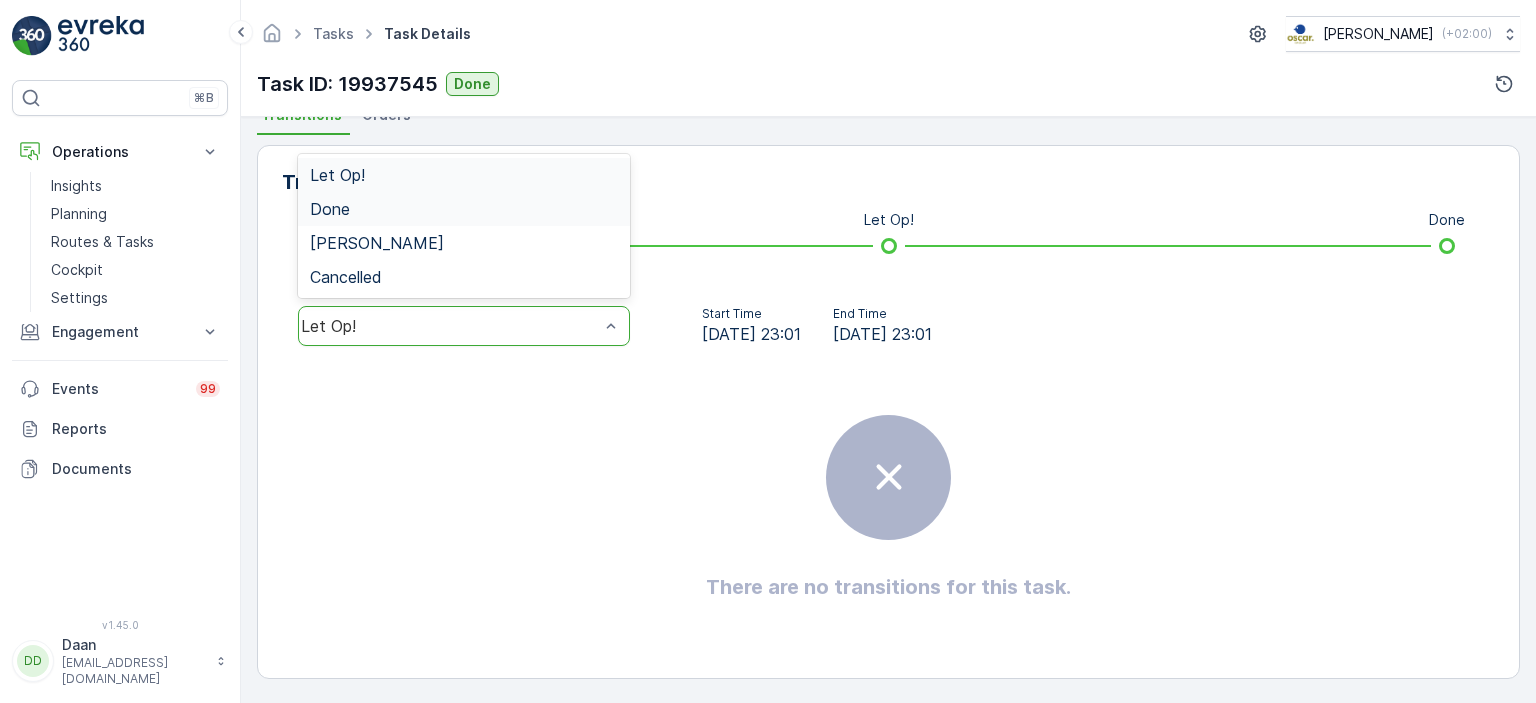 click on "Done" at bounding box center (464, 209) 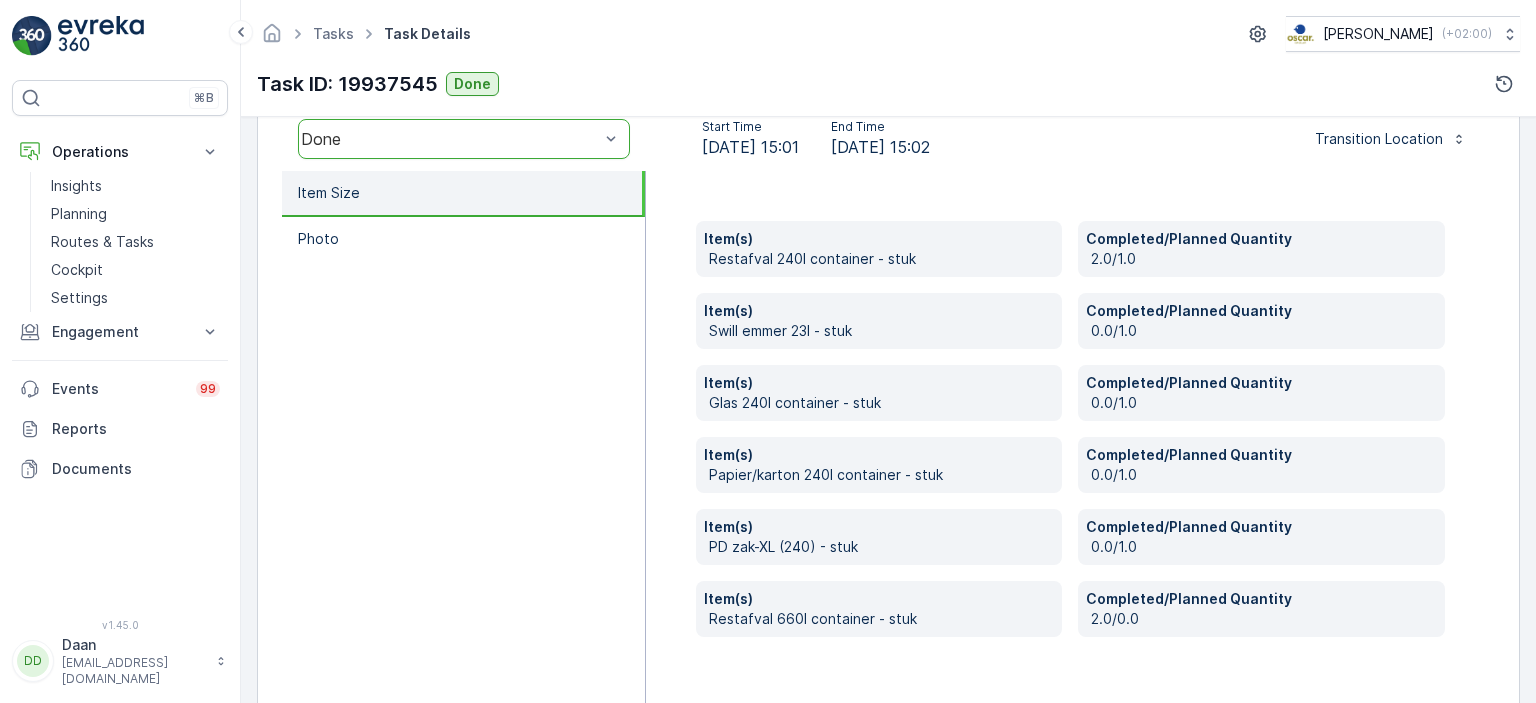 scroll, scrollTop: 644, scrollLeft: 0, axis: vertical 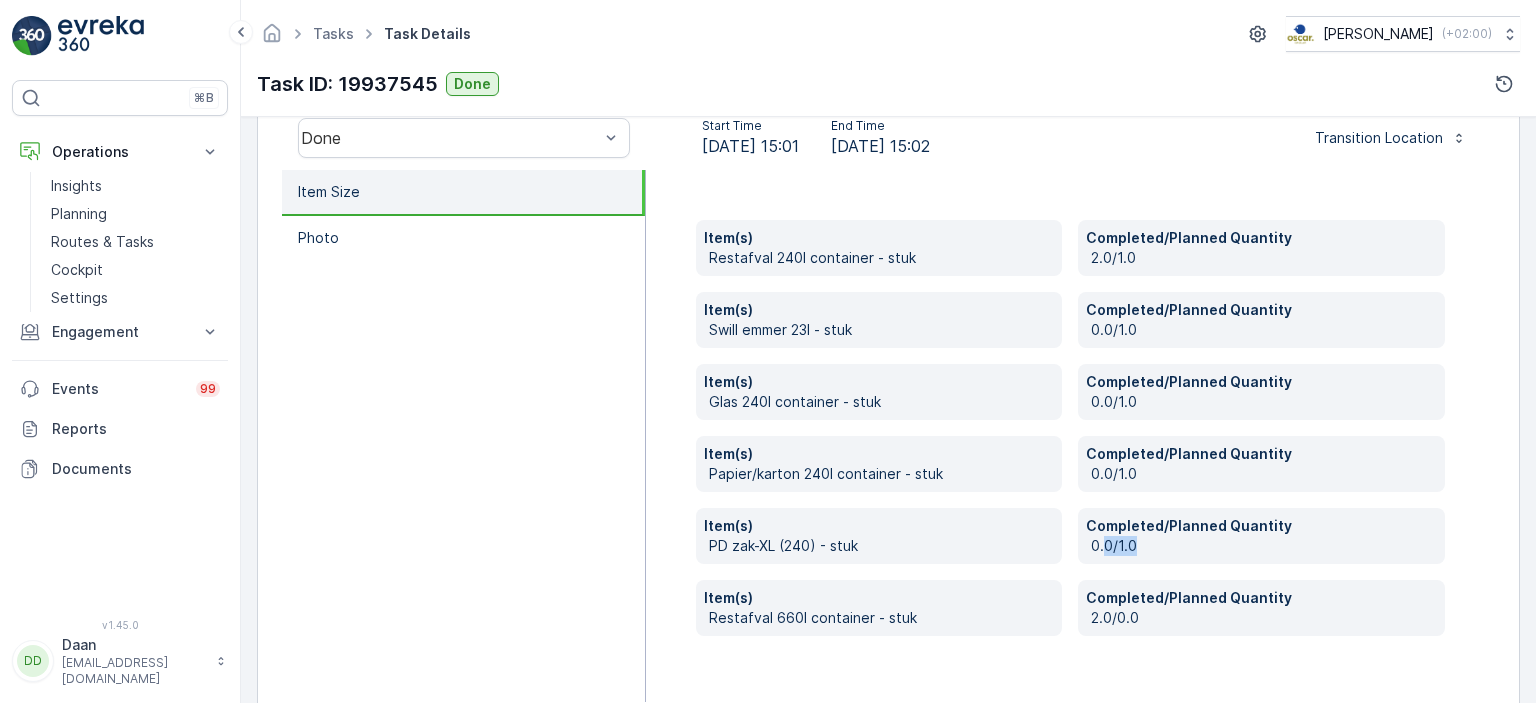 drag, startPoint x: 1129, startPoint y: 557, endPoint x: 1099, endPoint y: 555, distance: 30.066593 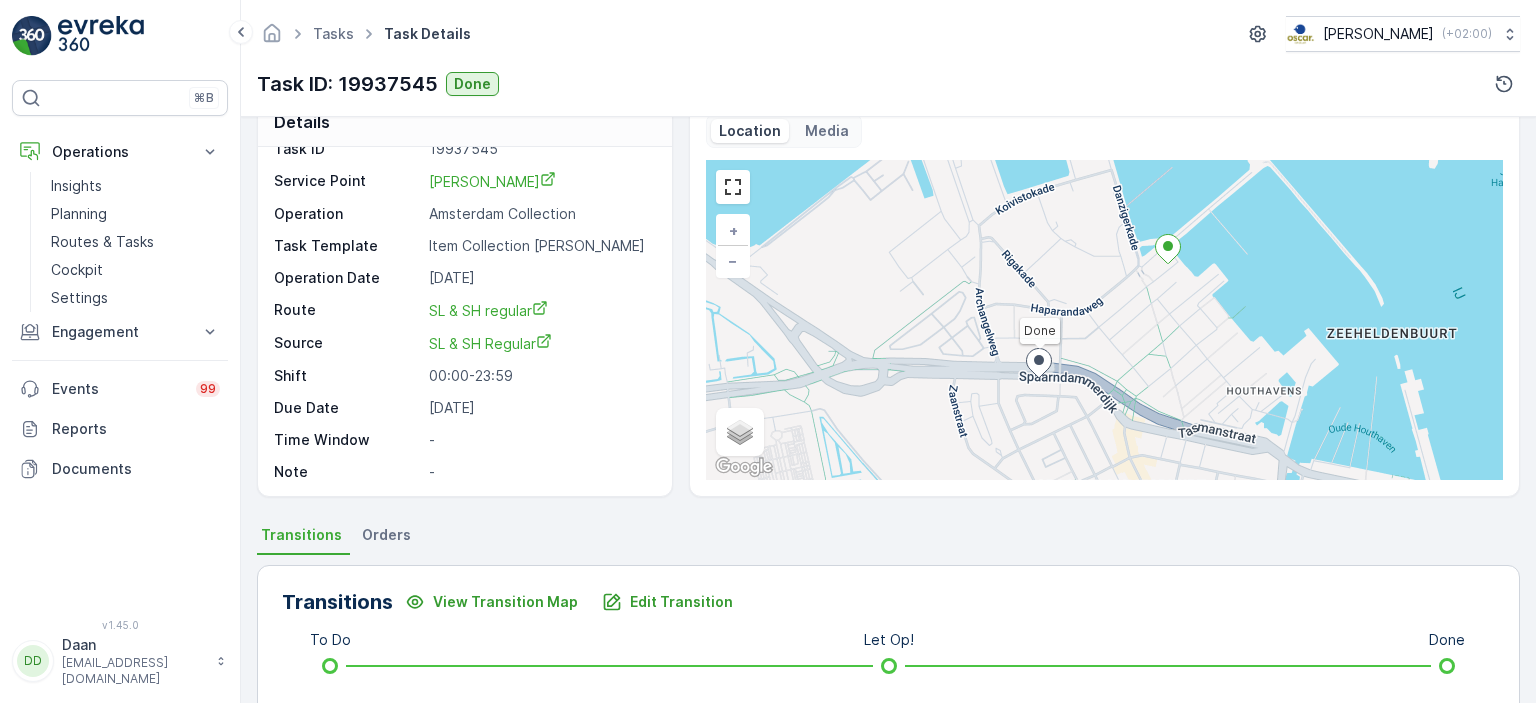 scroll, scrollTop: 0, scrollLeft: 0, axis: both 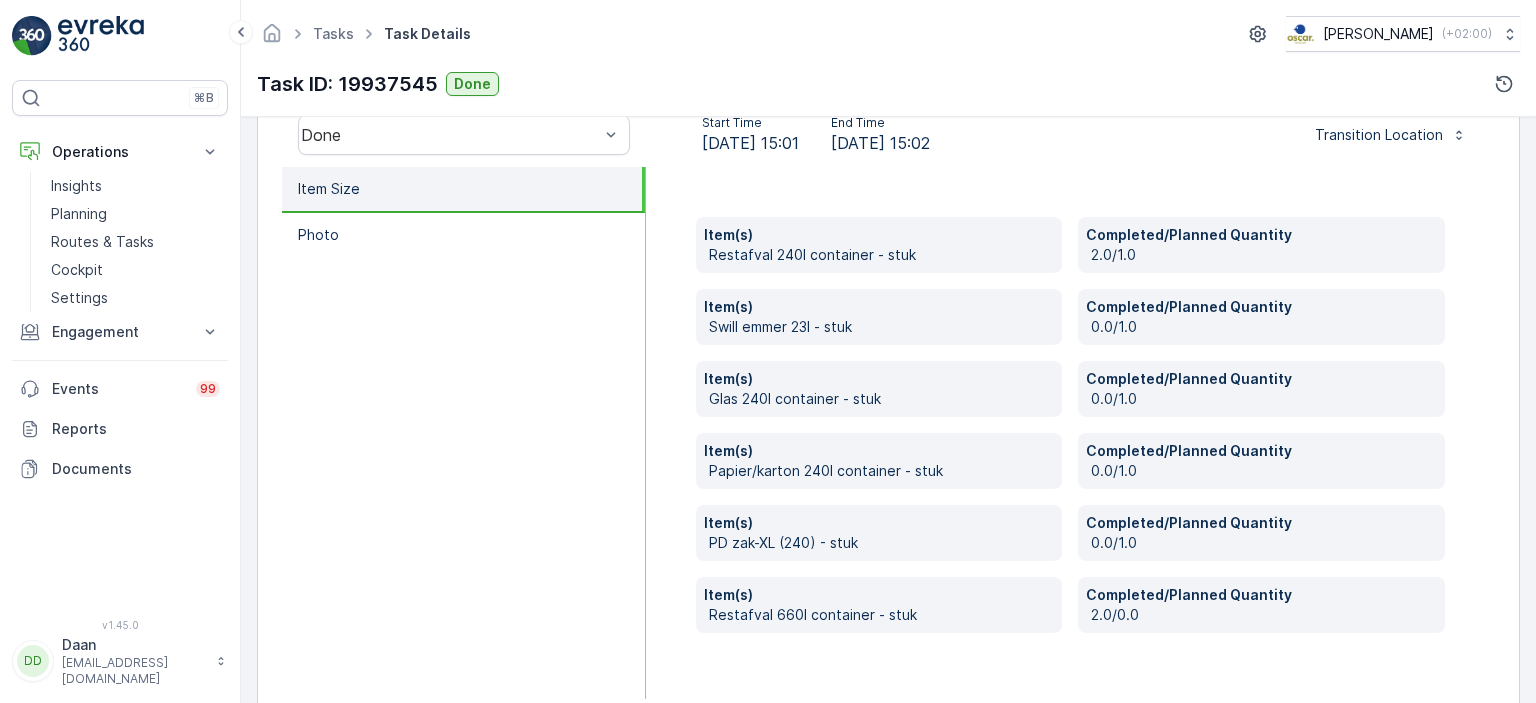 click on "Item(s) Restafval 240l container - stuk Completed/Planned Quantity 2.0/1.0 Item(s) Swill [PERSON_NAME] 23l - stuk Completed/Planned Quantity 0.0/1.0 Item(s) Glas 240l container - stuk Completed/Planned Quantity 0.0/1.0 Item(s) Papier/karton 240l container - stuk Completed/Planned Quantity 0.0/1.0 Item(s) [PERSON_NAME]-XL (240) - stuk Completed/Planned Quantity 0.0/1.0 Item(s) Restafval 660l container - stuk Completed/Planned Quantity 2.0/0.0" at bounding box center (1070, 425) 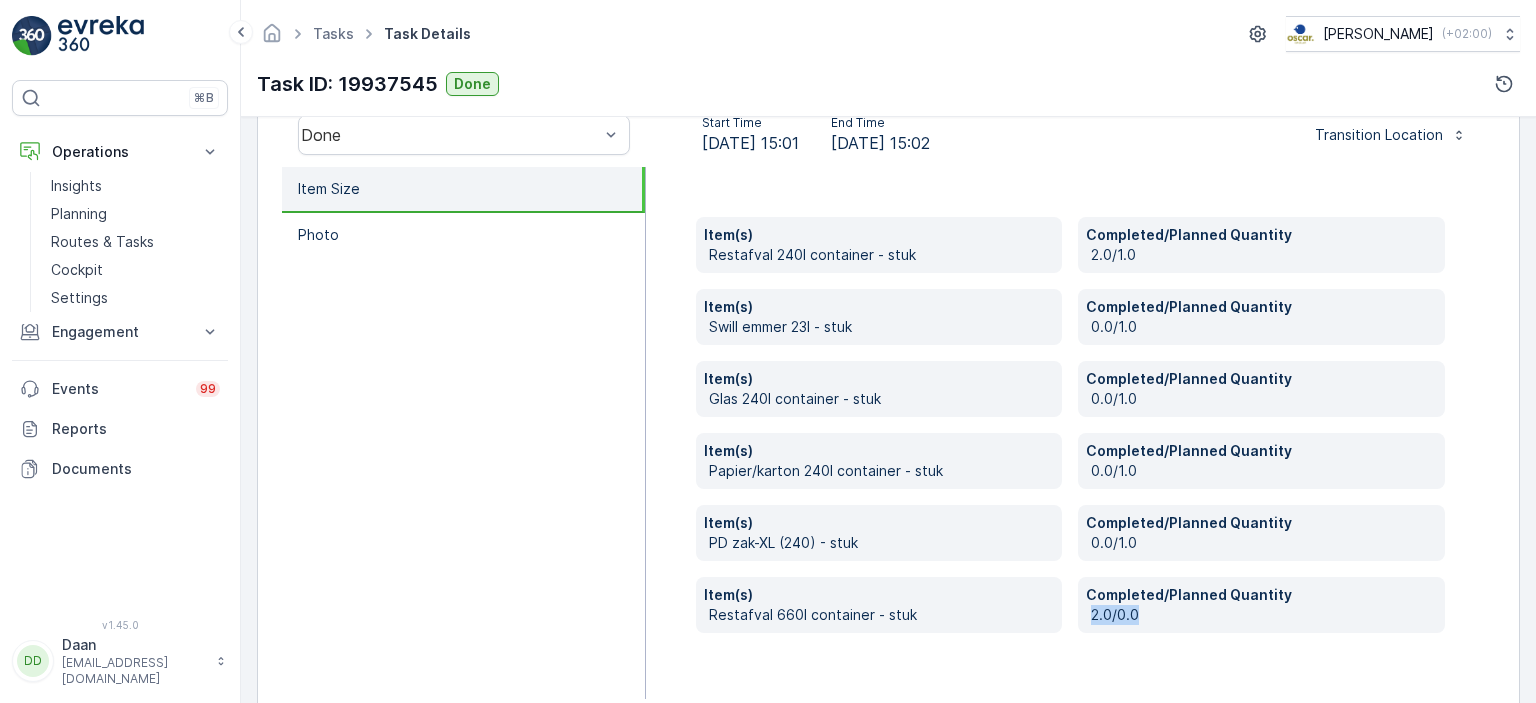drag, startPoint x: 1138, startPoint y: 612, endPoint x: 1081, endPoint y: 612, distance: 57 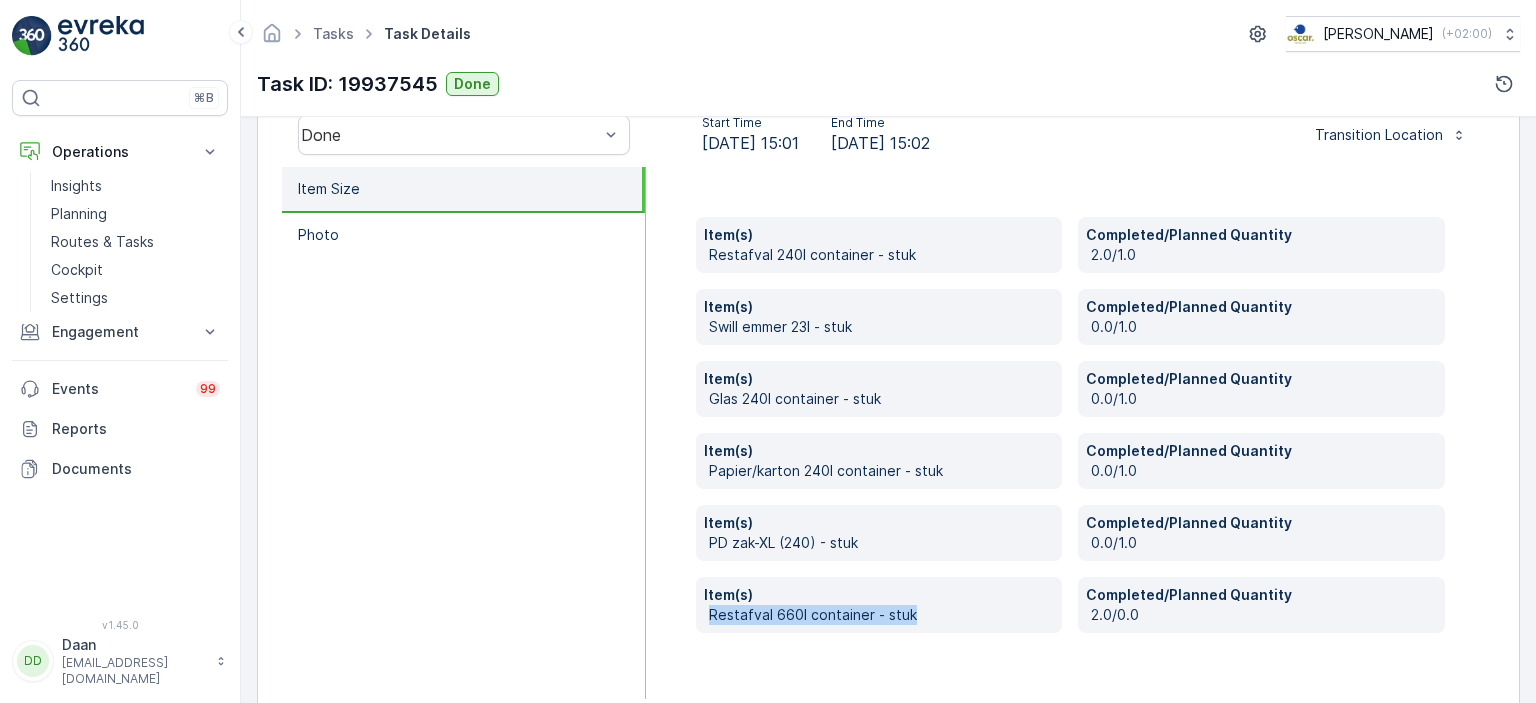 drag, startPoint x: 913, startPoint y: 615, endPoint x: 696, endPoint y: 618, distance: 217.02074 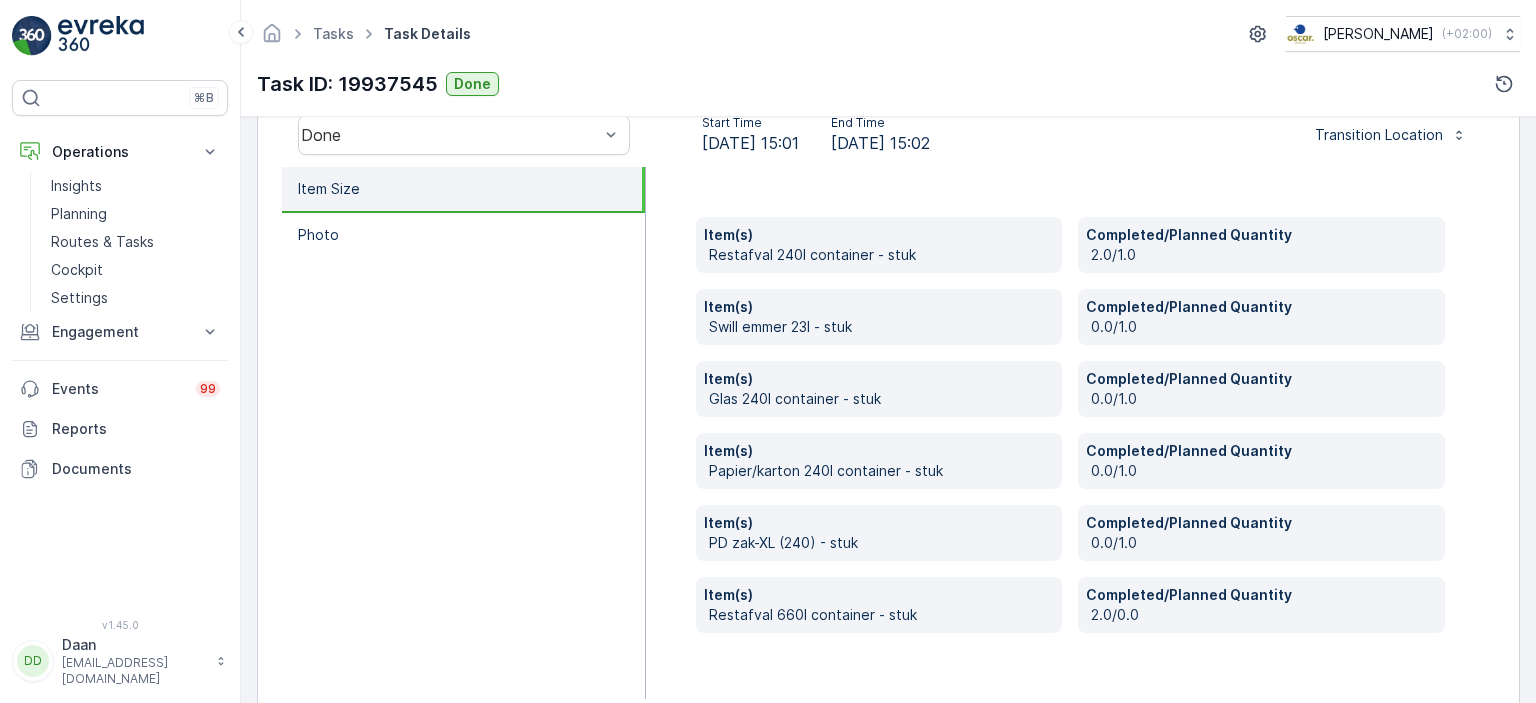 click on "0.0/1.0" at bounding box center [1264, 543] 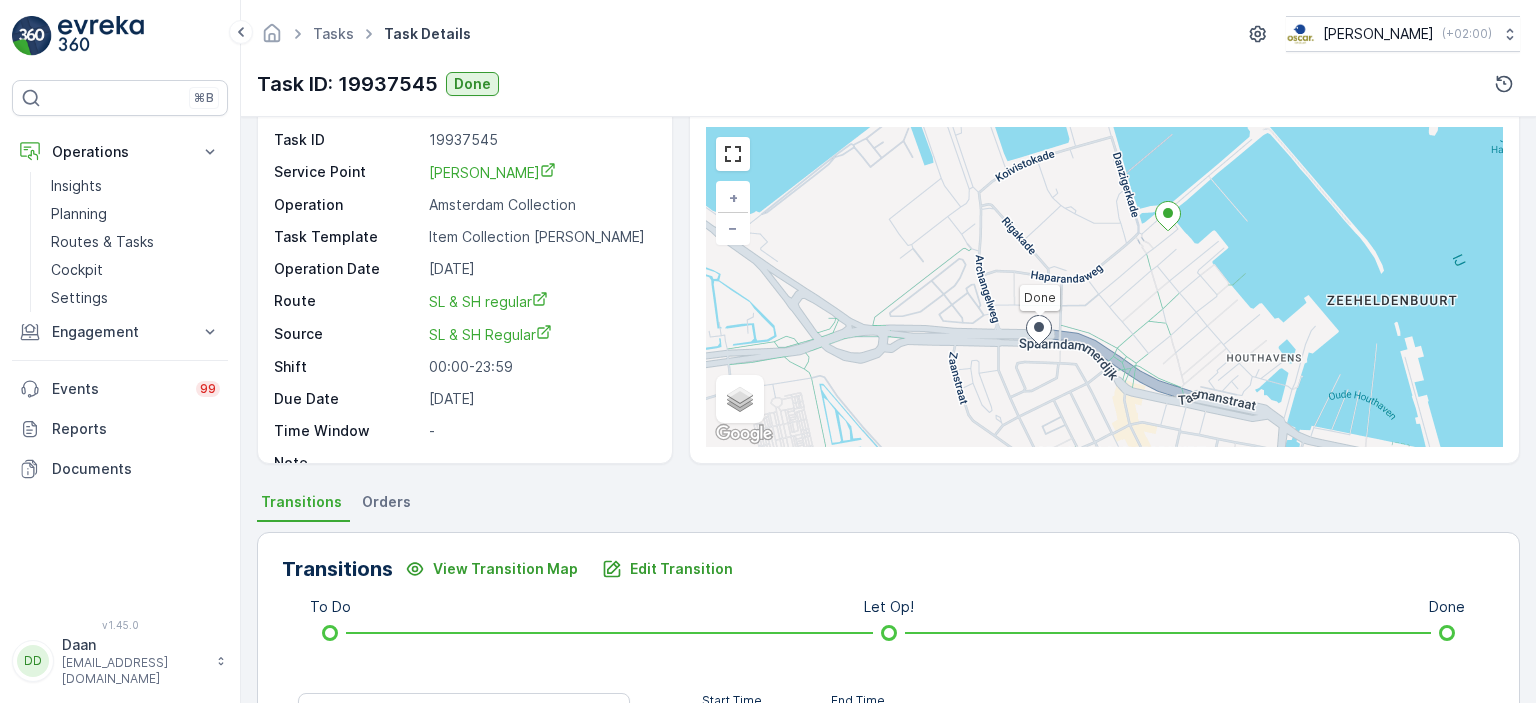 scroll, scrollTop: 0, scrollLeft: 0, axis: both 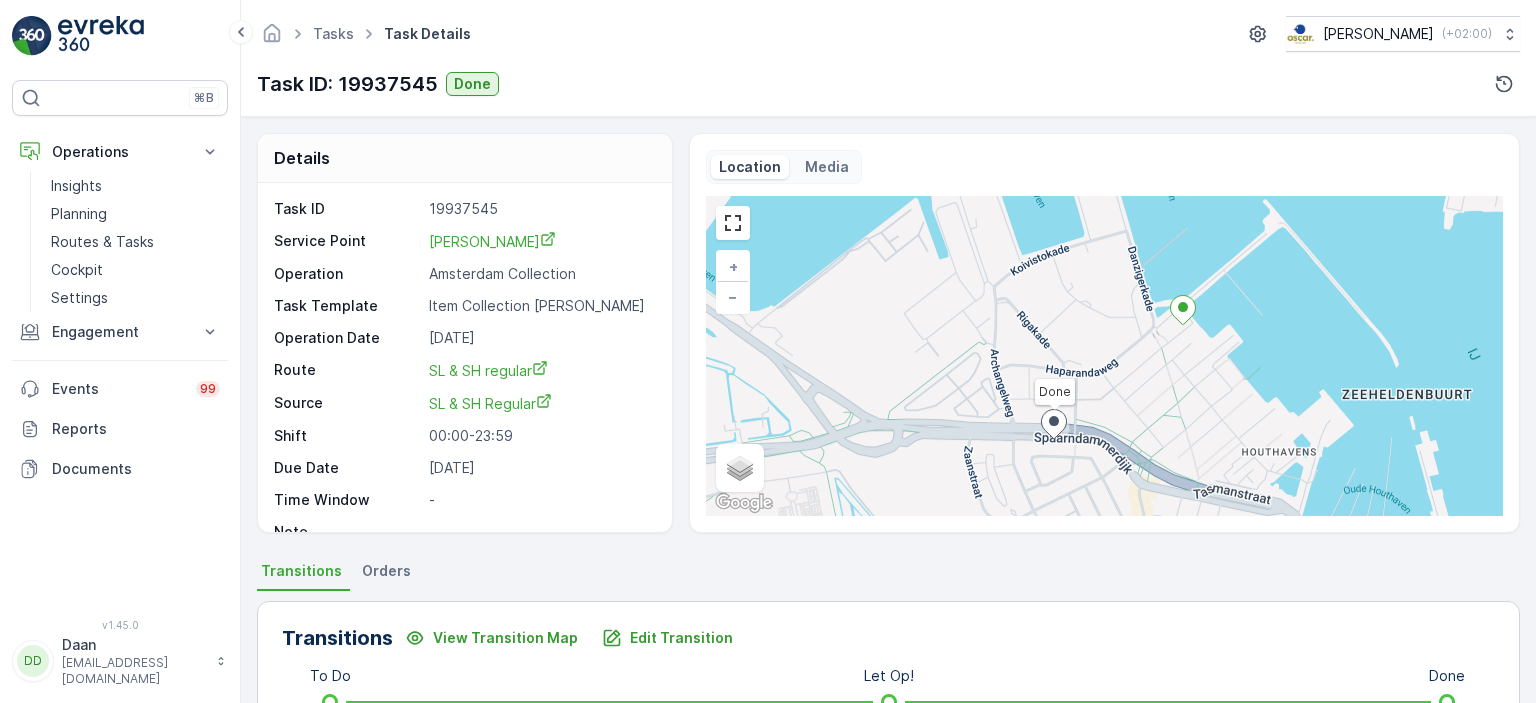 drag, startPoint x: 1208, startPoint y: 305, endPoint x: 1138, endPoint y: 367, distance: 93.50936 